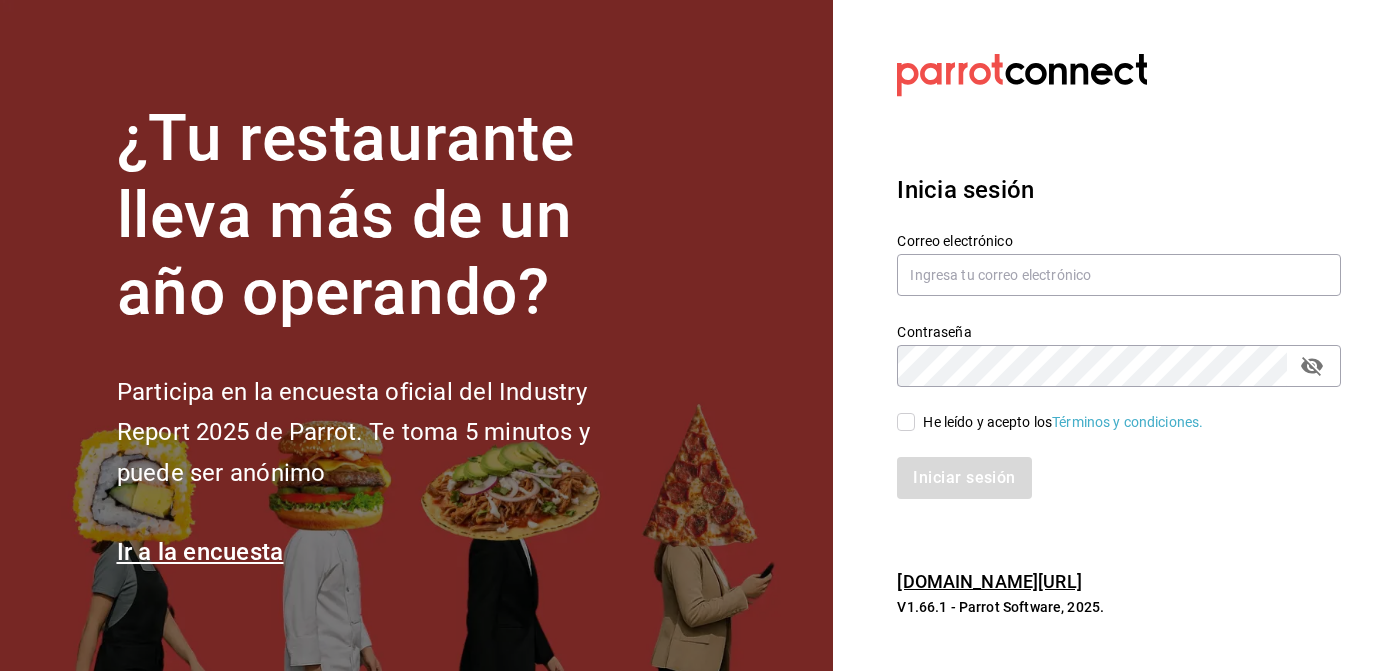 scroll, scrollTop: 0, scrollLeft: 0, axis: both 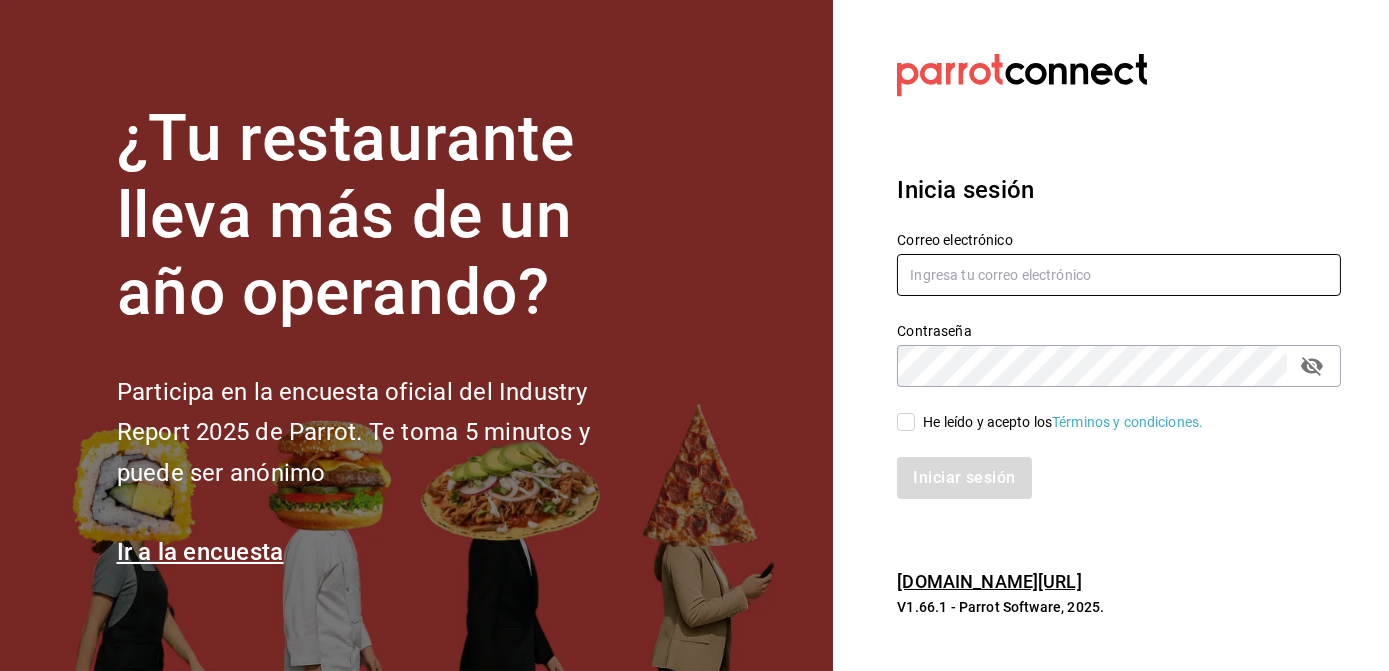 type on "jorge@elminutito.com" 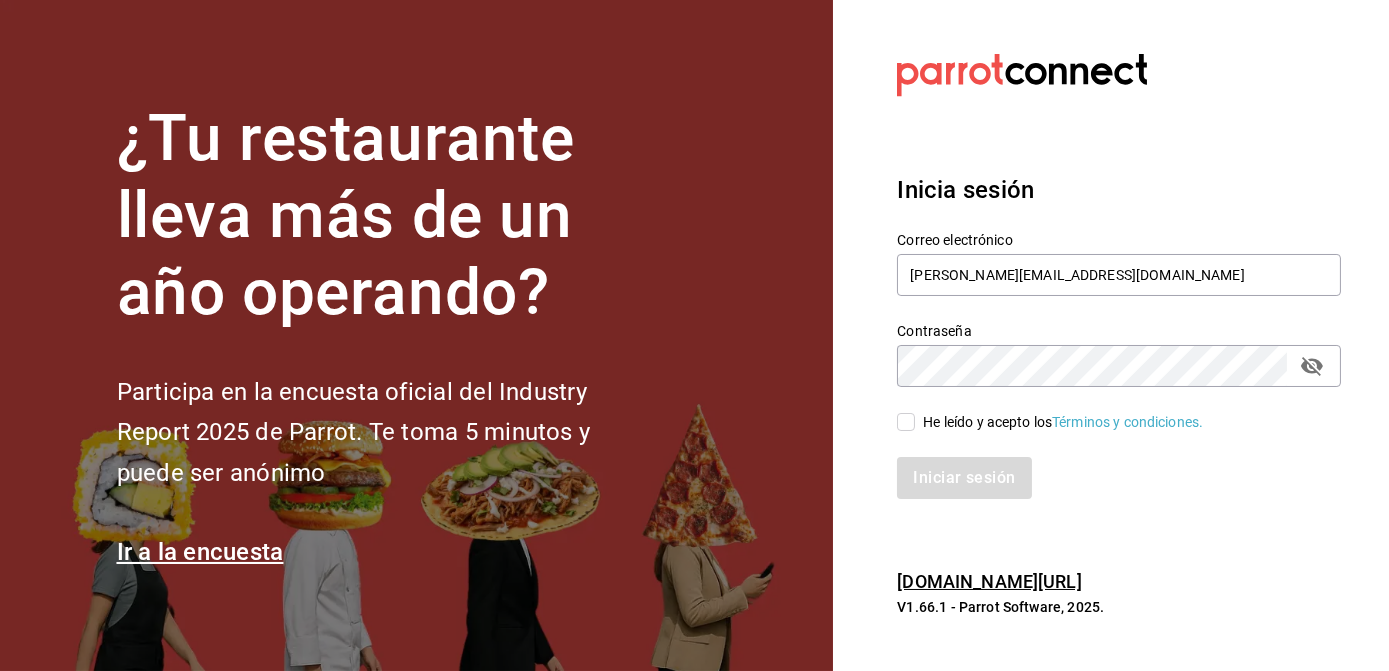 click on "He leído y acepto los  Términos y condiciones." at bounding box center (906, 422) 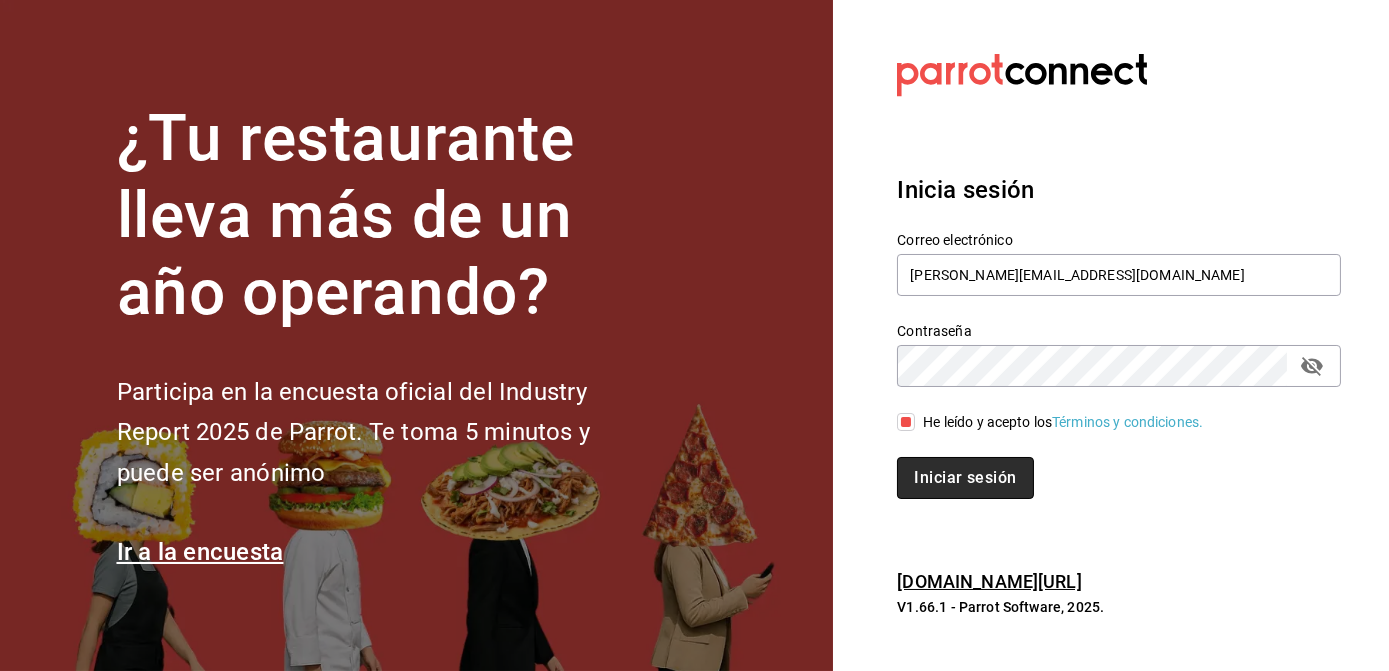 click on "Iniciar sesión" at bounding box center (965, 478) 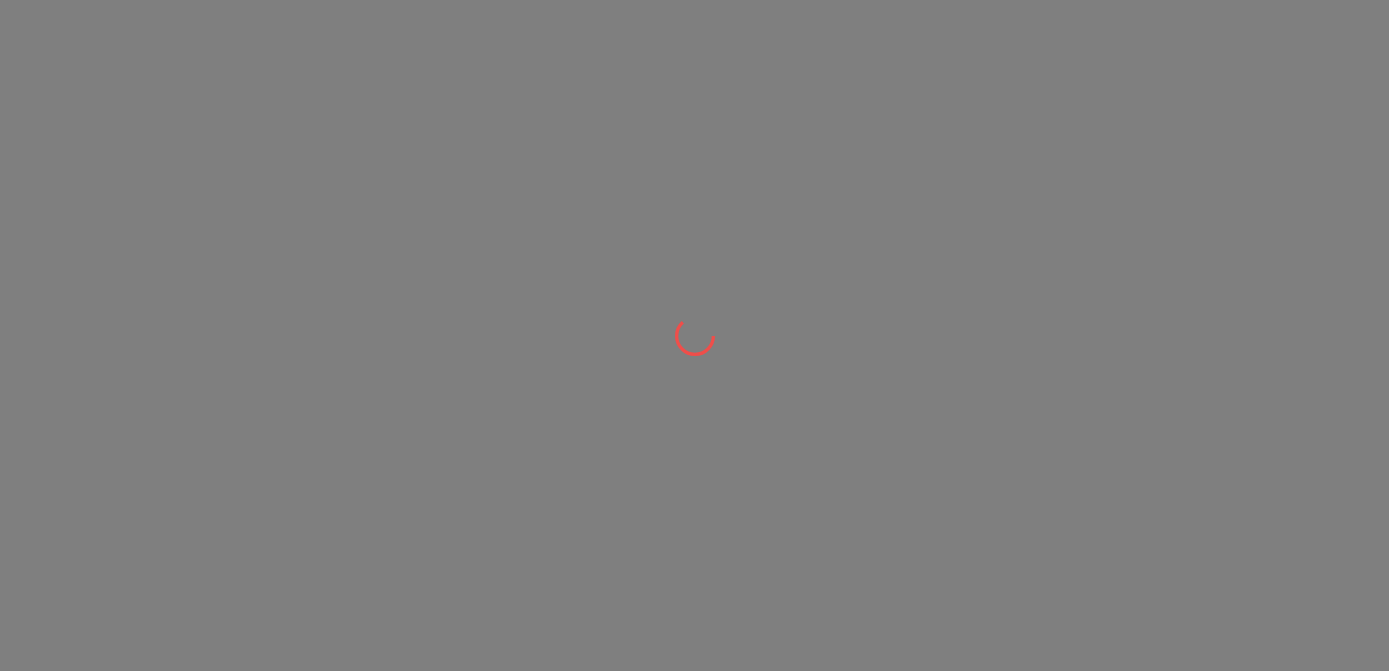 scroll, scrollTop: 0, scrollLeft: 0, axis: both 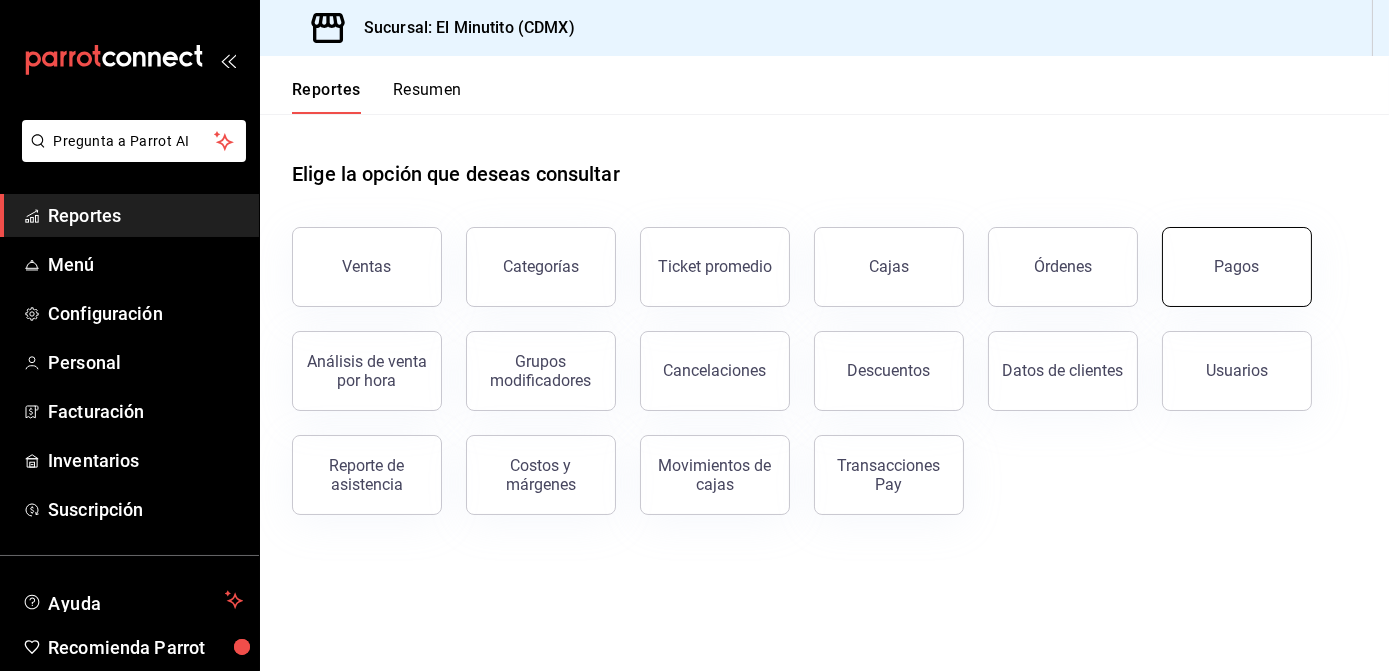 click on "Pagos" at bounding box center (1237, 267) 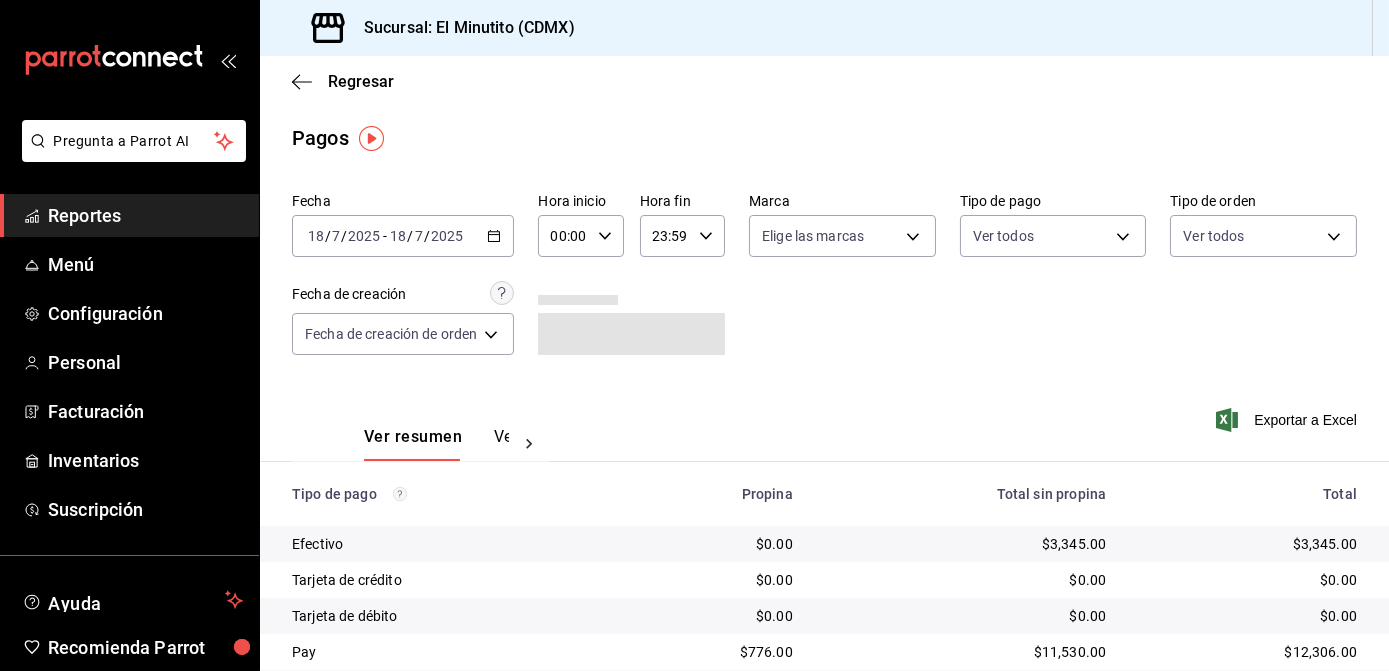 click 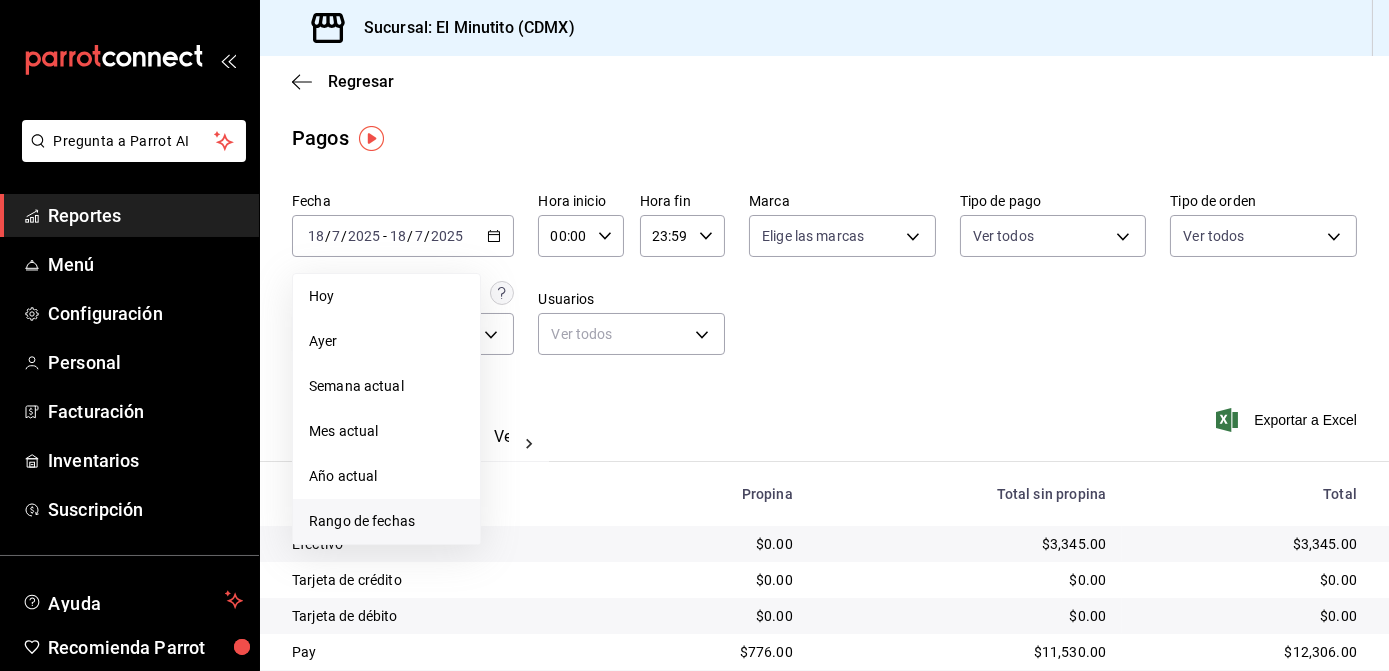 click on "Rango de fechas" at bounding box center (386, 521) 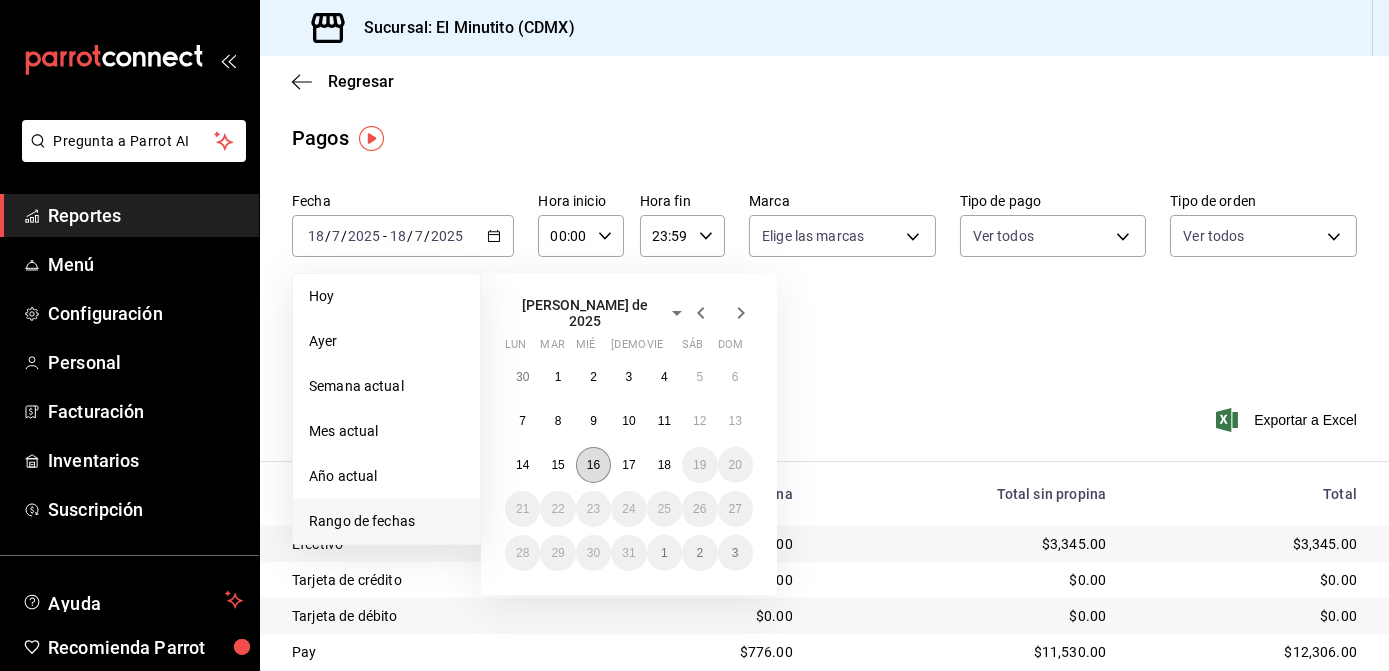 click on "16" at bounding box center (593, 465) 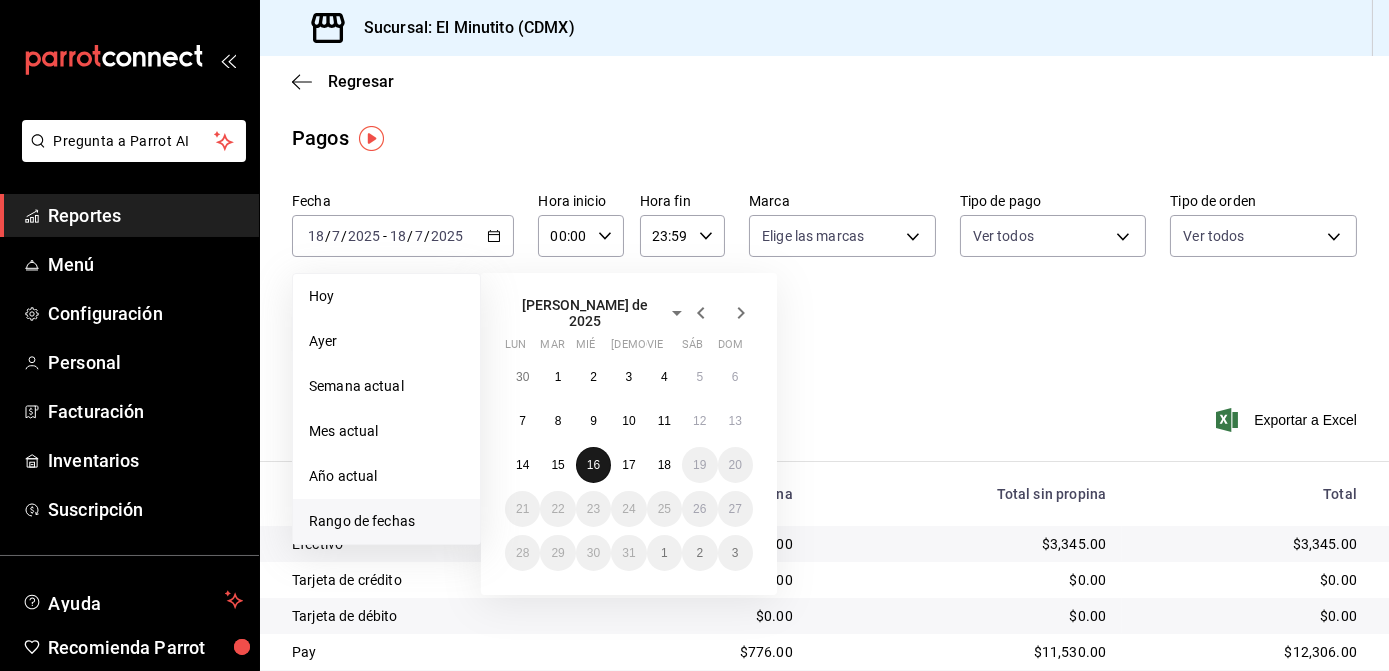 click on "16" at bounding box center [593, 465] 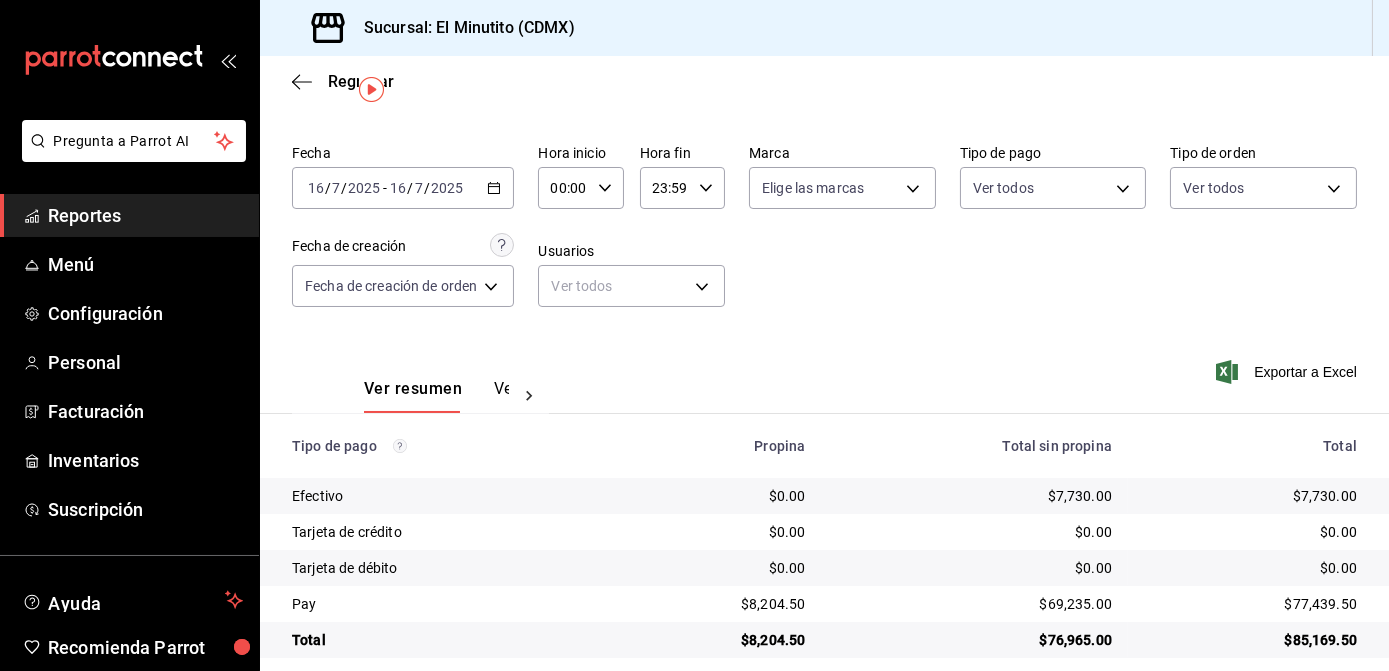 scroll, scrollTop: 67, scrollLeft: 0, axis: vertical 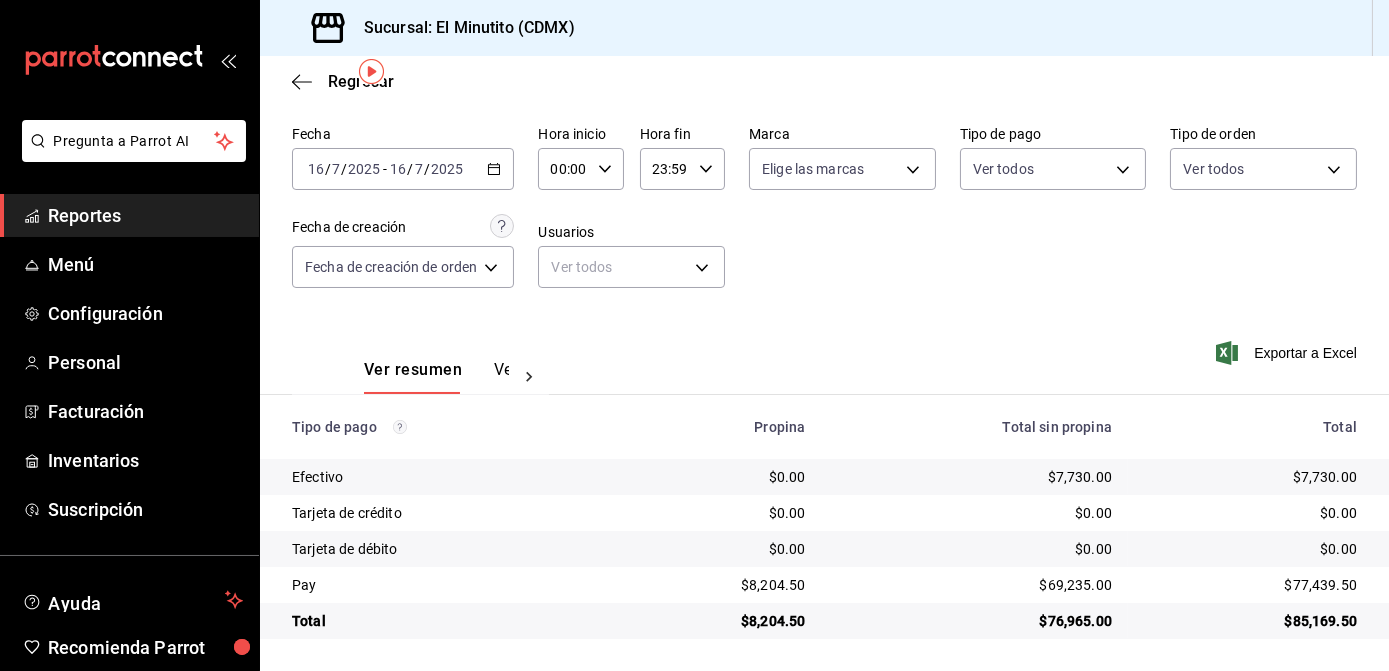 click at bounding box center [529, 377] 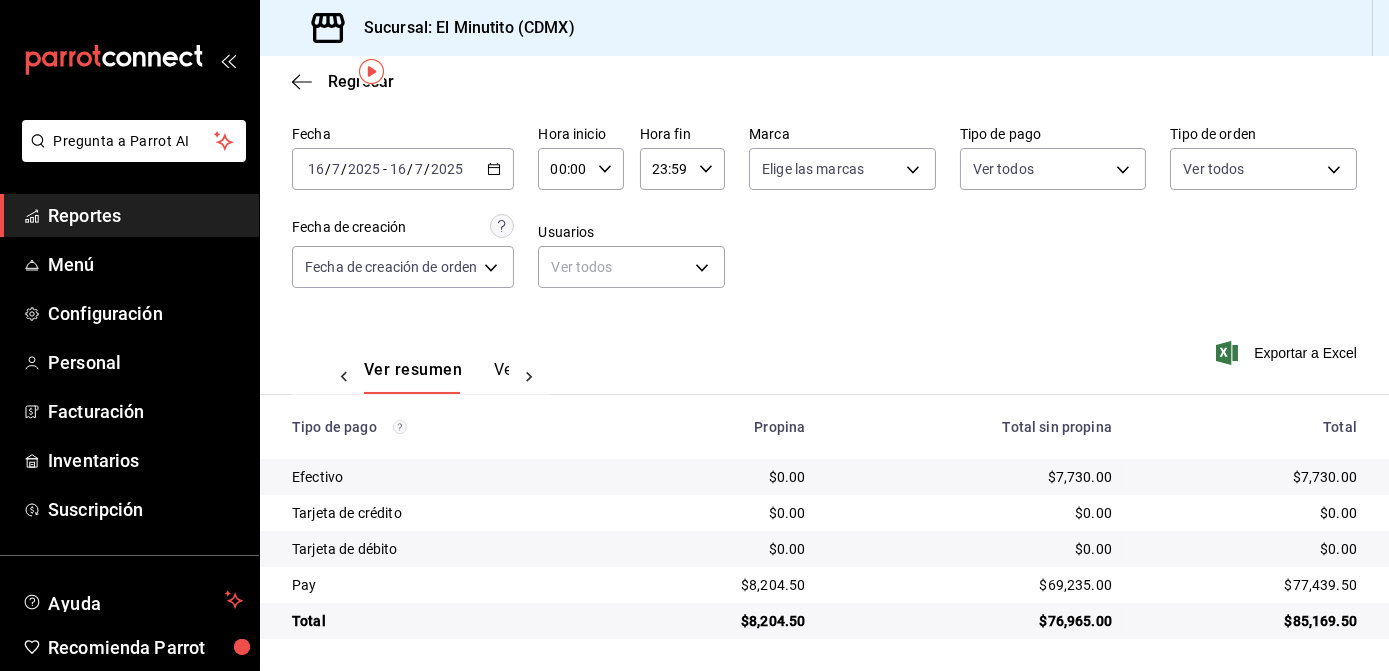 scroll, scrollTop: 0, scrollLeft: 59, axis: horizontal 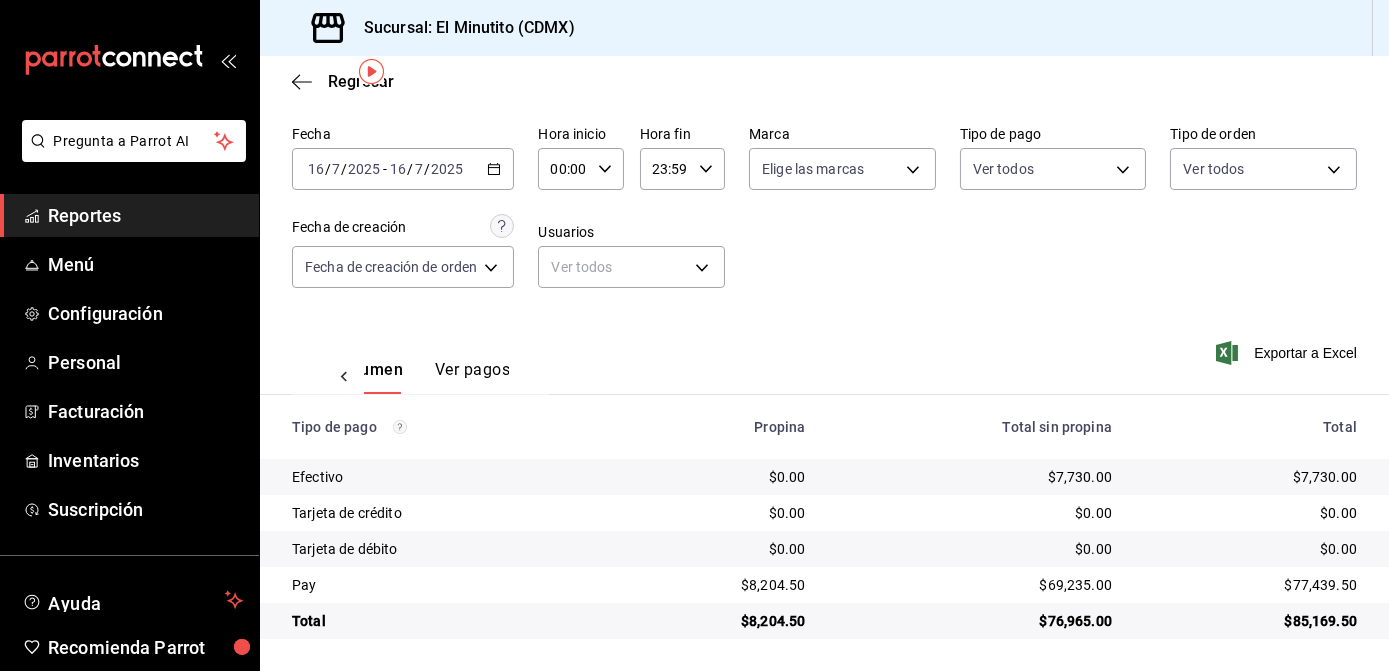 click on "Ver pagos" at bounding box center [472, 377] 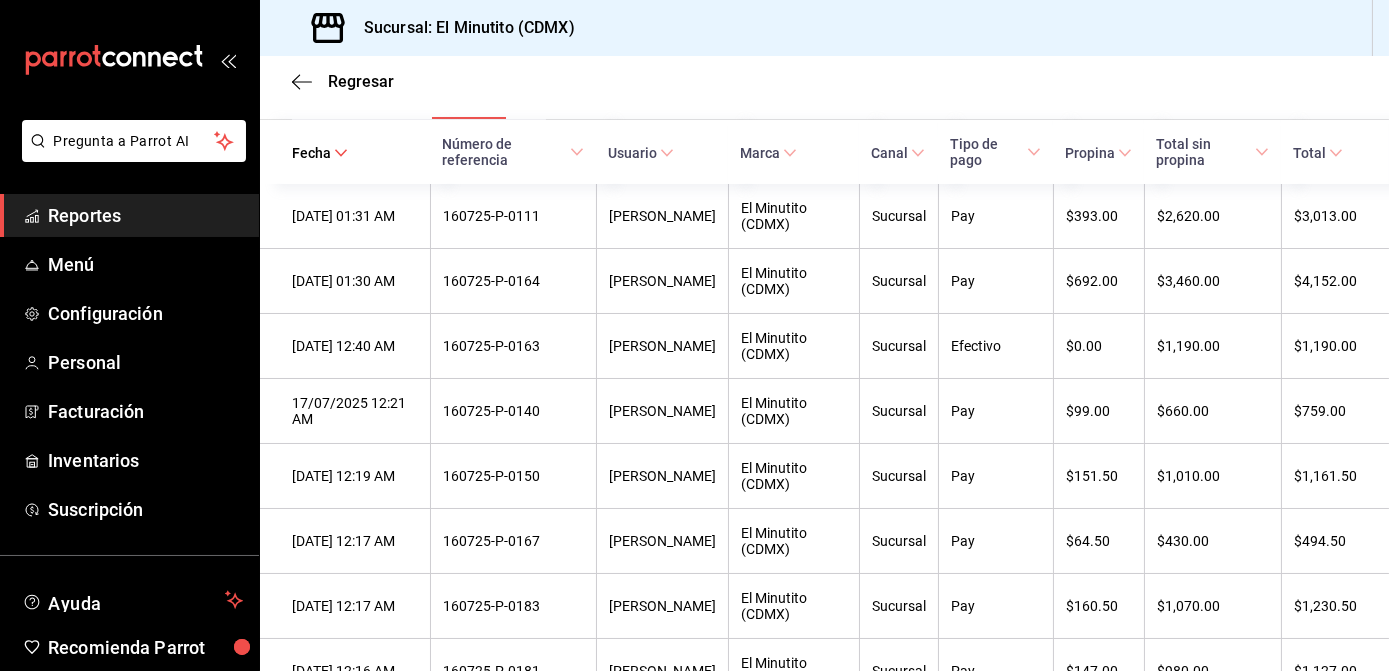 scroll, scrollTop: 349, scrollLeft: 0, axis: vertical 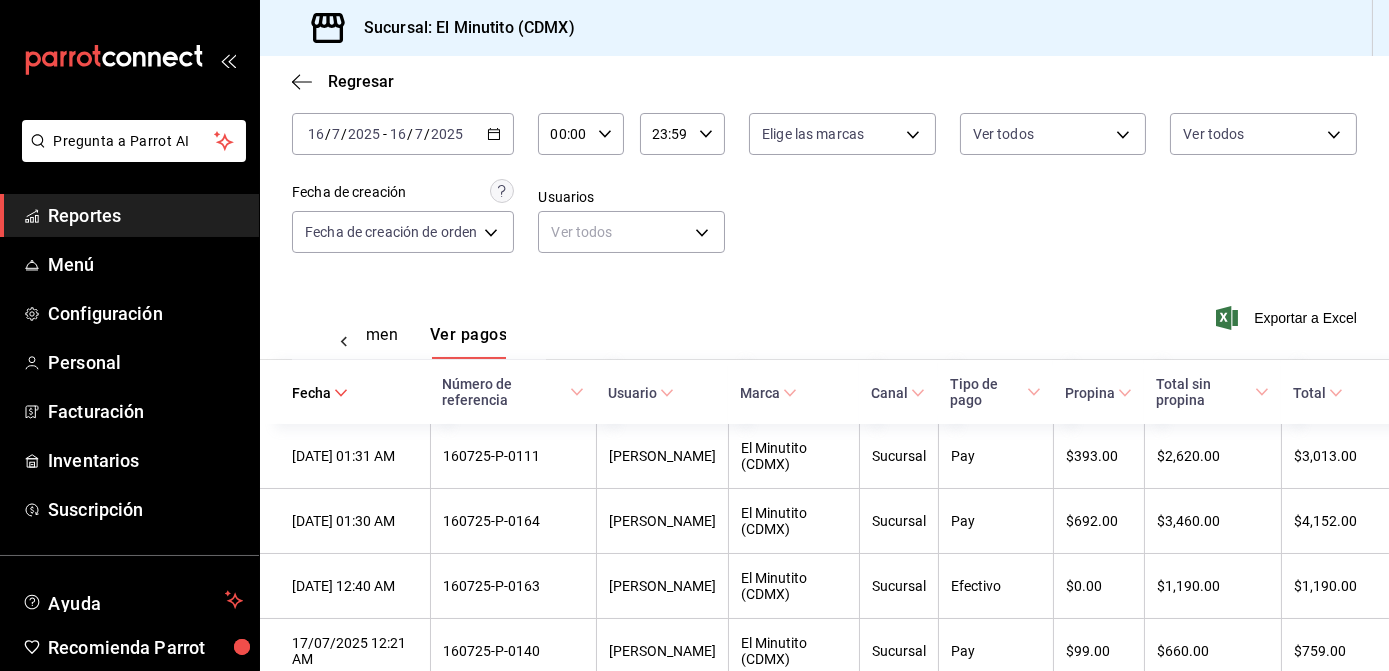 click on "2025-07-16 16 / 7 / 2025 - 2025-07-16 16 / 7 / 2025" at bounding box center [403, 134] 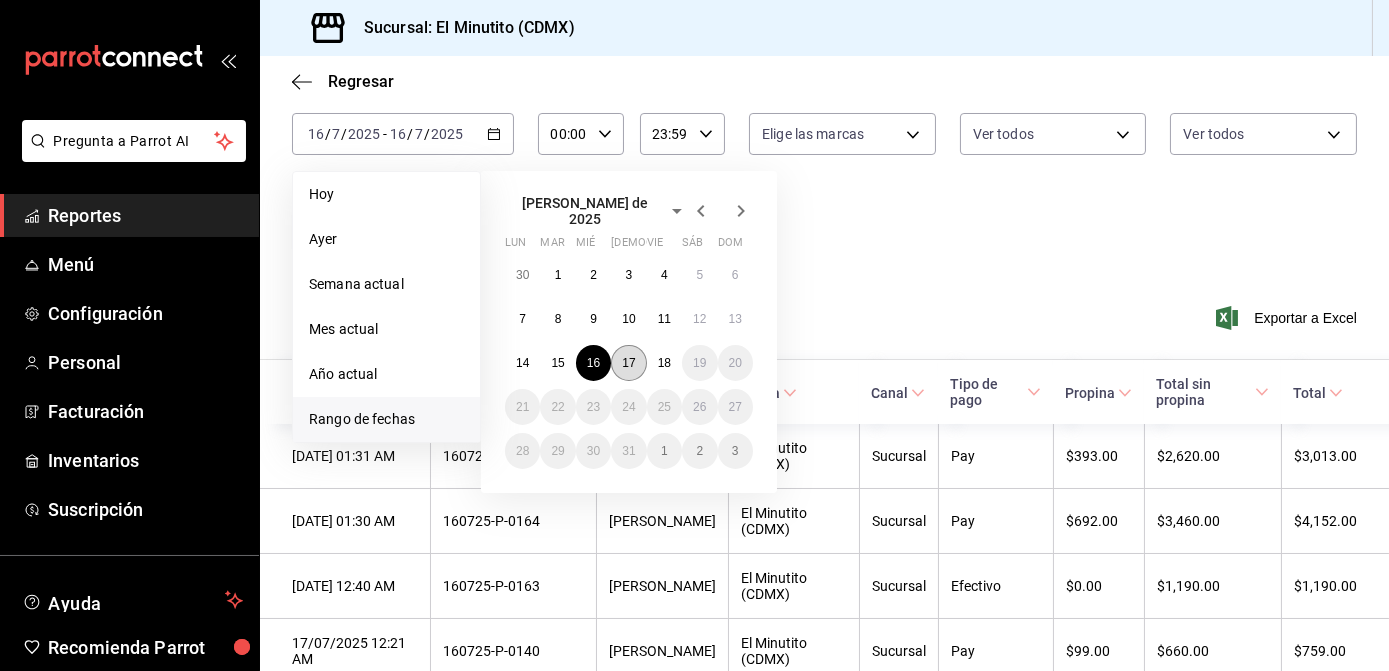 click on "17" at bounding box center [628, 363] 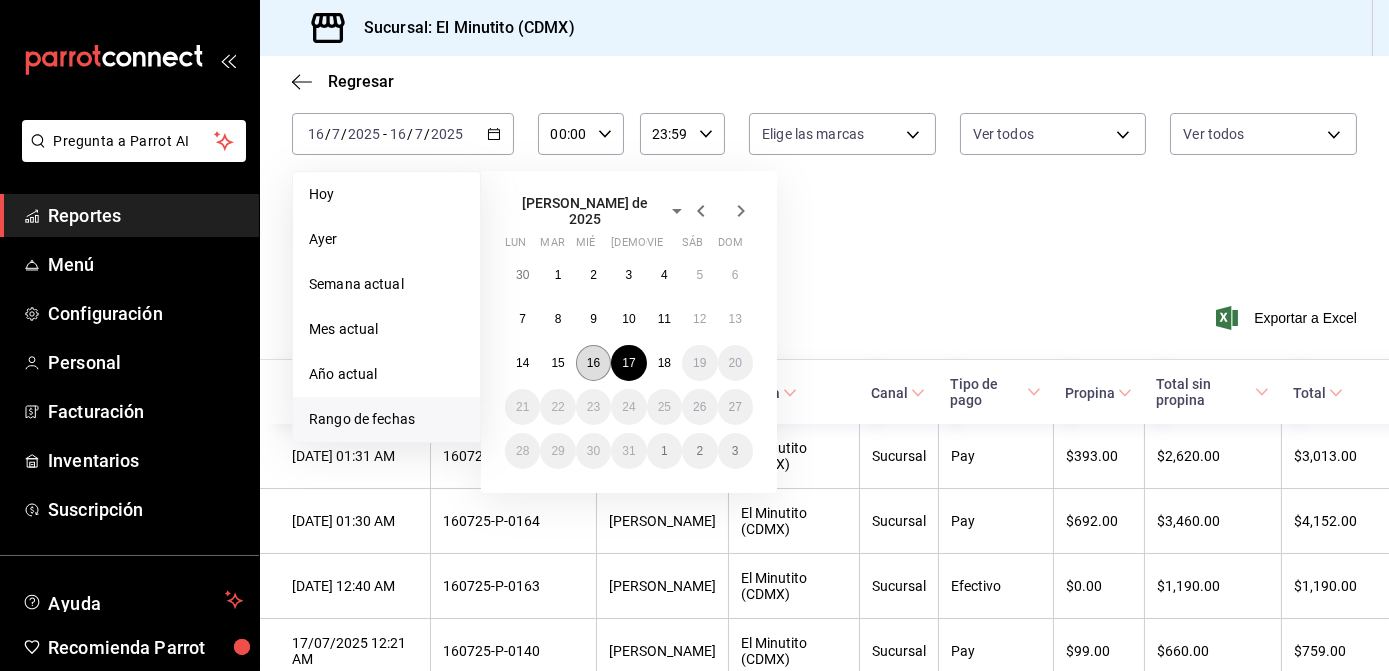 click on "16" at bounding box center [593, 363] 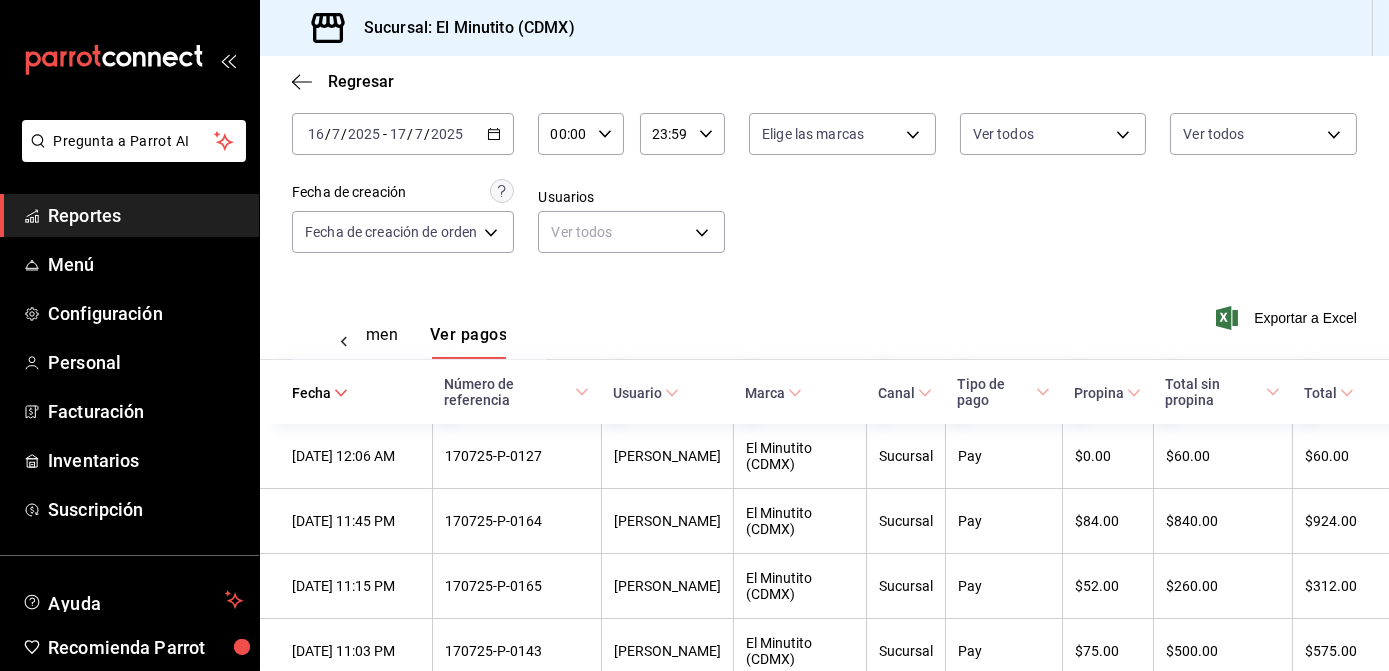 click 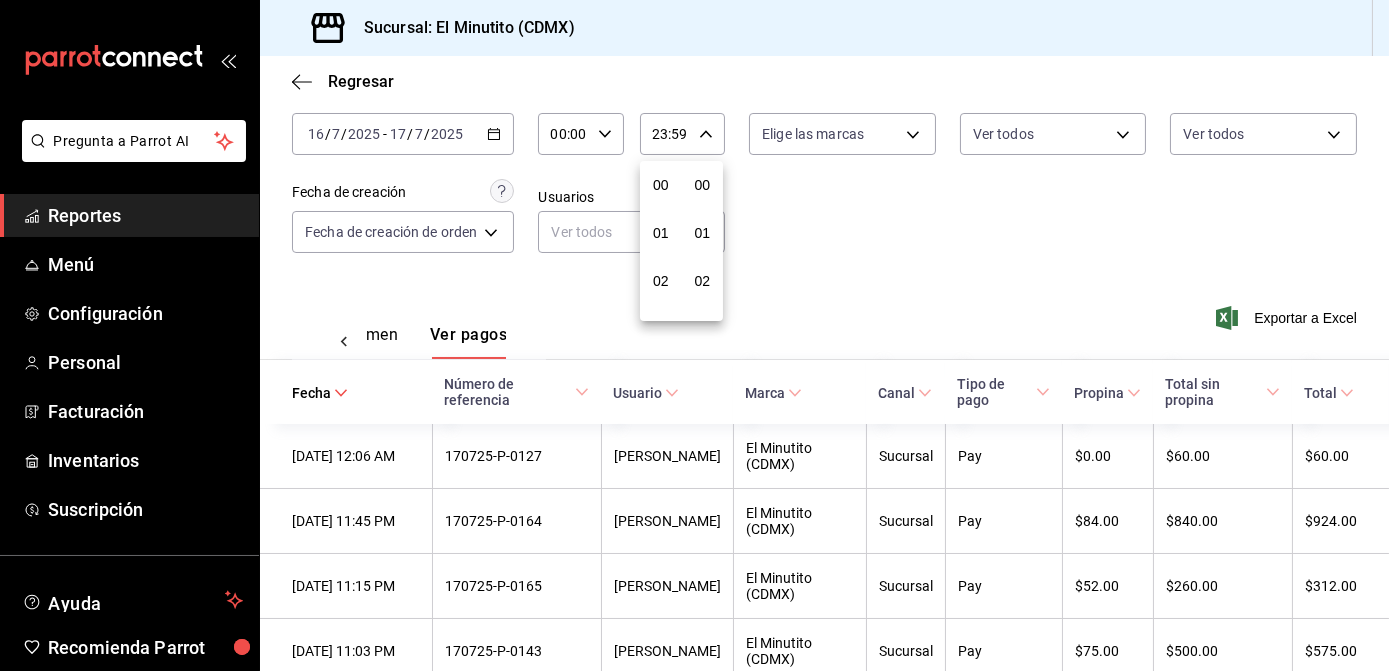 scroll, scrollTop: 992, scrollLeft: 0, axis: vertical 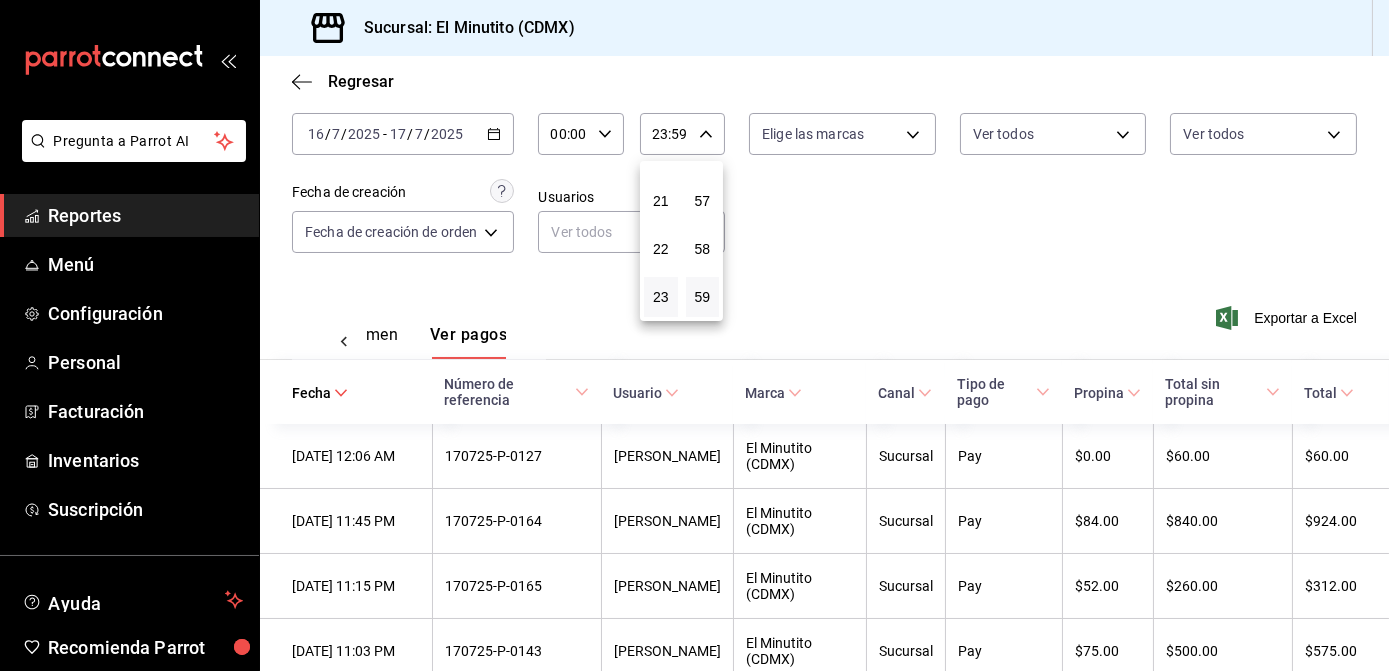 click at bounding box center [694, 335] 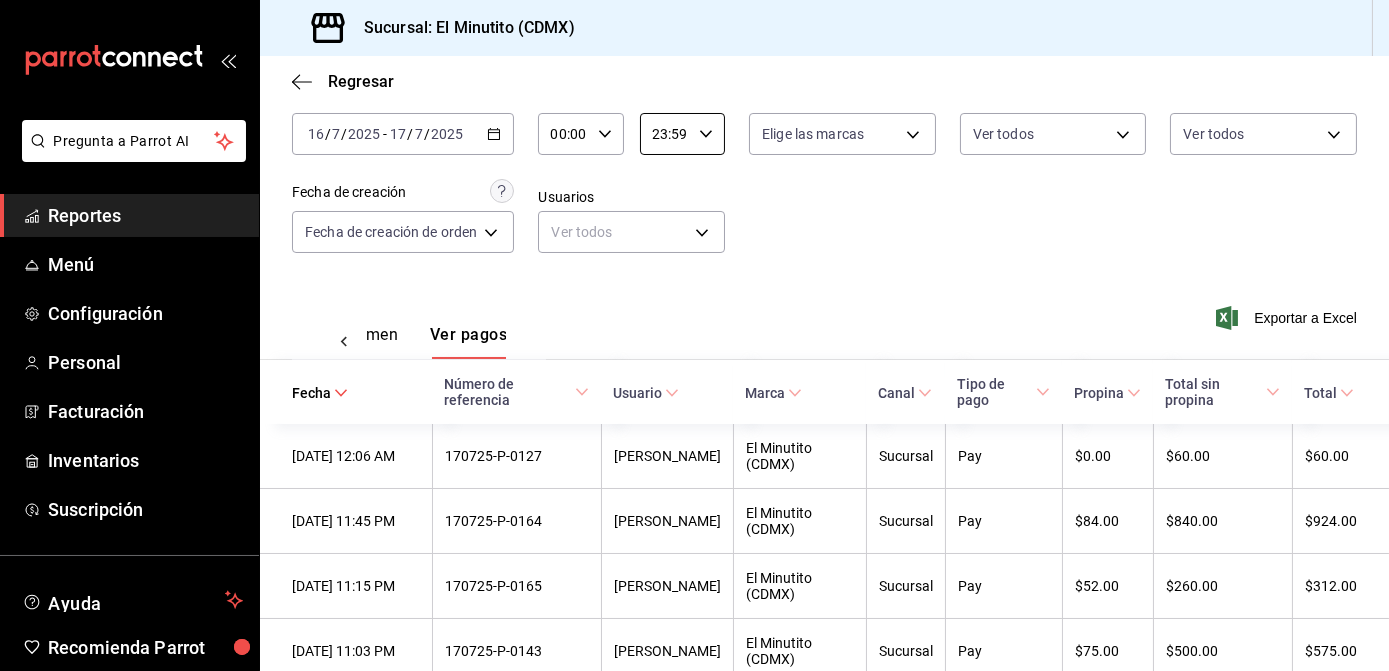click on "23:59" at bounding box center (665, 134) 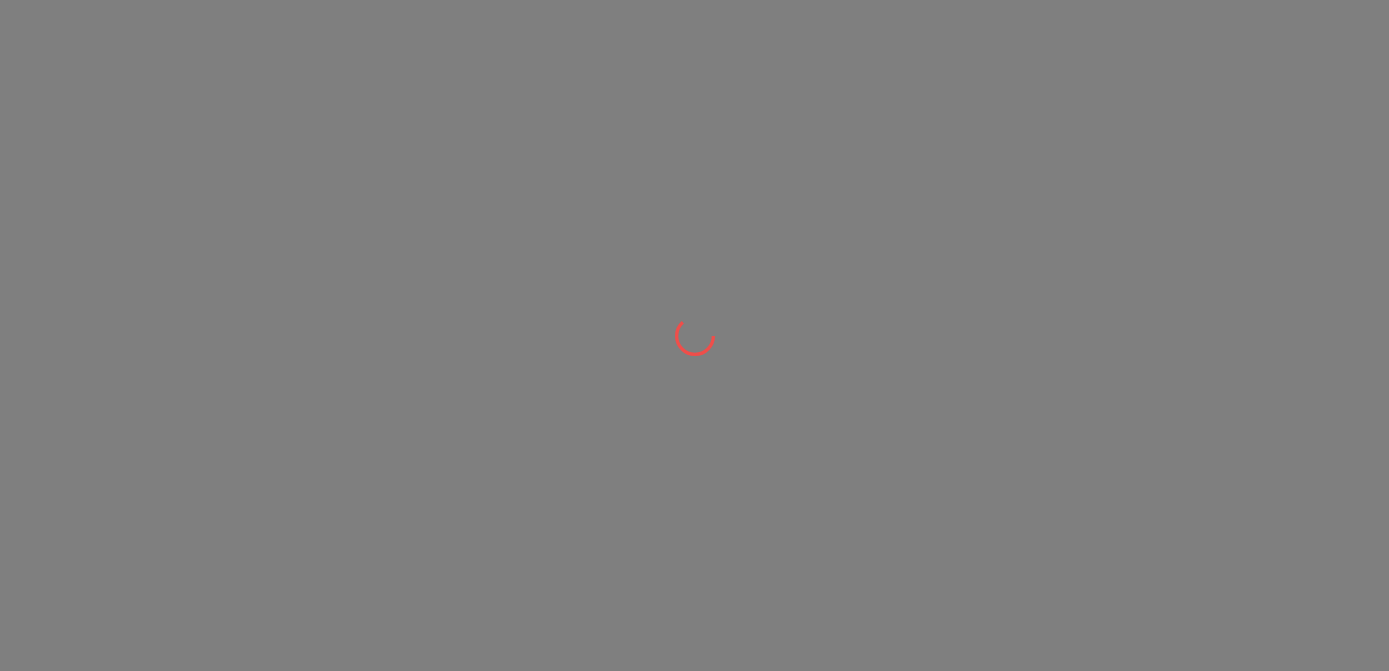 scroll, scrollTop: 0, scrollLeft: 0, axis: both 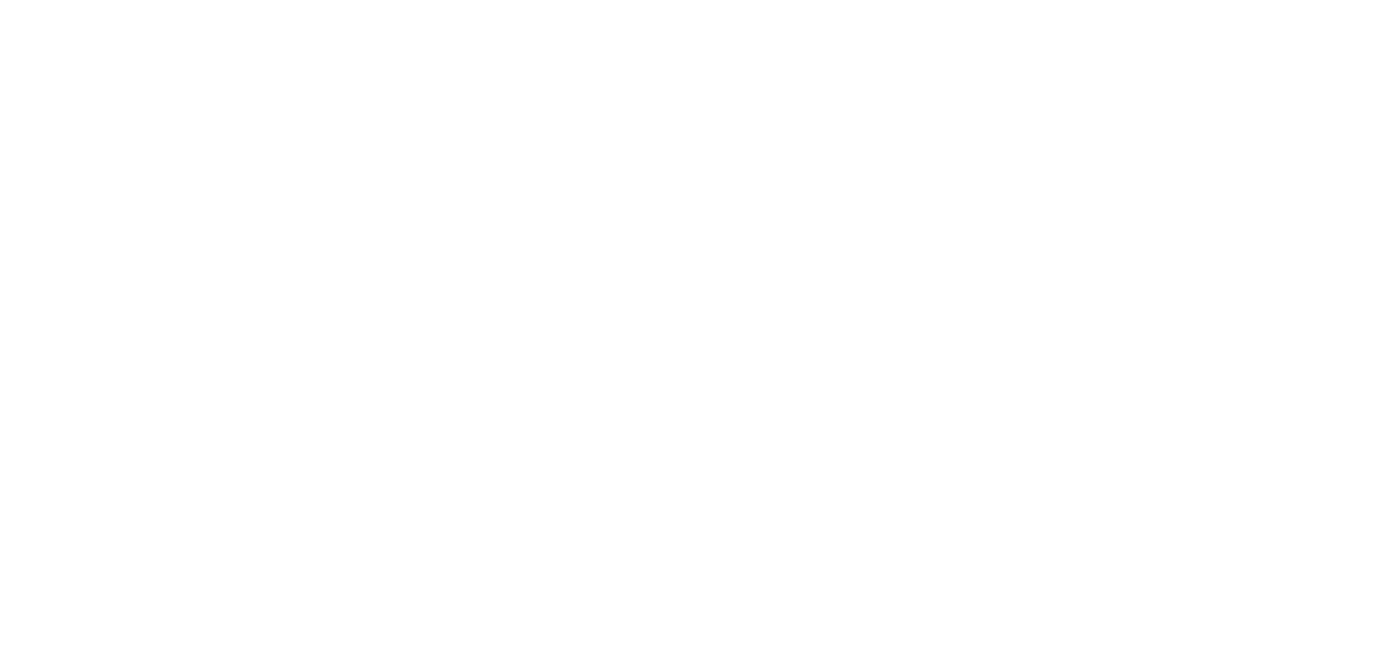 click on "GANA 1 MES GRATIS EN TU SUSCRIPCIÓN AQUÍ ¿Recuerdas cómo empezó tu restaurante?
Hoy puedes ayudar a un colega a tener el mismo cambio que tú viviste.
Recomienda Parrot directamente desde tu Portal Administrador.
Es fácil y rápido.
🎁 Por cada restaurante que se una, ganas 1 mes gratis. Ver video tutorial Ir a video" at bounding box center [694, 4] 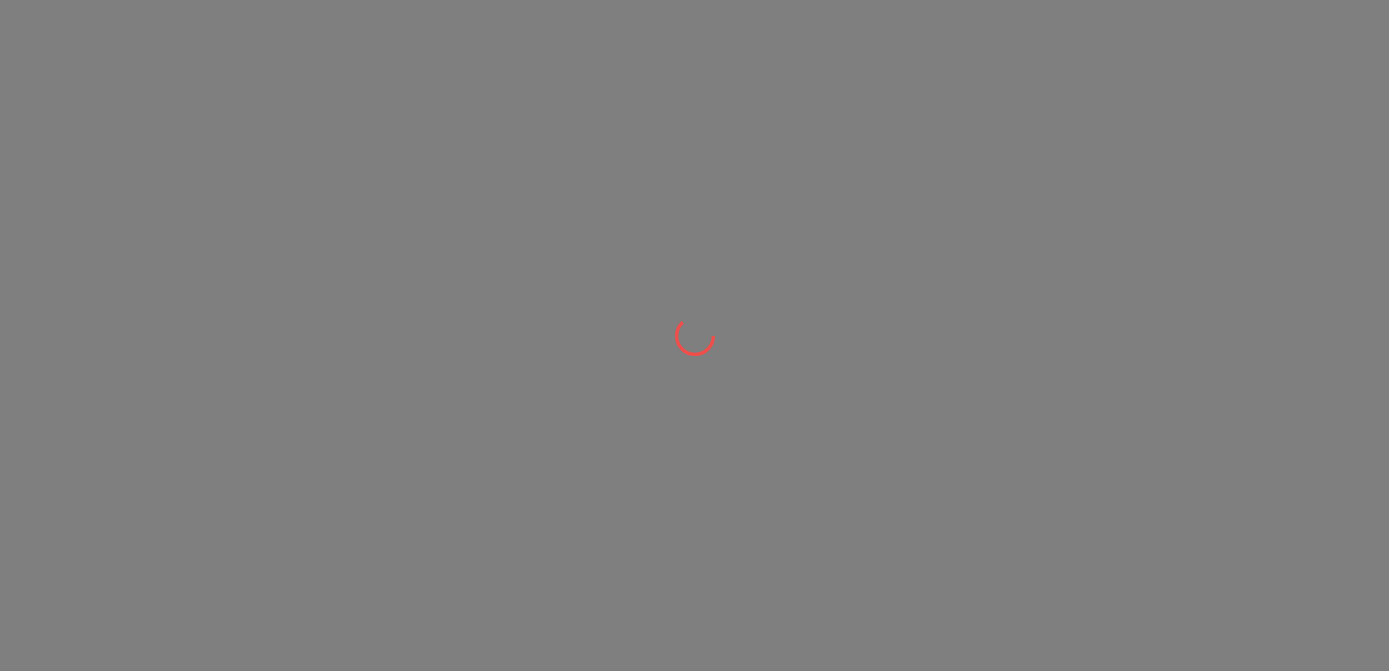 scroll, scrollTop: 0, scrollLeft: 0, axis: both 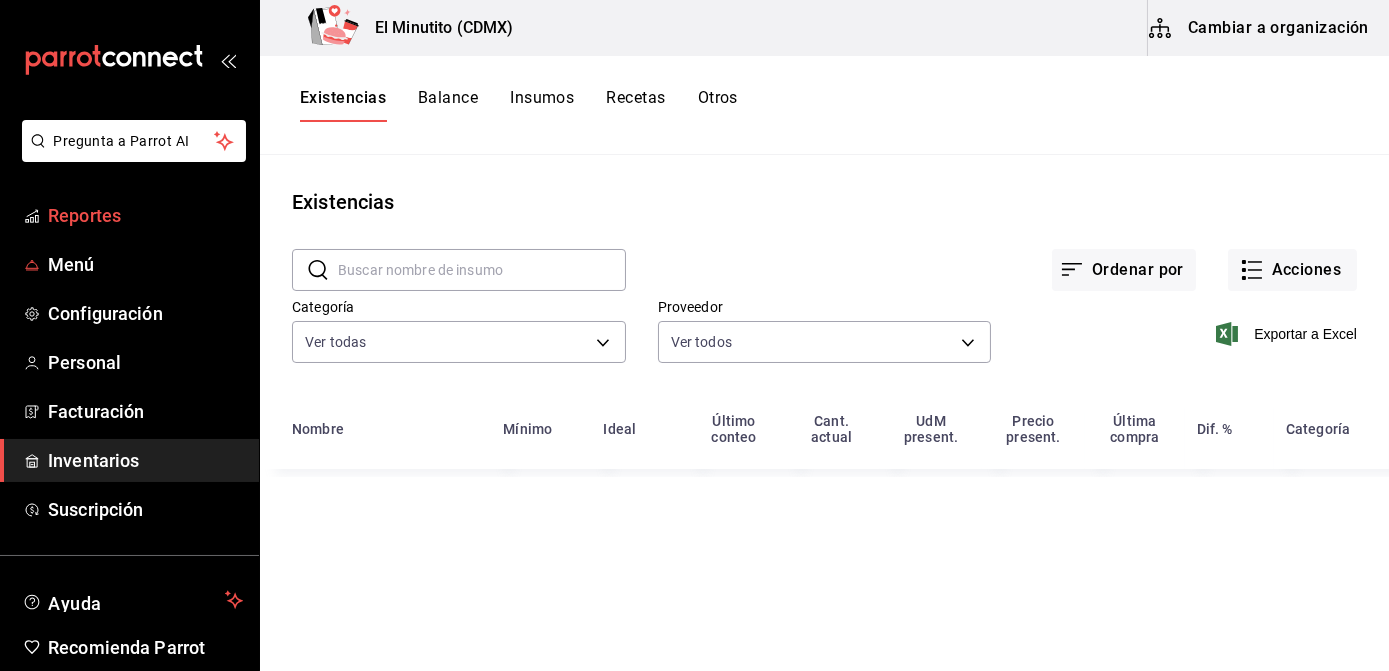 click on "Reportes" at bounding box center (145, 215) 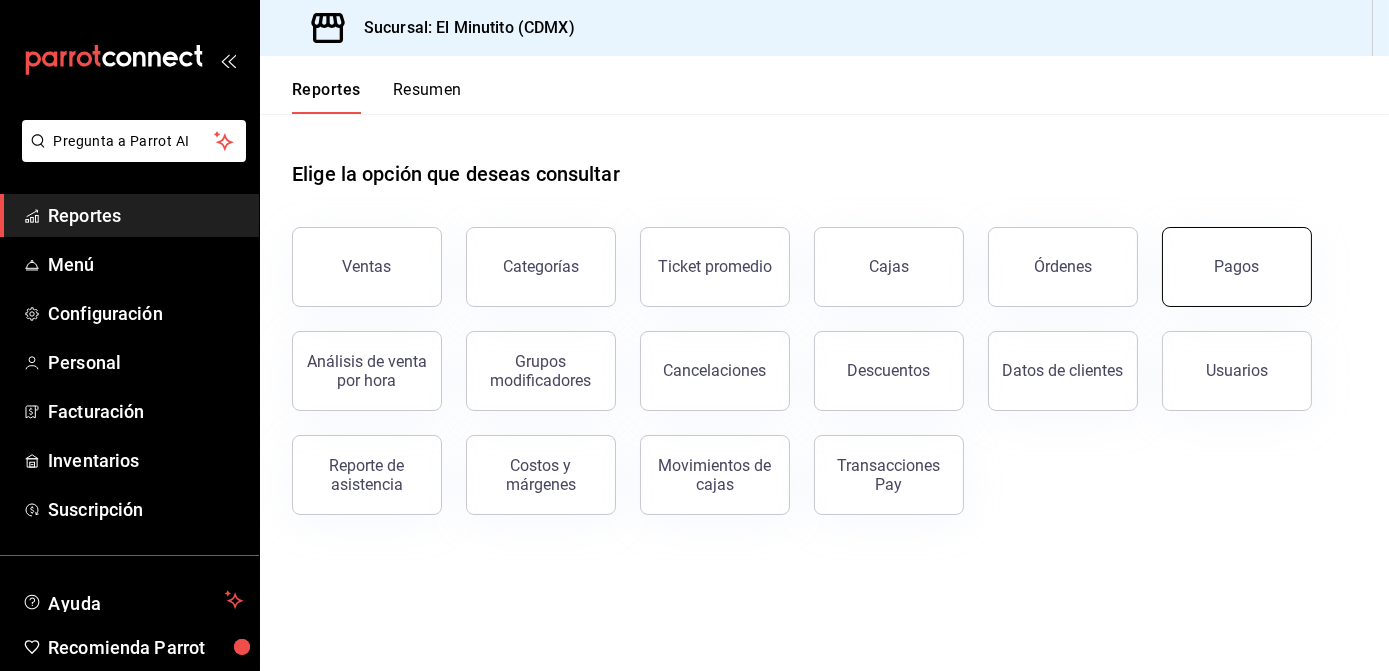 click on "Pagos" at bounding box center (1237, 267) 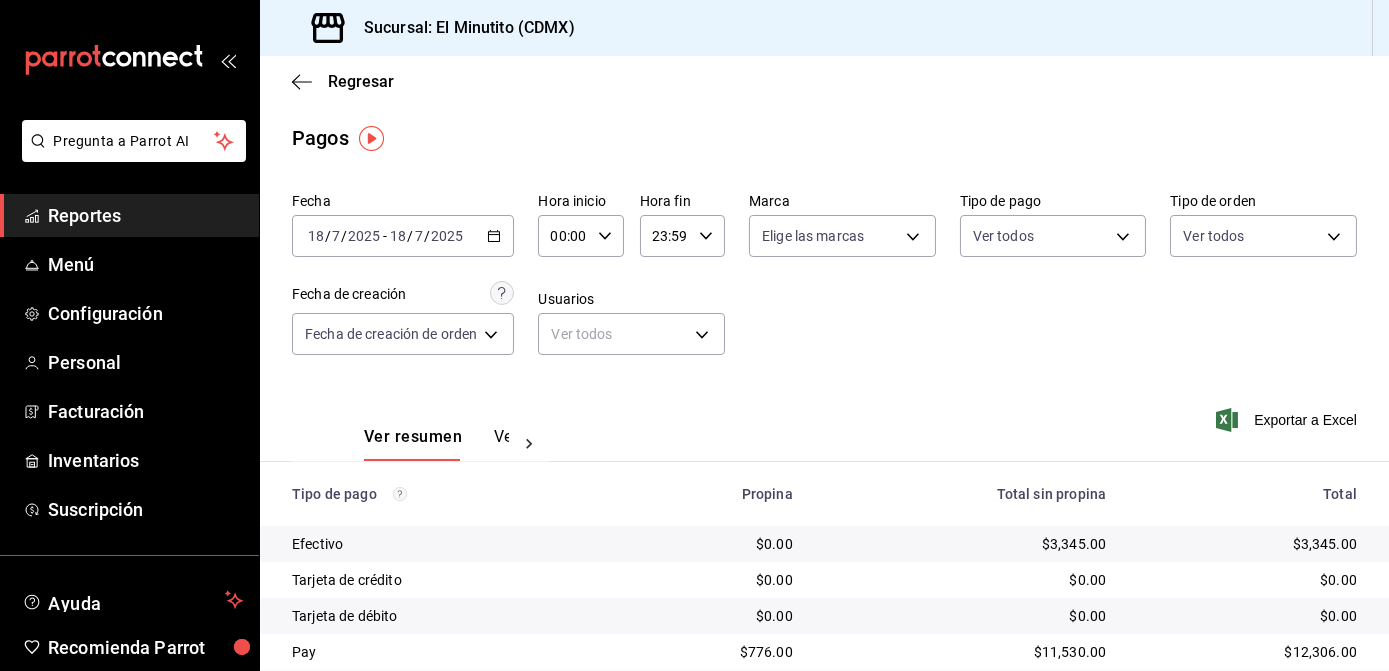 click on "2025-07-18 18 / 7 / 2025 - 2025-07-18 18 / 7 / 2025" at bounding box center (403, 236) 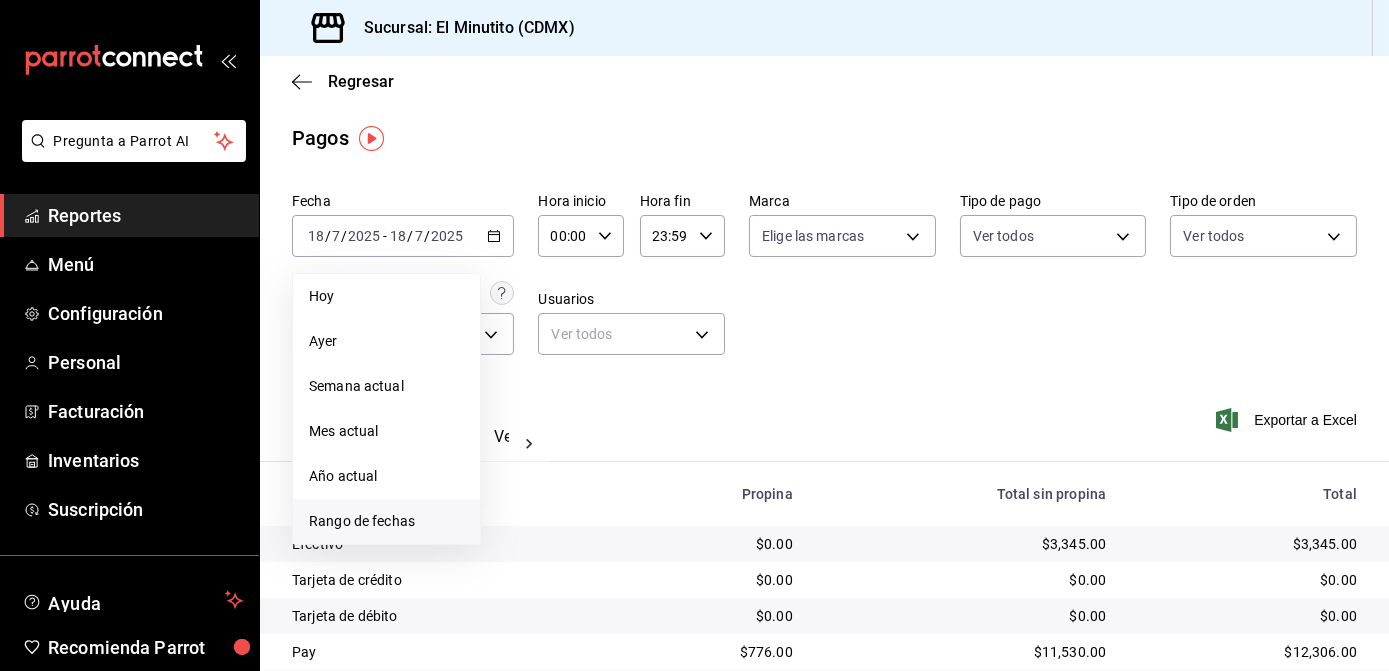 click on "Rango de fechas" at bounding box center (386, 521) 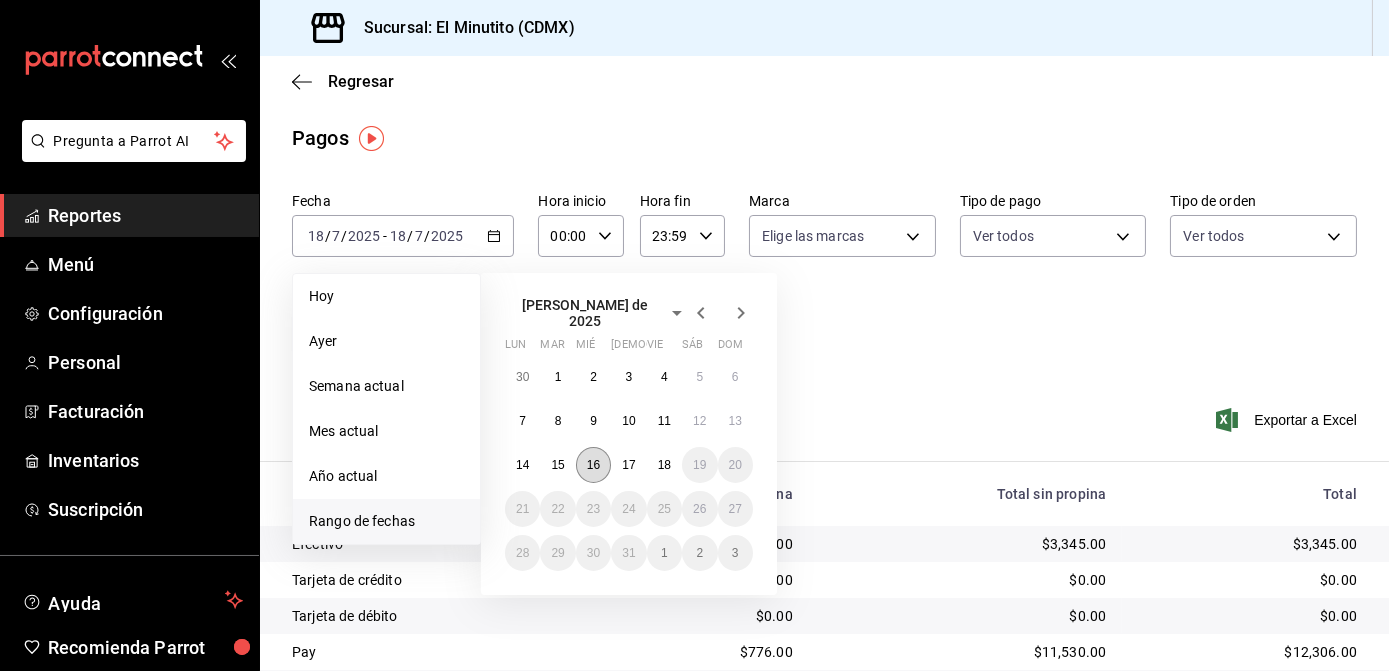 click on "16" at bounding box center (593, 465) 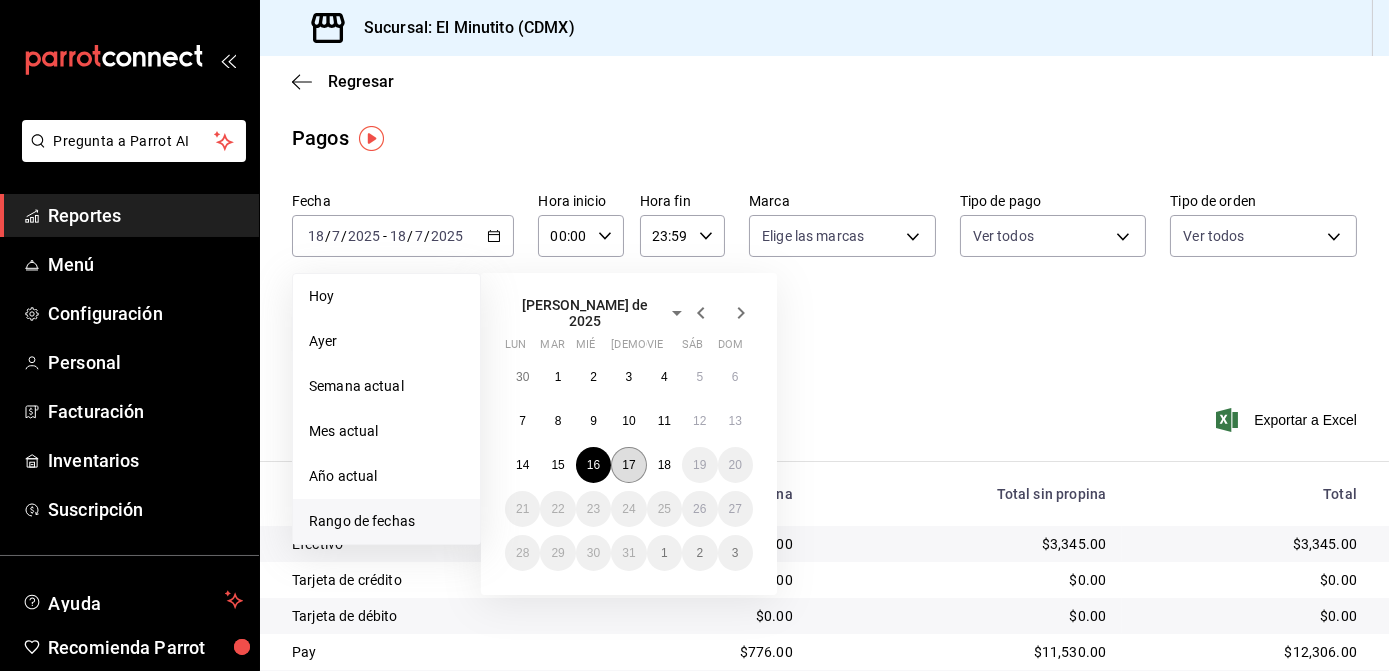 click on "17" at bounding box center (628, 465) 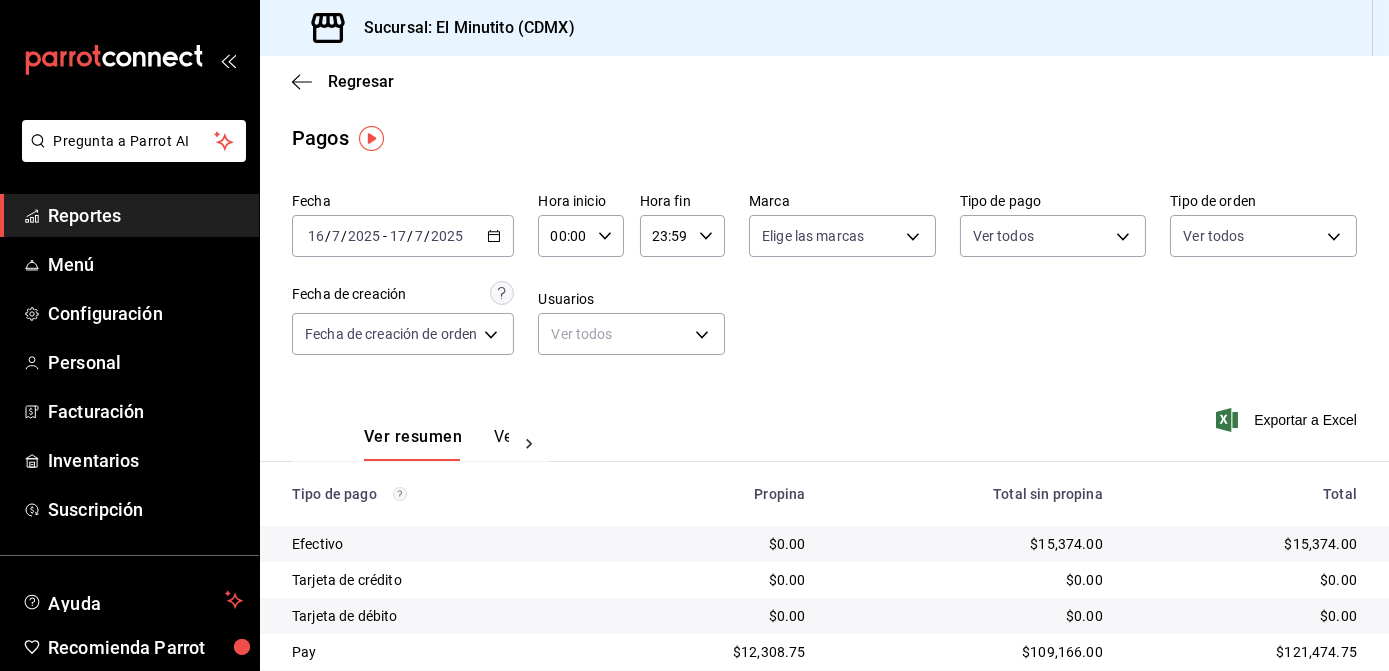click 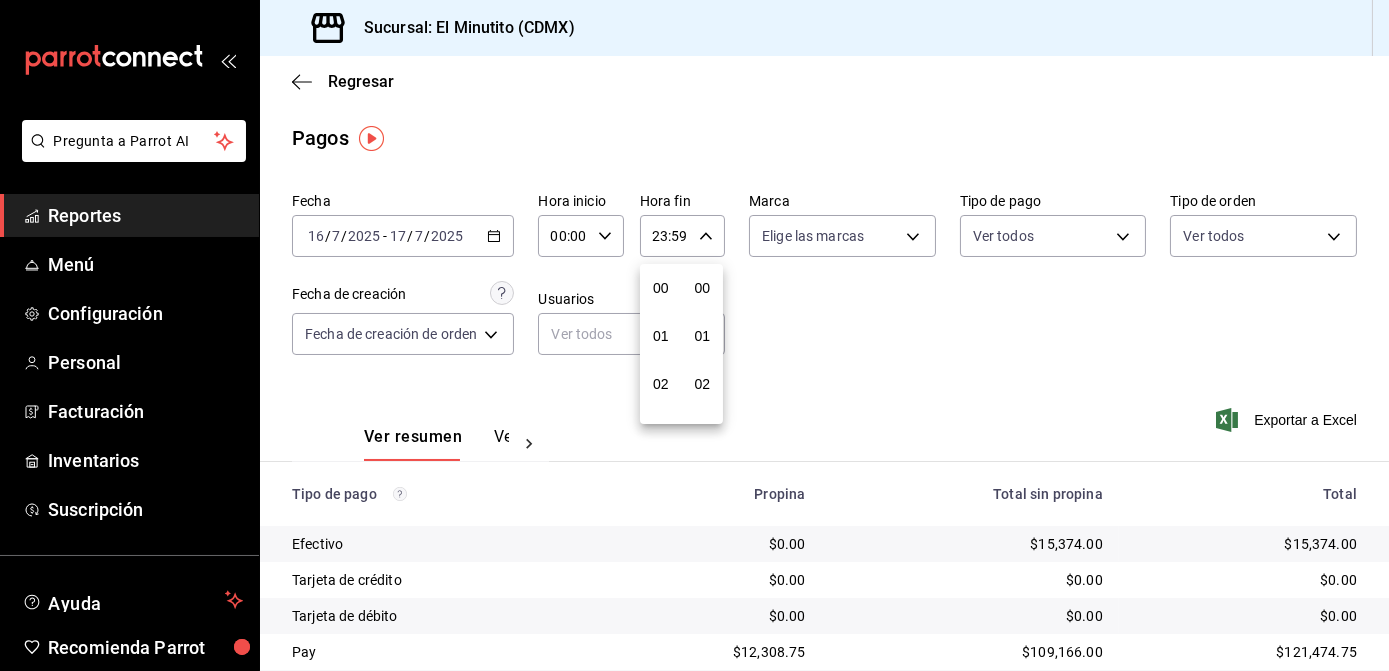 scroll, scrollTop: 992, scrollLeft: 0, axis: vertical 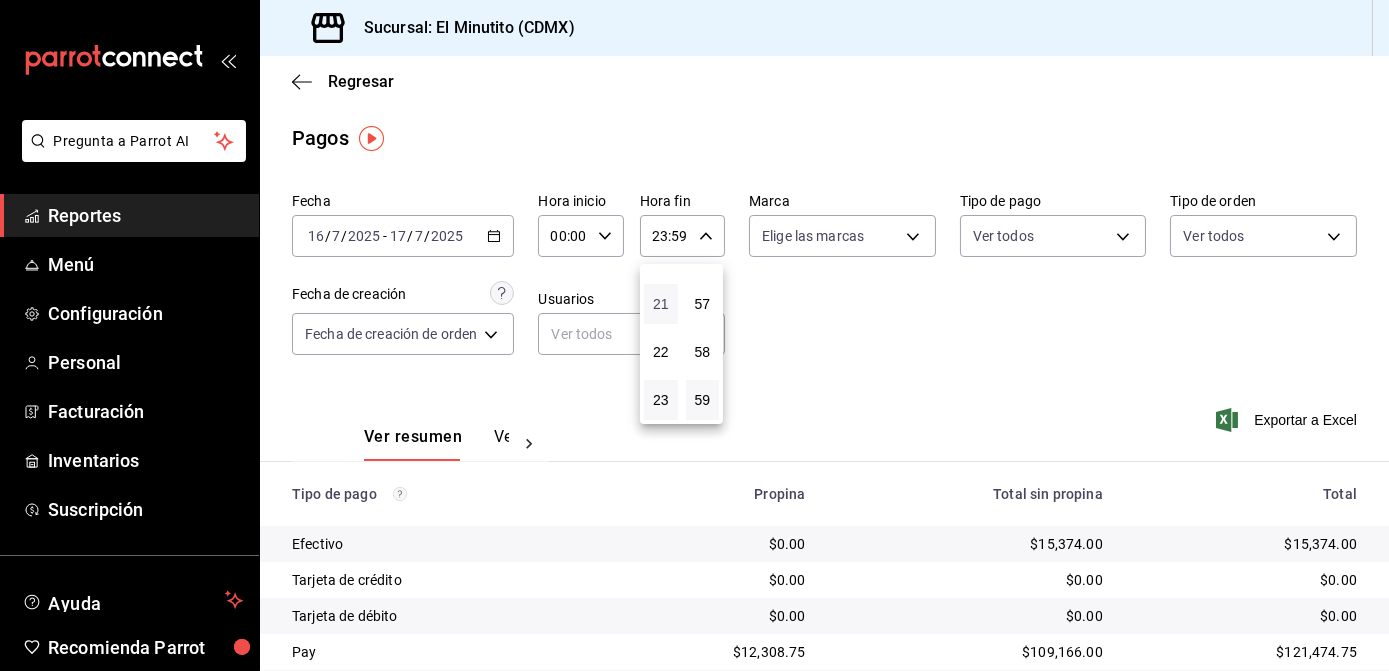click on "21" at bounding box center (661, 304) 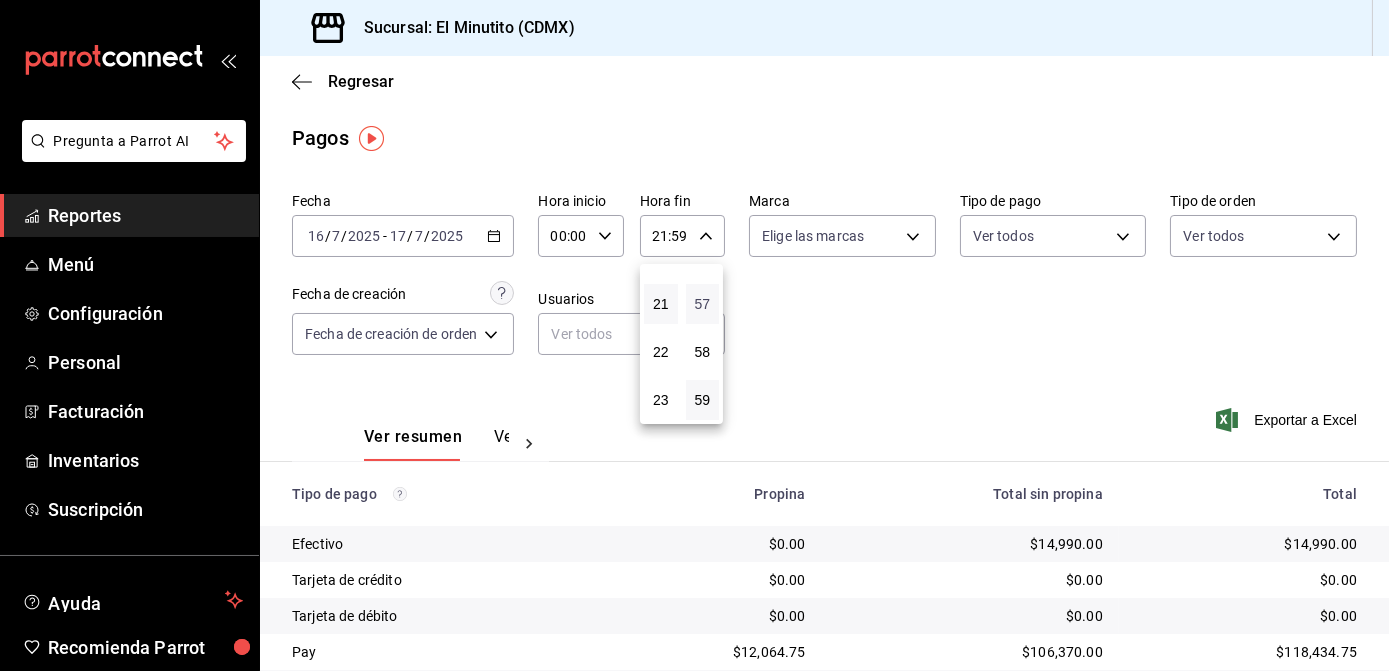 click on "57" at bounding box center [703, 304] 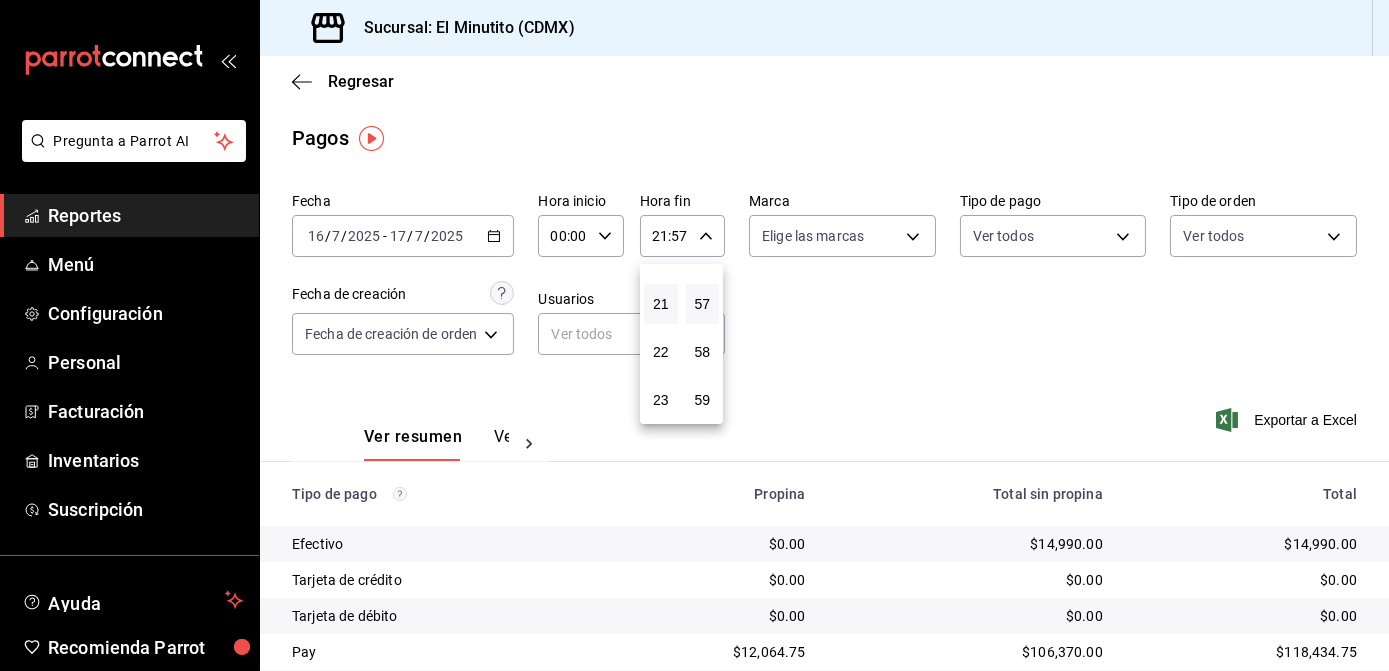 click at bounding box center (694, 335) 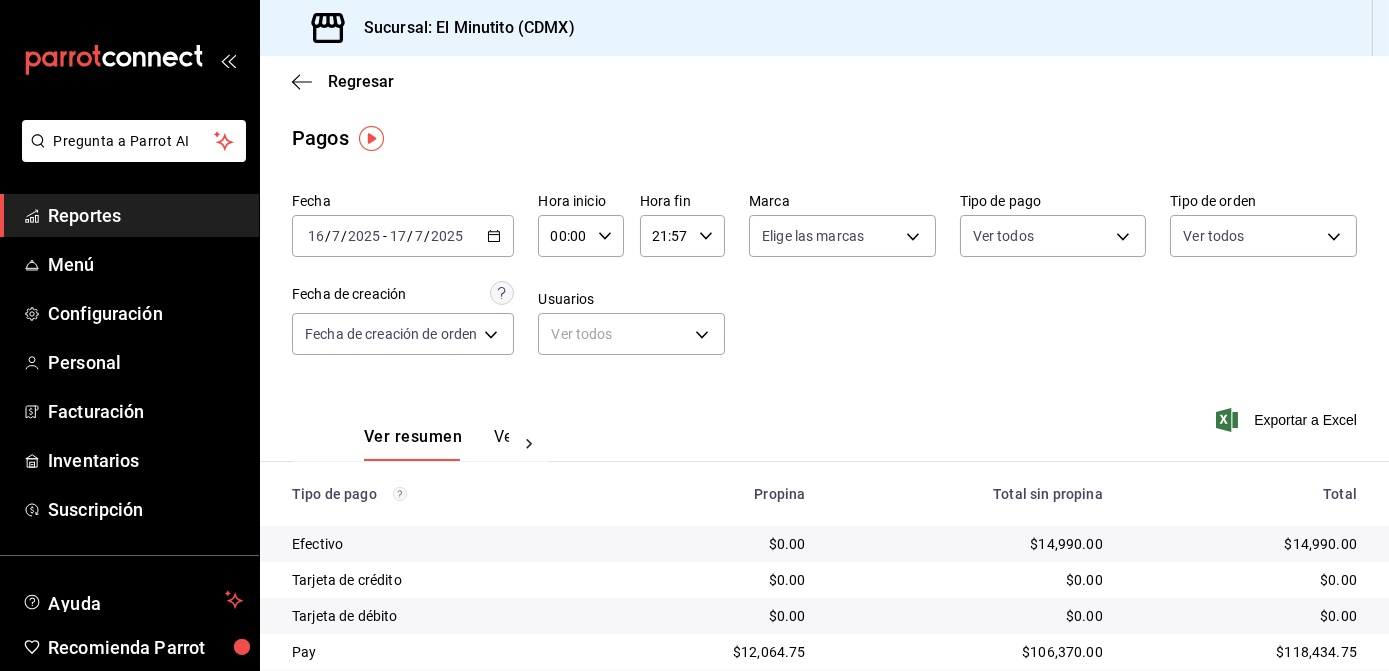 click on "21:57 Hora fin" at bounding box center [682, 236] 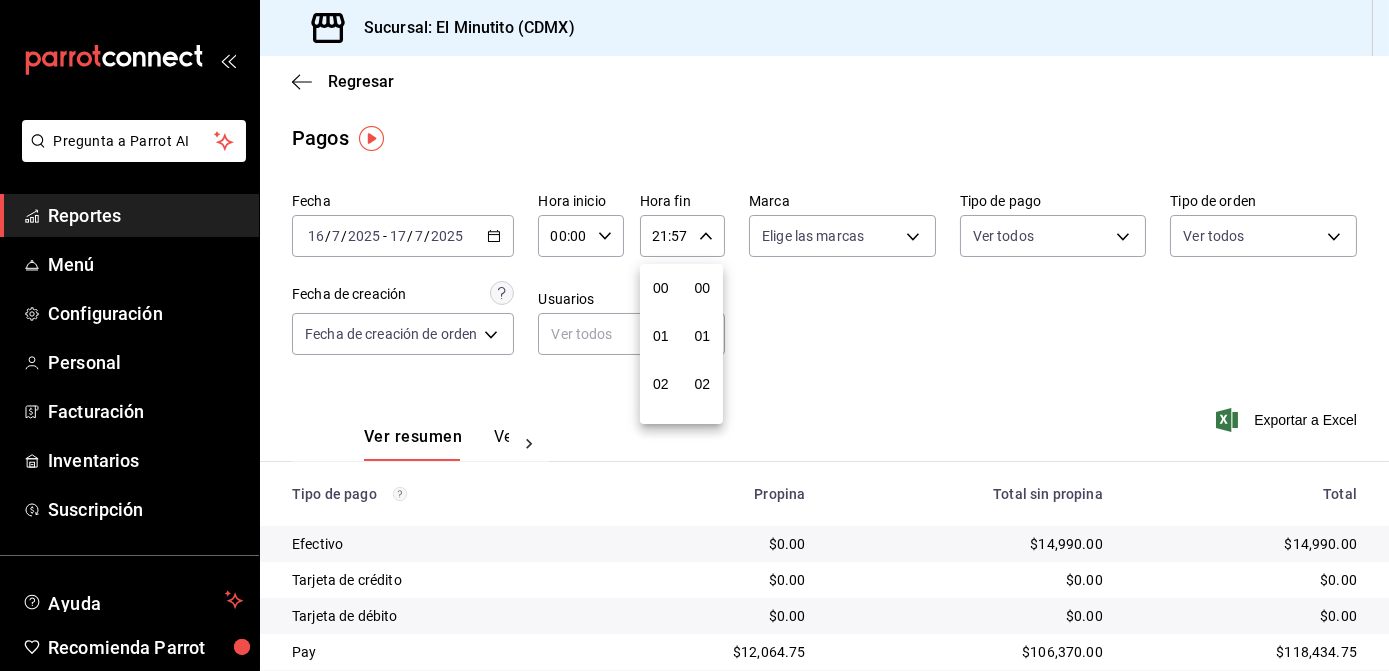 scroll, scrollTop: 992, scrollLeft: 0, axis: vertical 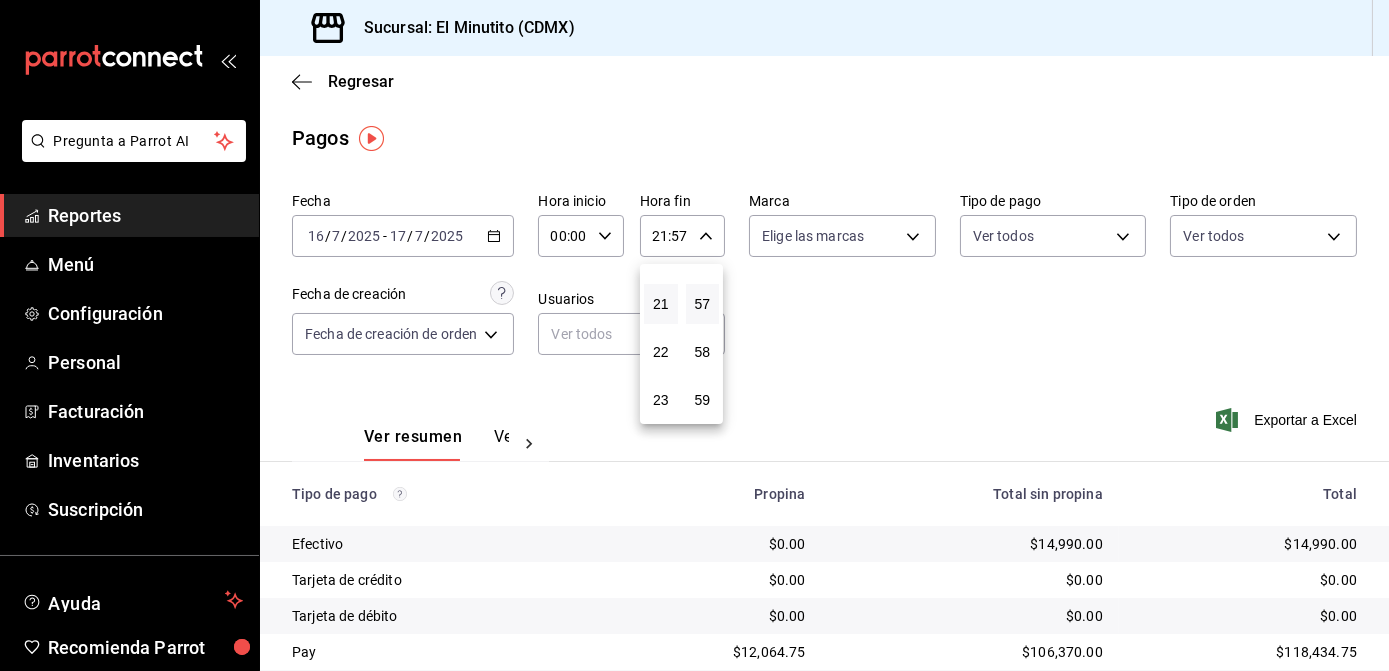 drag, startPoint x: 660, startPoint y: 312, endPoint x: 637, endPoint y: 478, distance: 167.5858 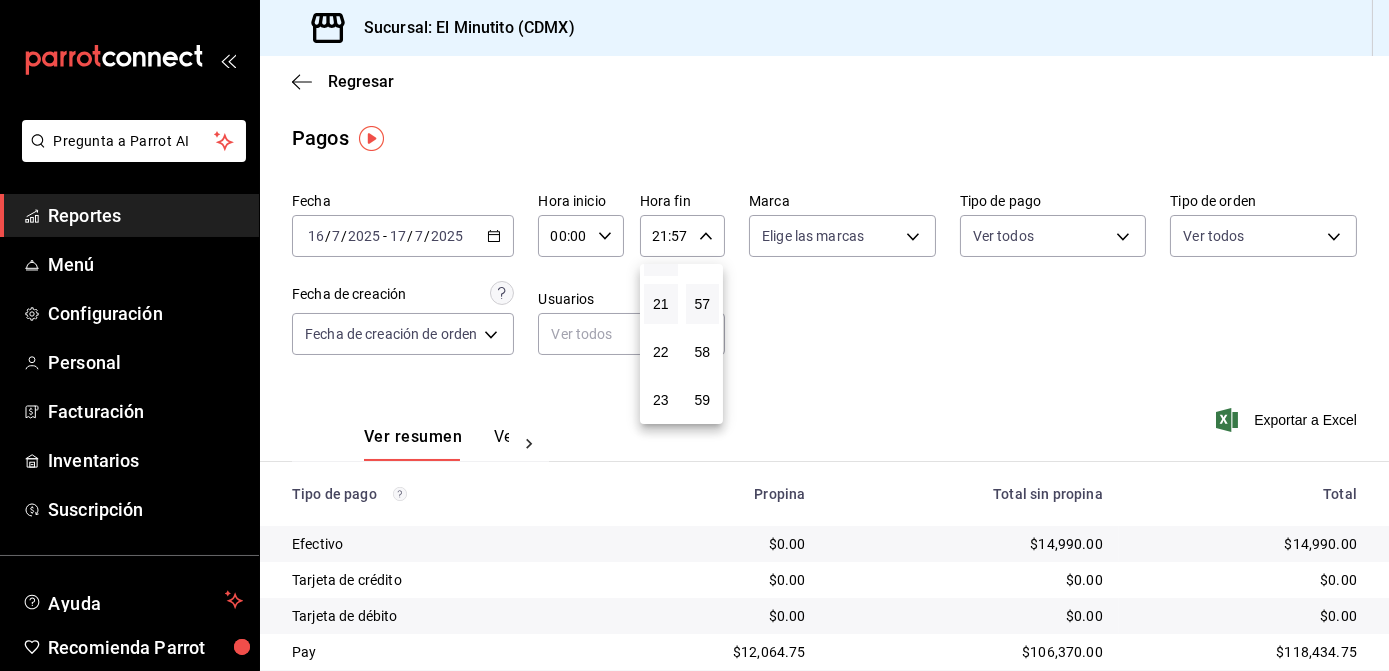 click on "20" at bounding box center [661, 256] 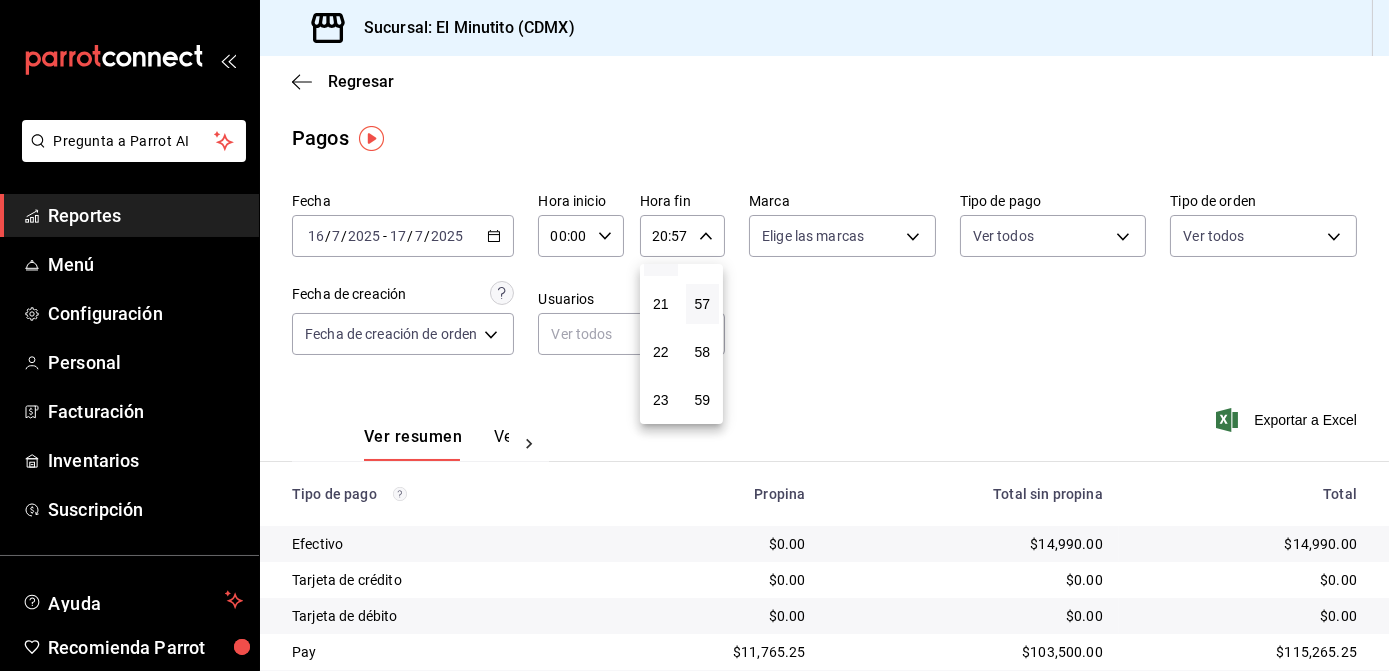 click at bounding box center (694, 335) 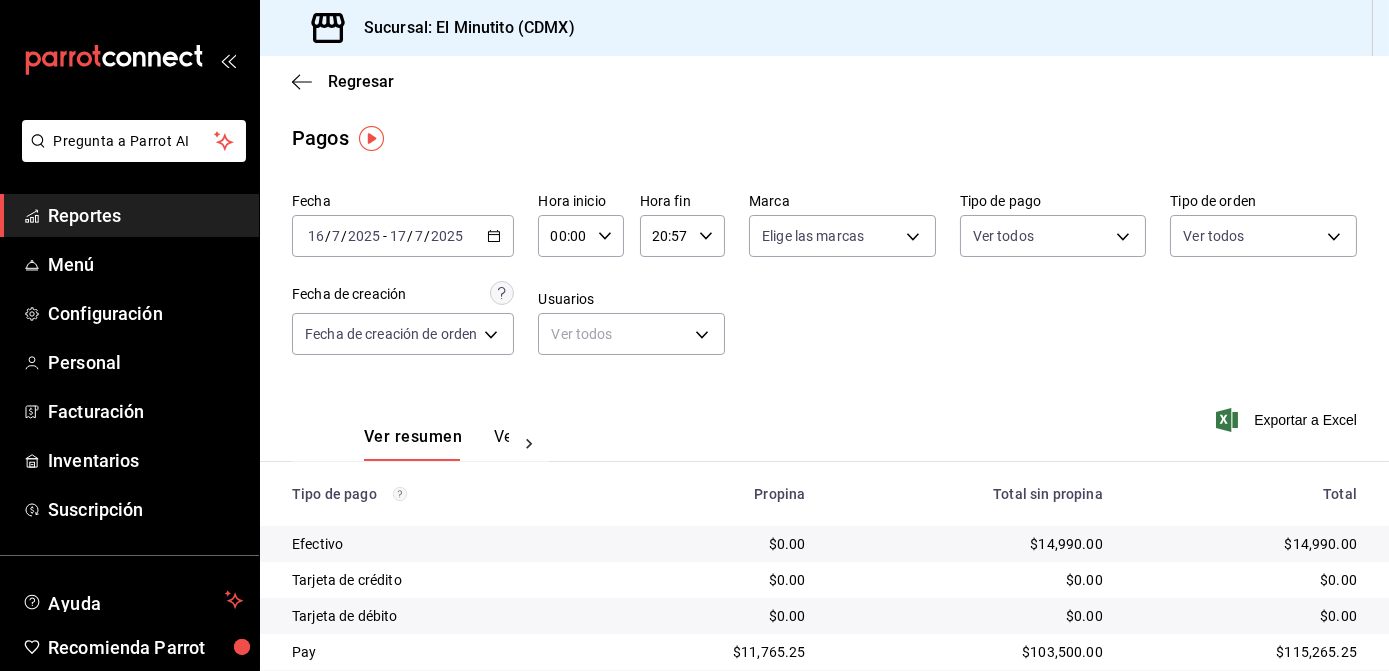 click 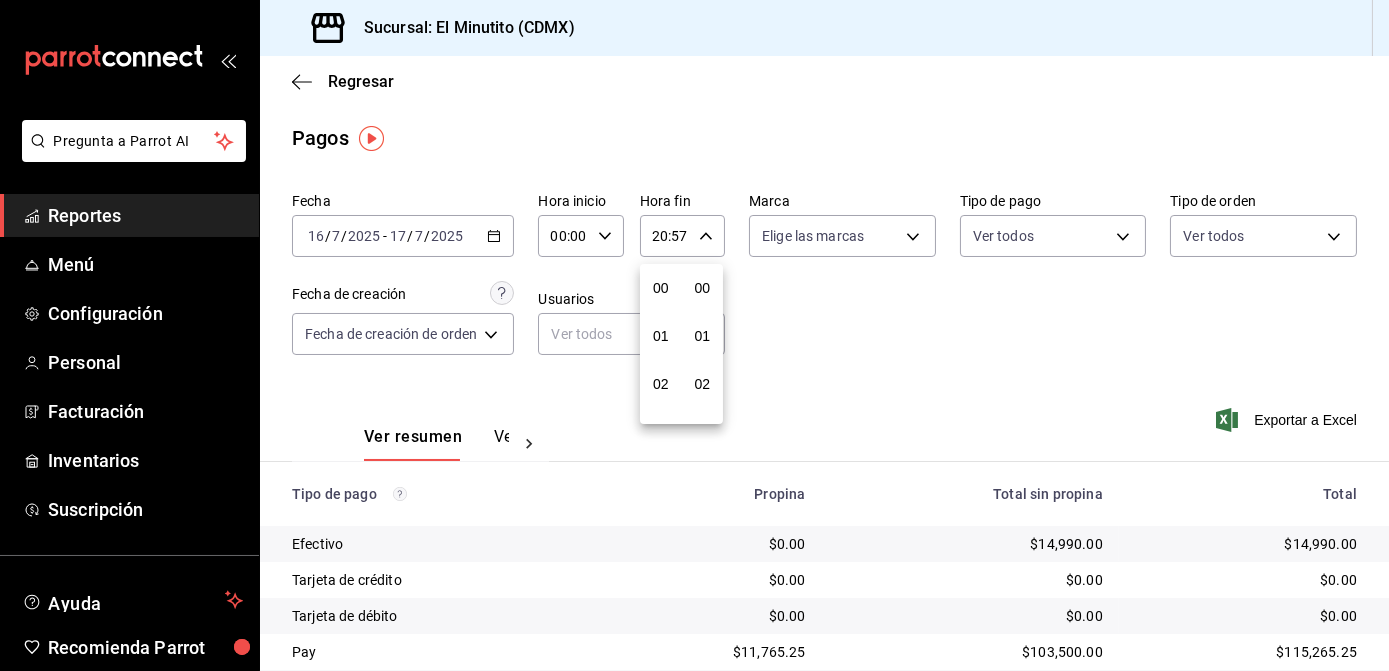 scroll, scrollTop: 960, scrollLeft: 0, axis: vertical 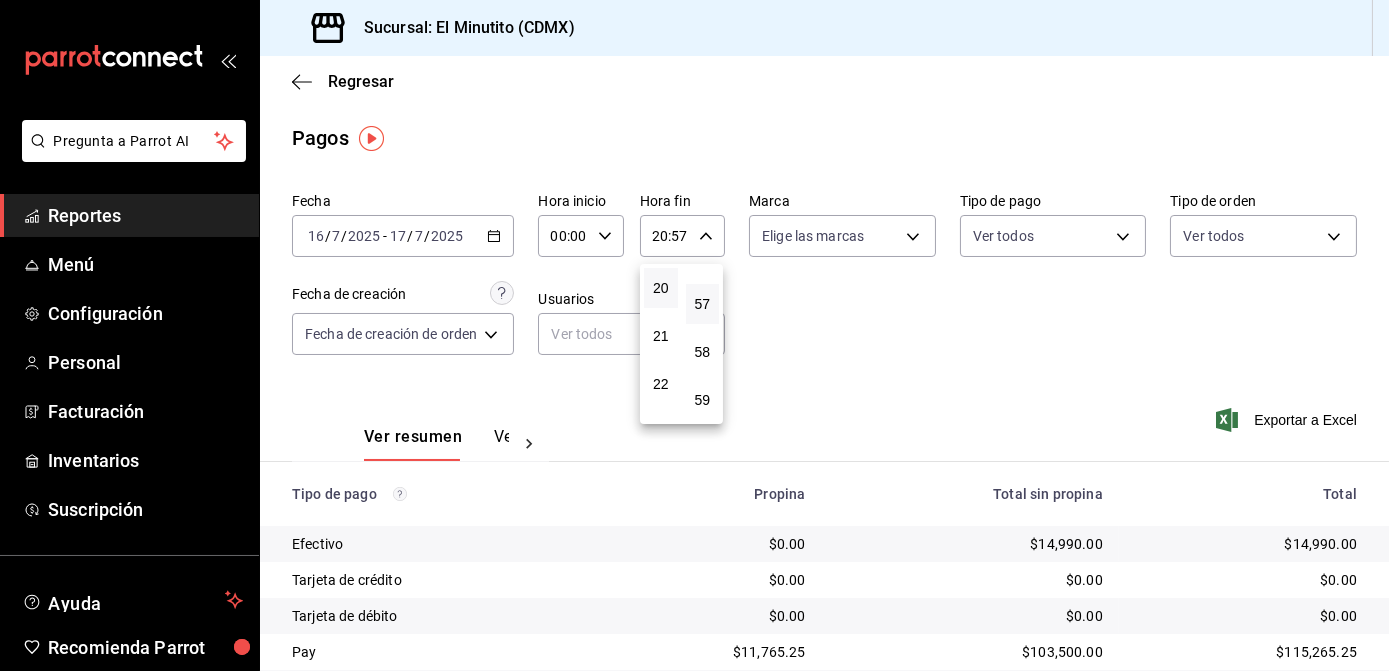 click at bounding box center (694, 335) 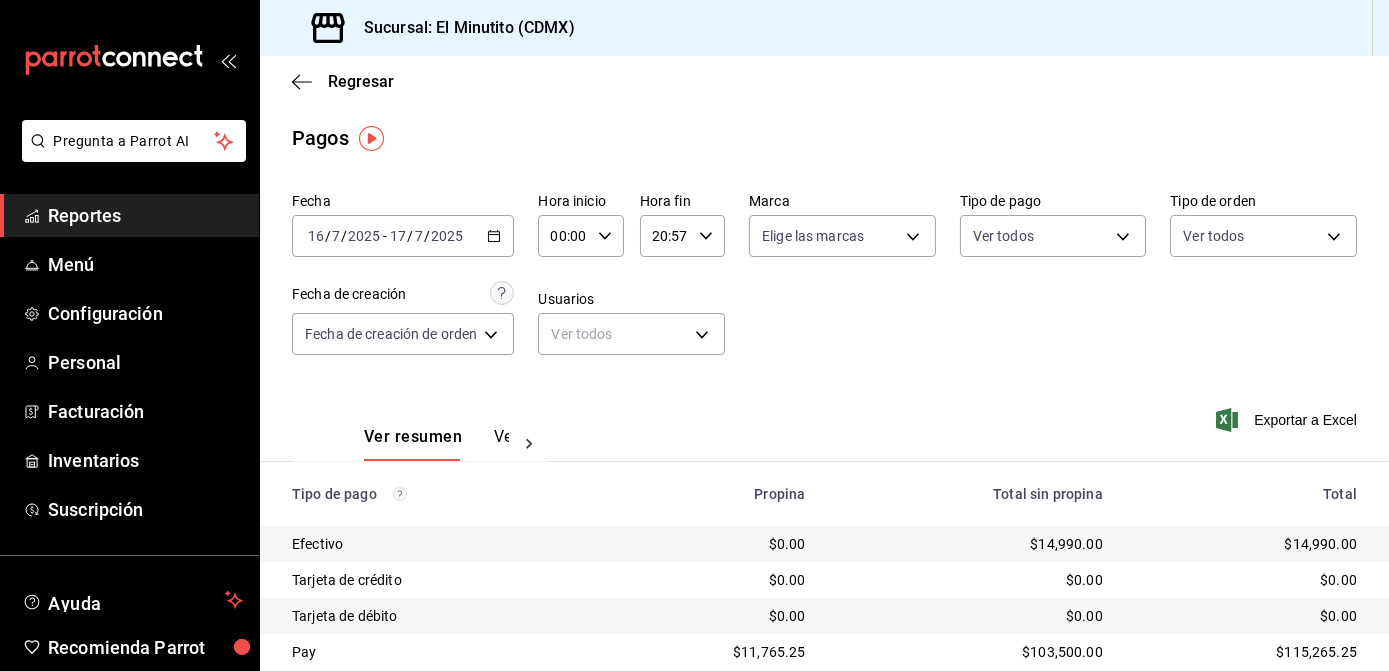 click 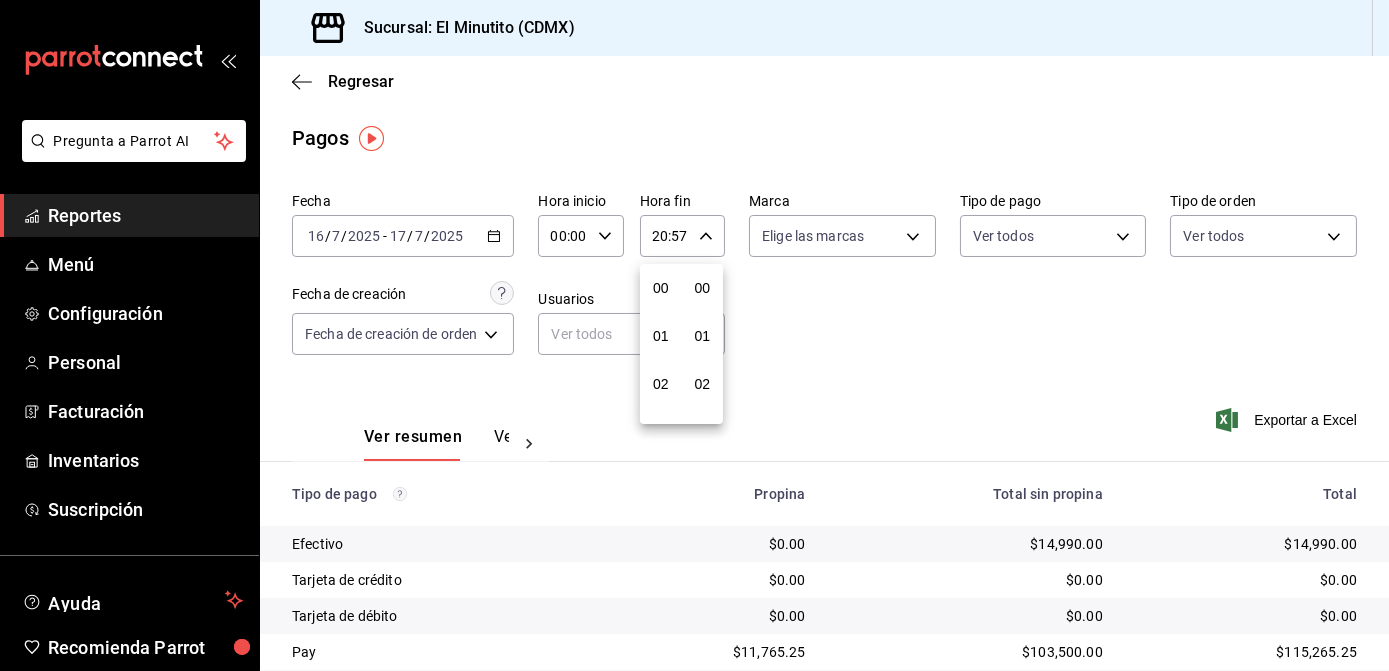 scroll, scrollTop: 960, scrollLeft: 0, axis: vertical 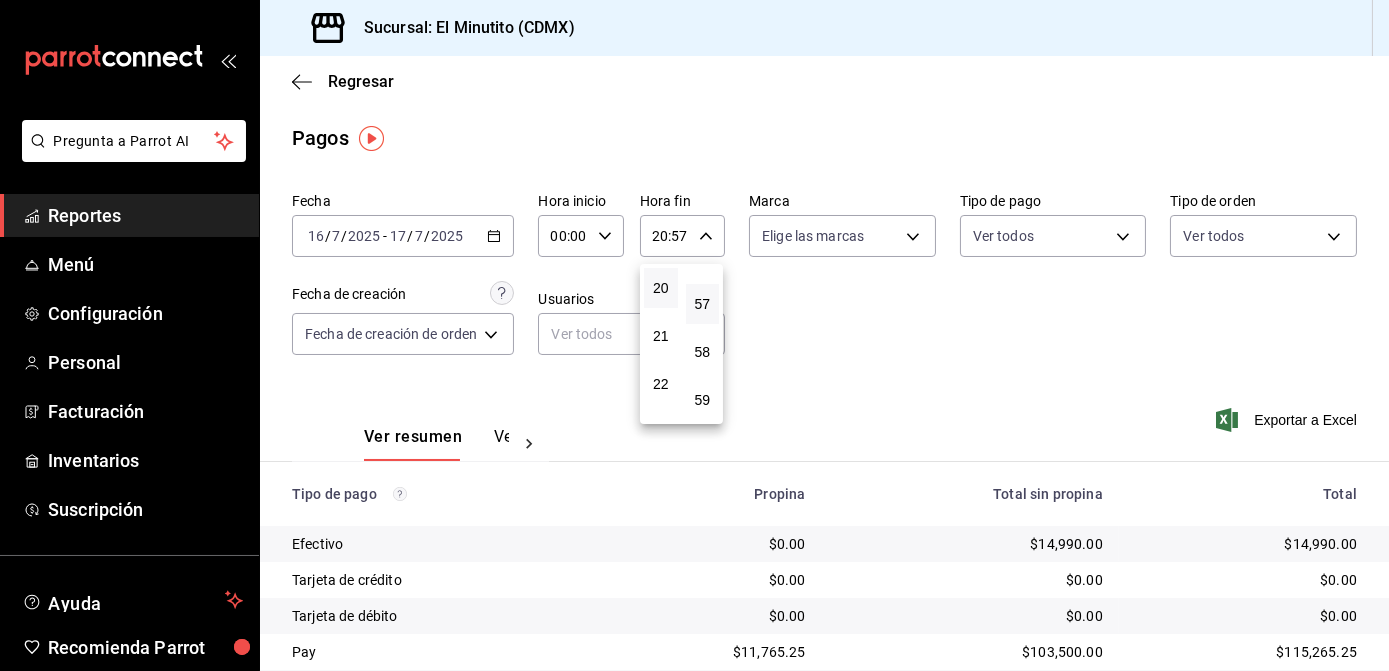 click at bounding box center (694, 335) 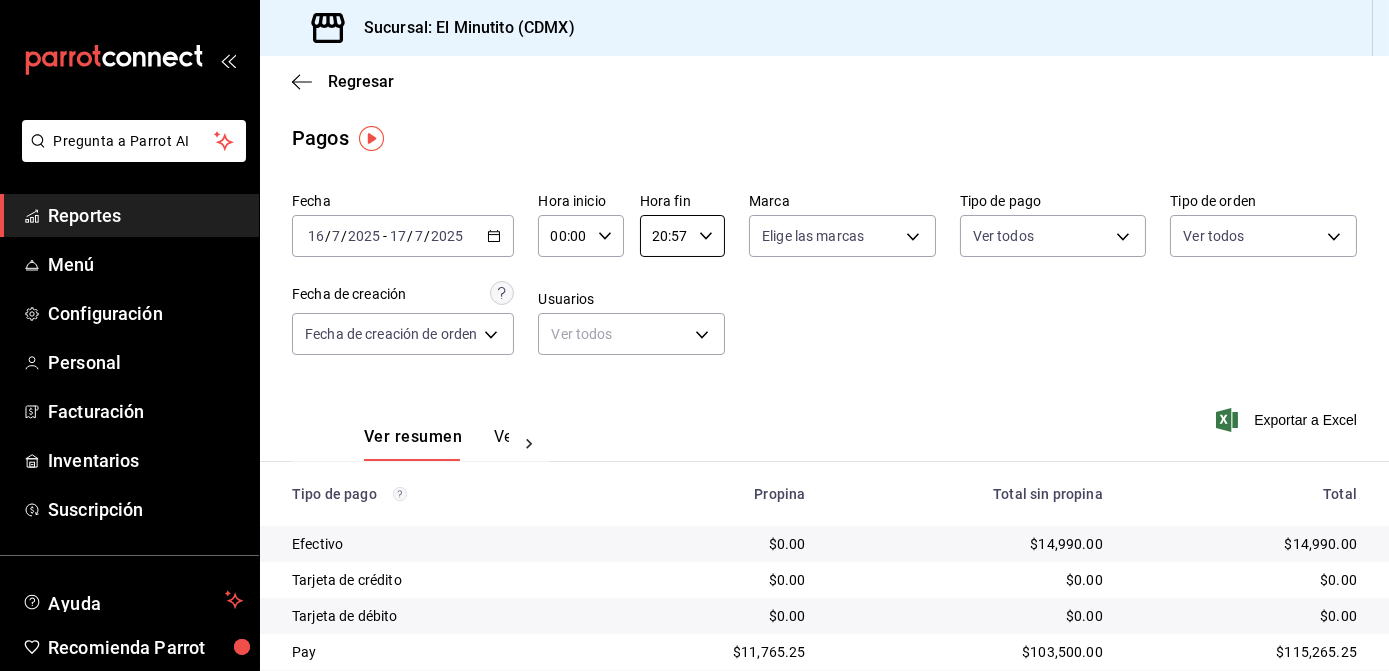 click on "20:57" at bounding box center (665, 236) 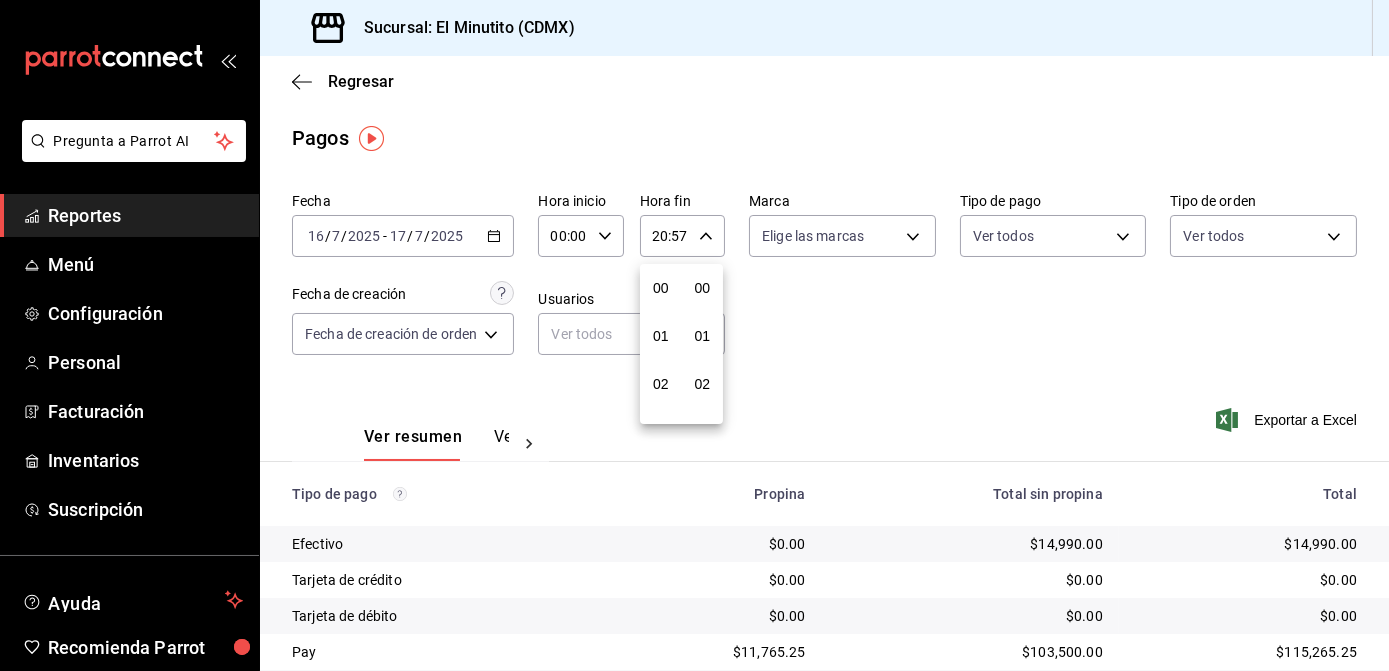 scroll, scrollTop: 960, scrollLeft: 0, axis: vertical 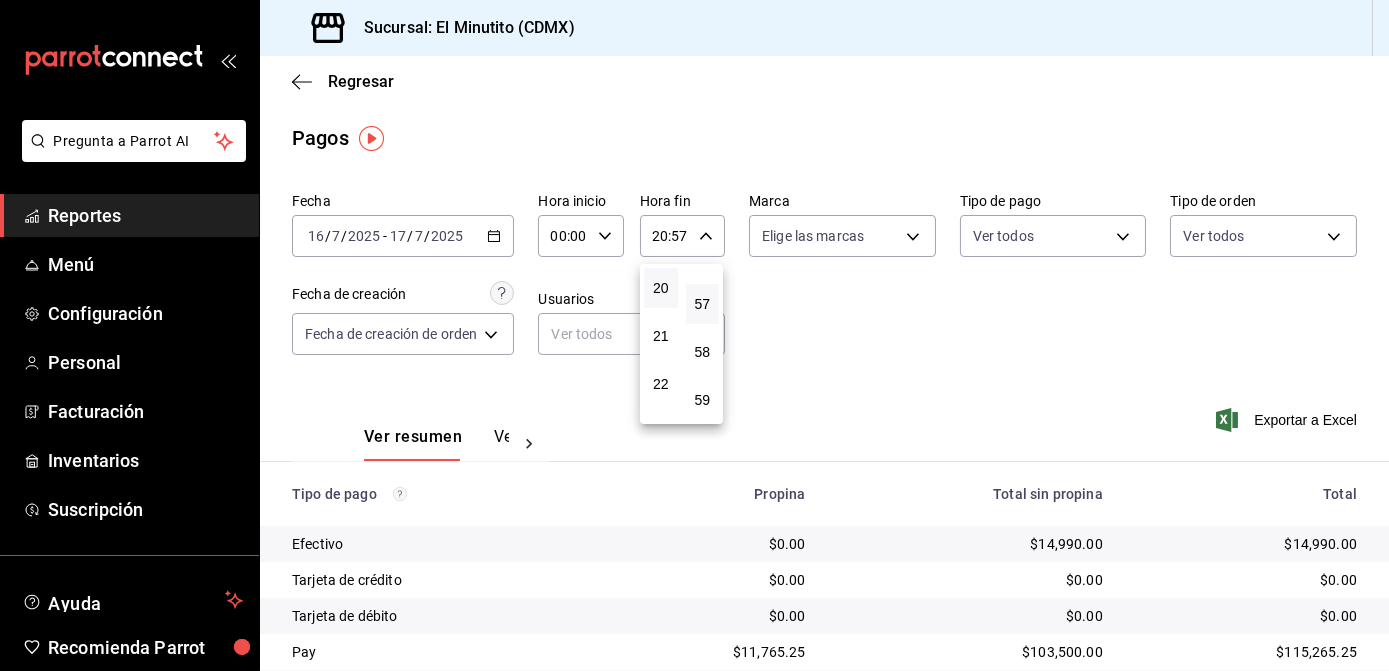 click at bounding box center (694, 335) 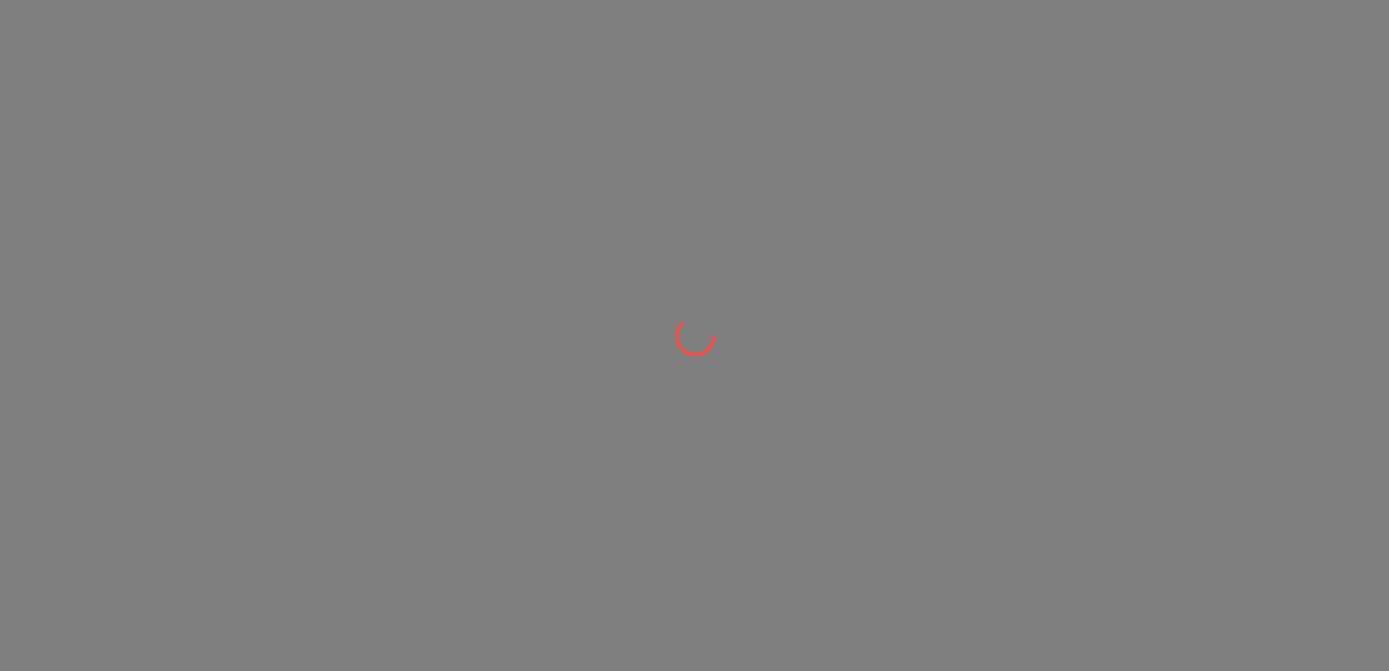 scroll, scrollTop: 0, scrollLeft: 0, axis: both 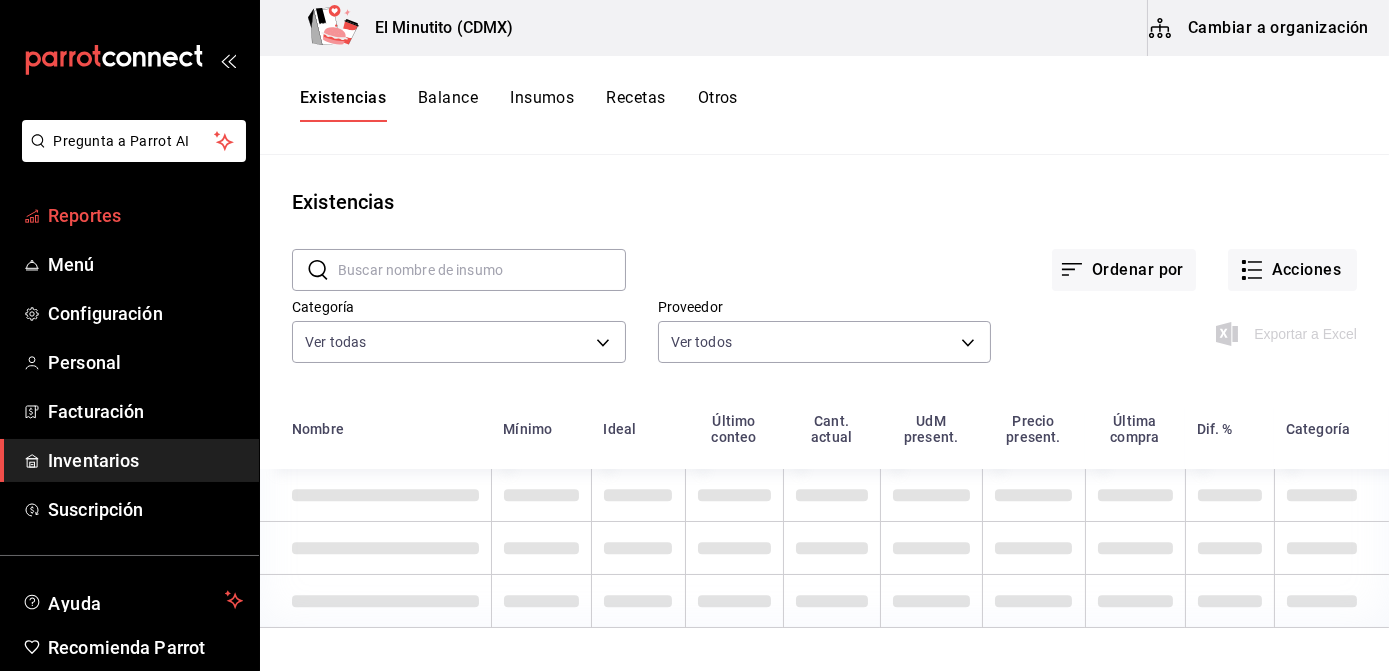 click on "Reportes" at bounding box center [145, 215] 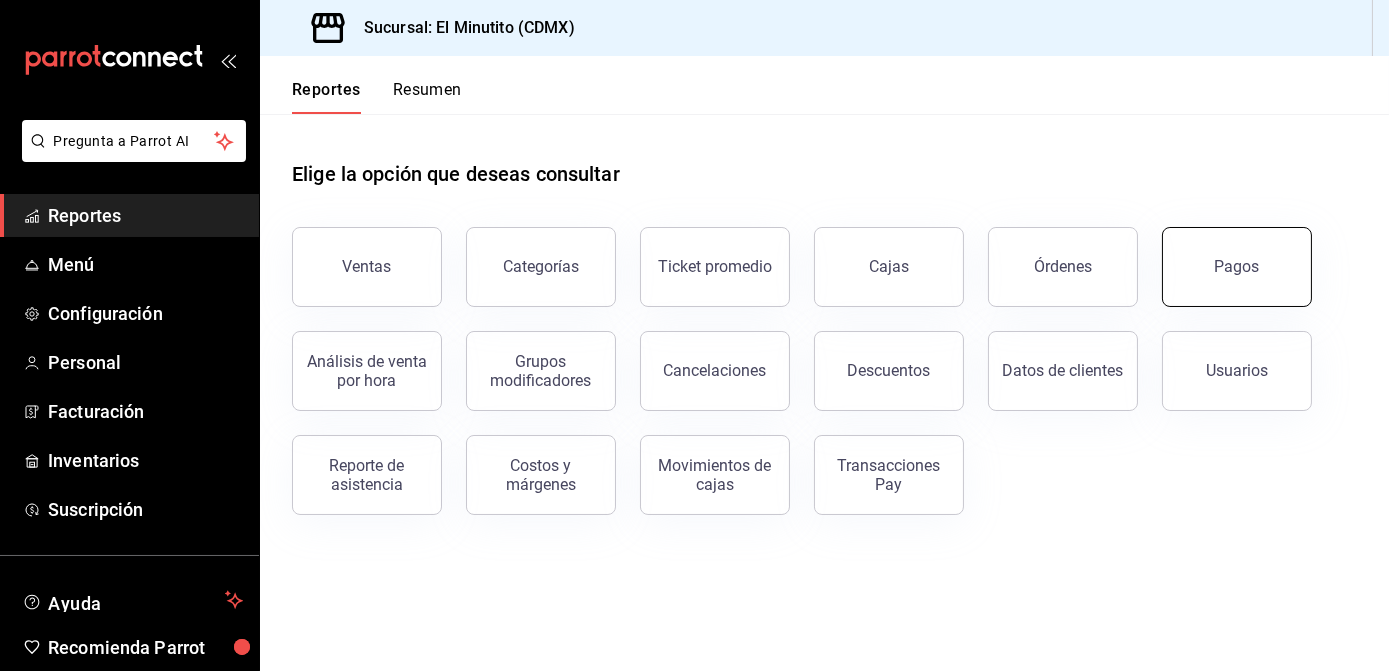 click on "Pagos" at bounding box center [1237, 267] 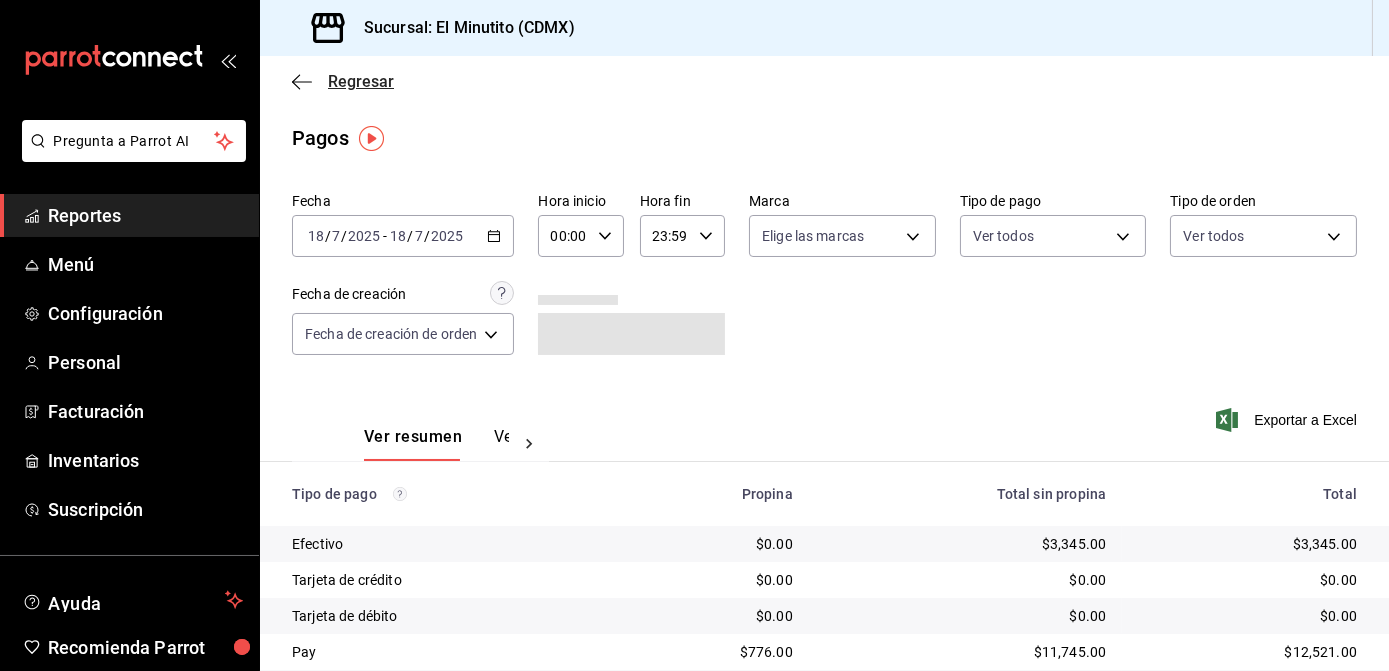 click on "Regresar" at bounding box center [361, 81] 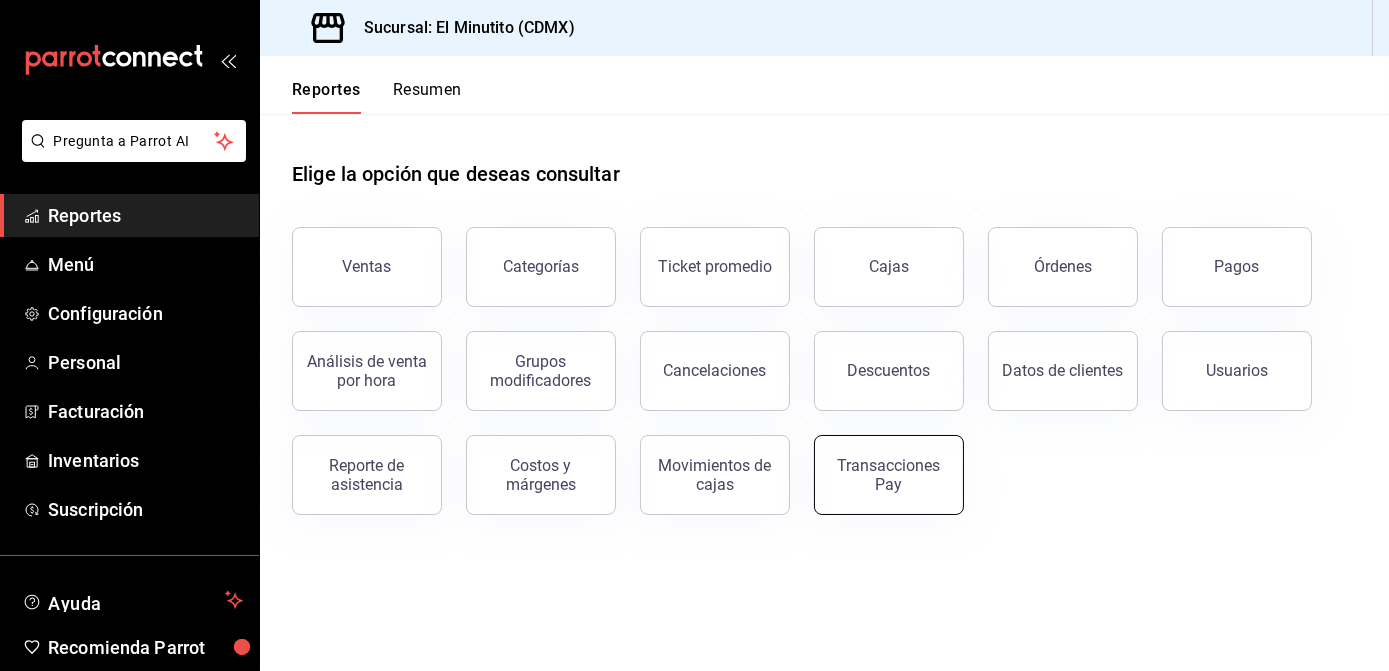 click on "Transacciones Pay" at bounding box center (889, 475) 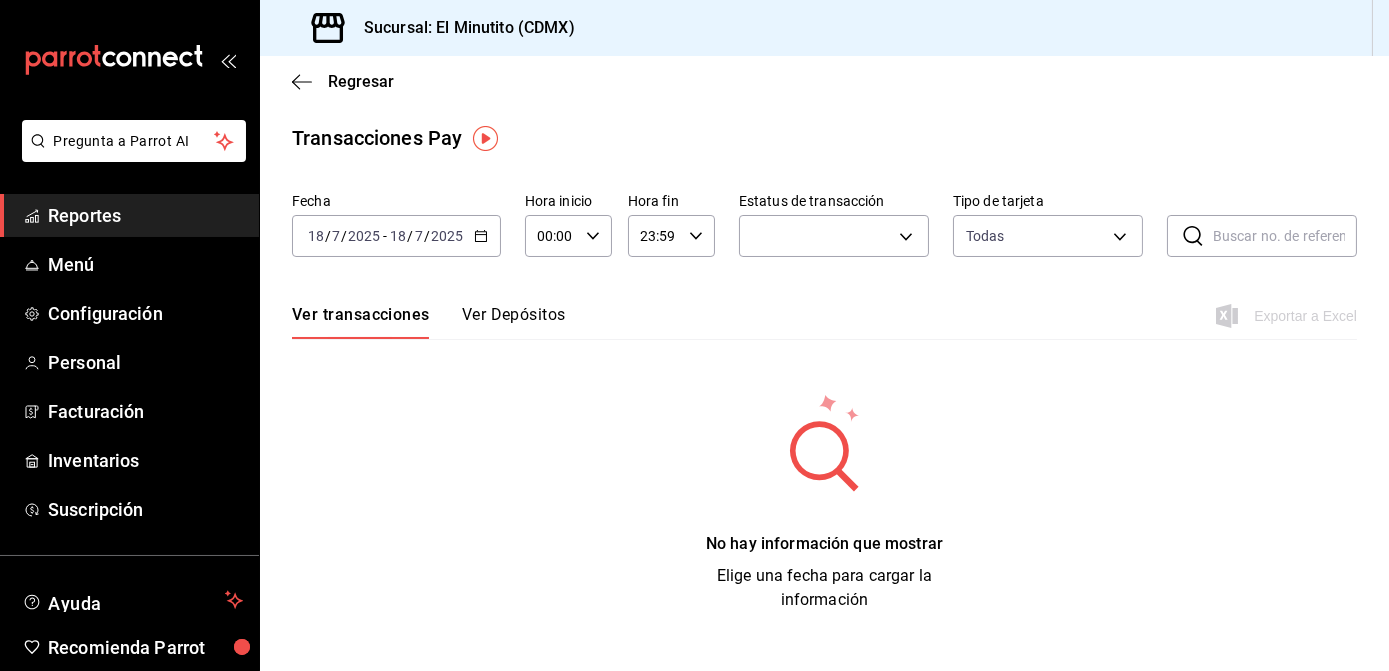 click 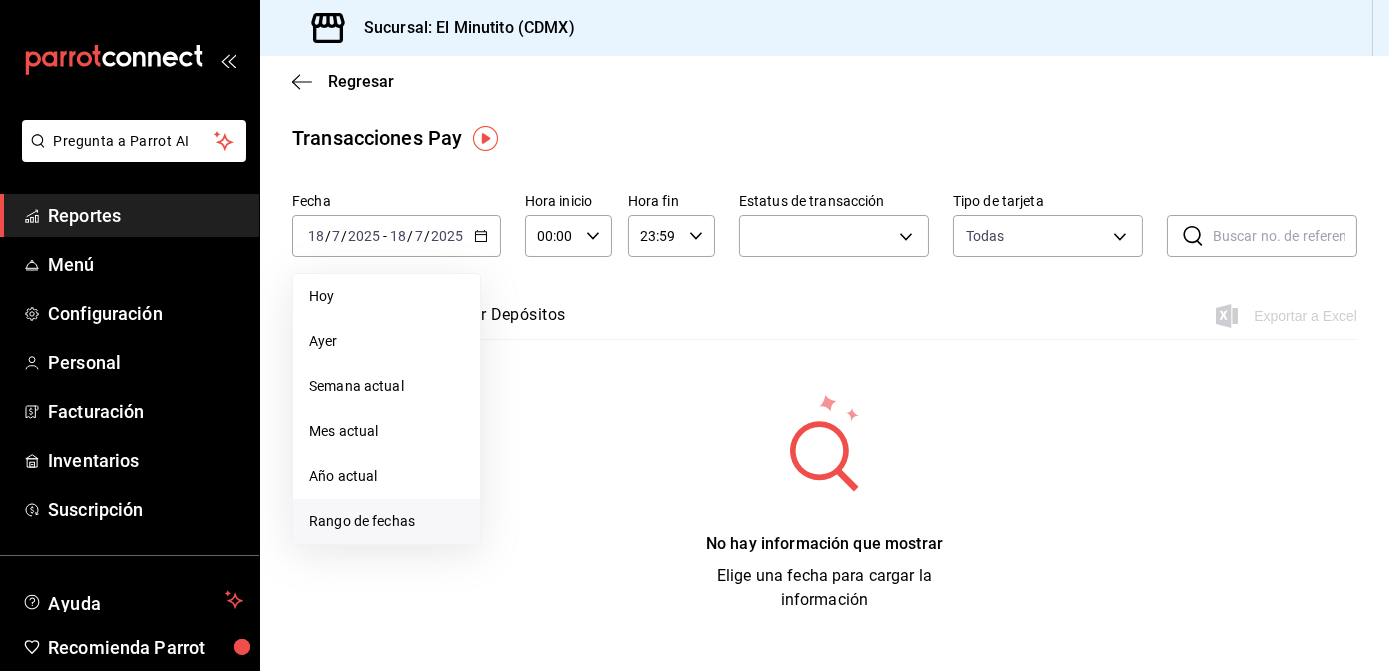 click on "Rango de fechas" at bounding box center [386, 521] 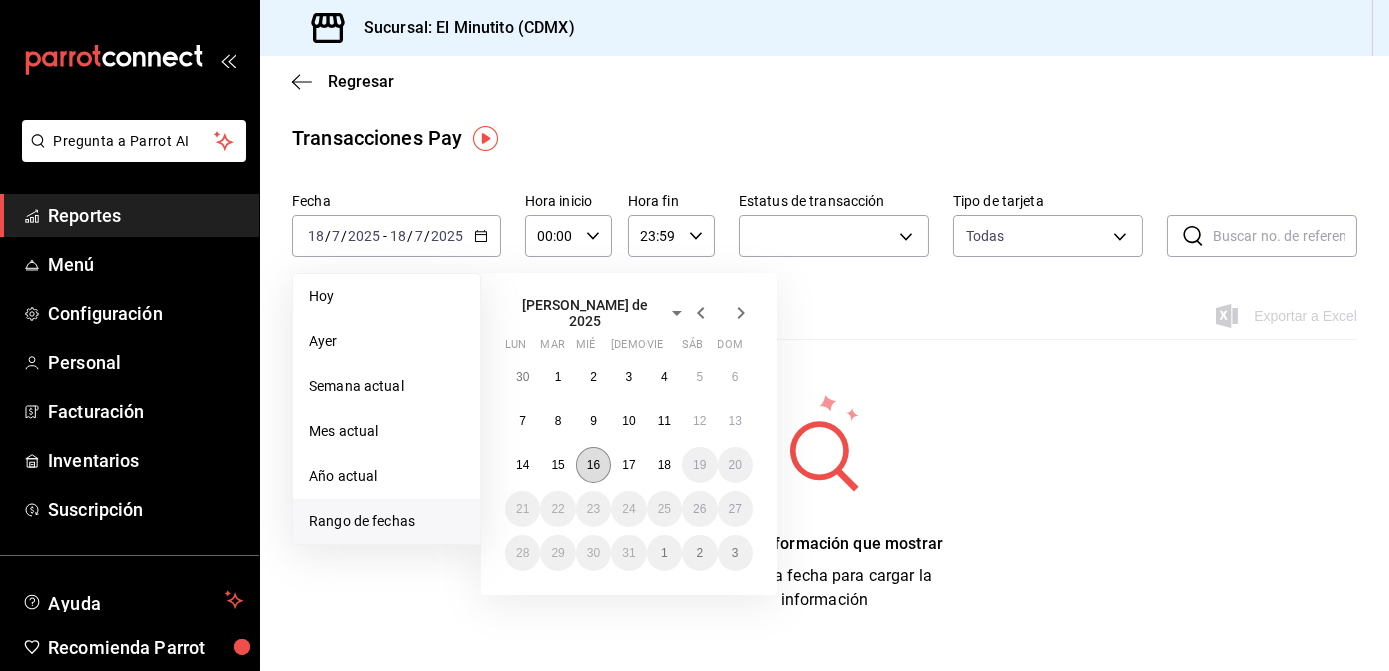 click on "16" at bounding box center [593, 465] 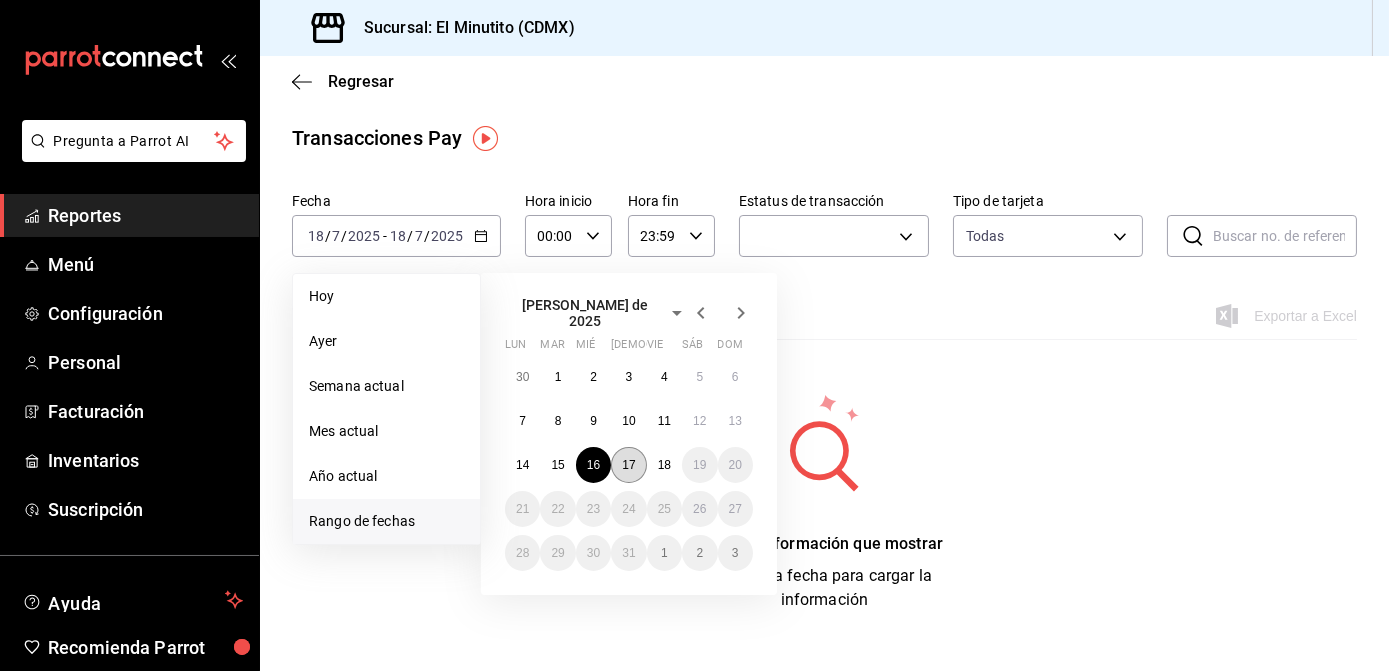 click on "17" at bounding box center (628, 465) 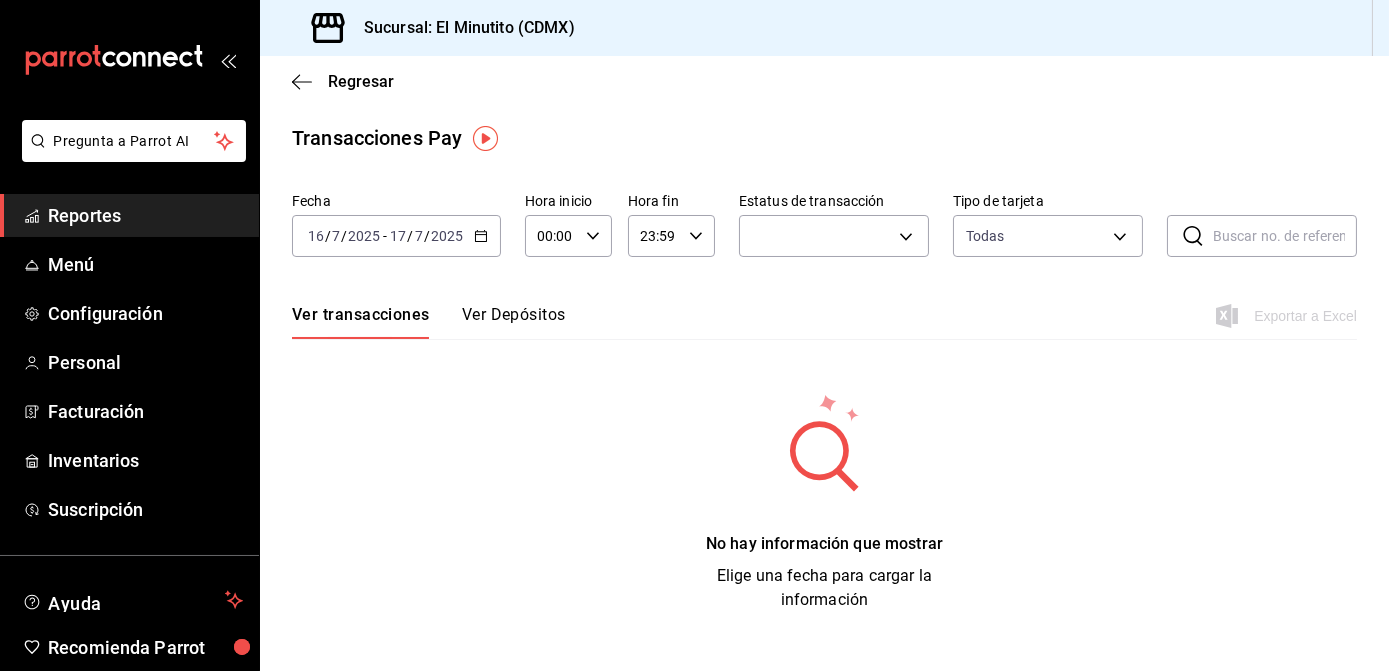 click on "Ver Depósitos" at bounding box center (514, 322) 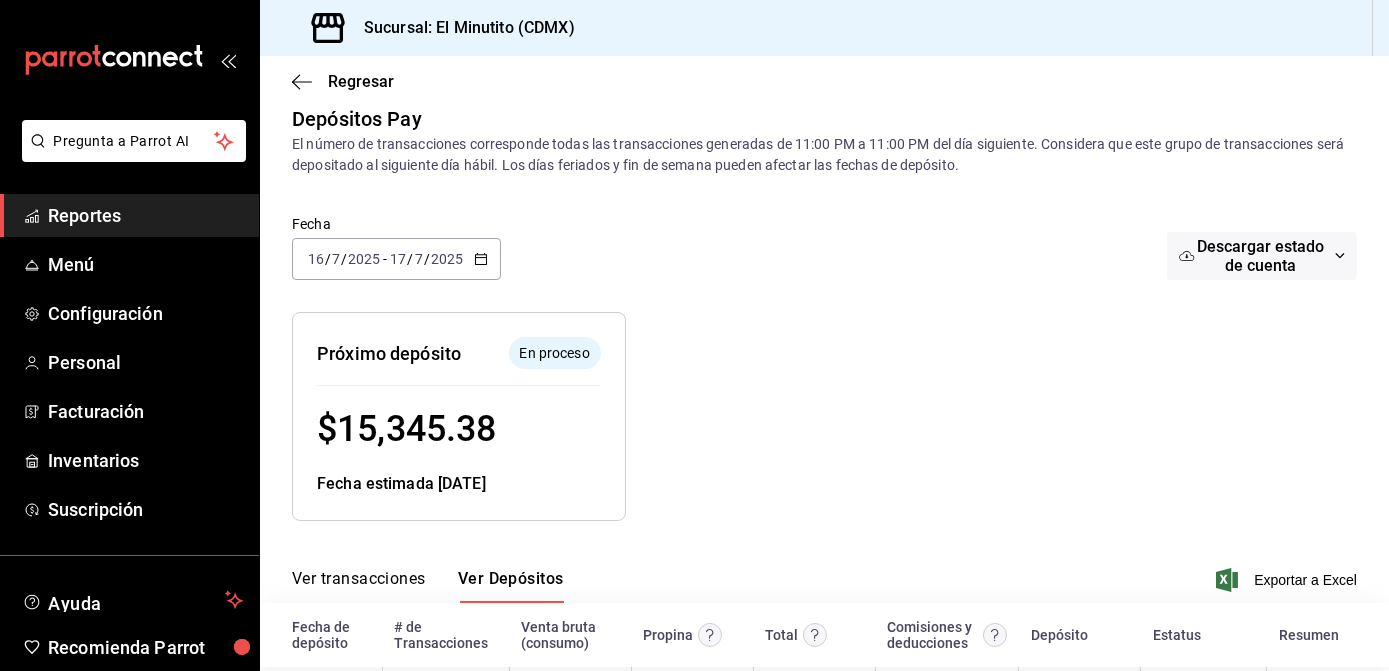 scroll, scrollTop: 0, scrollLeft: 0, axis: both 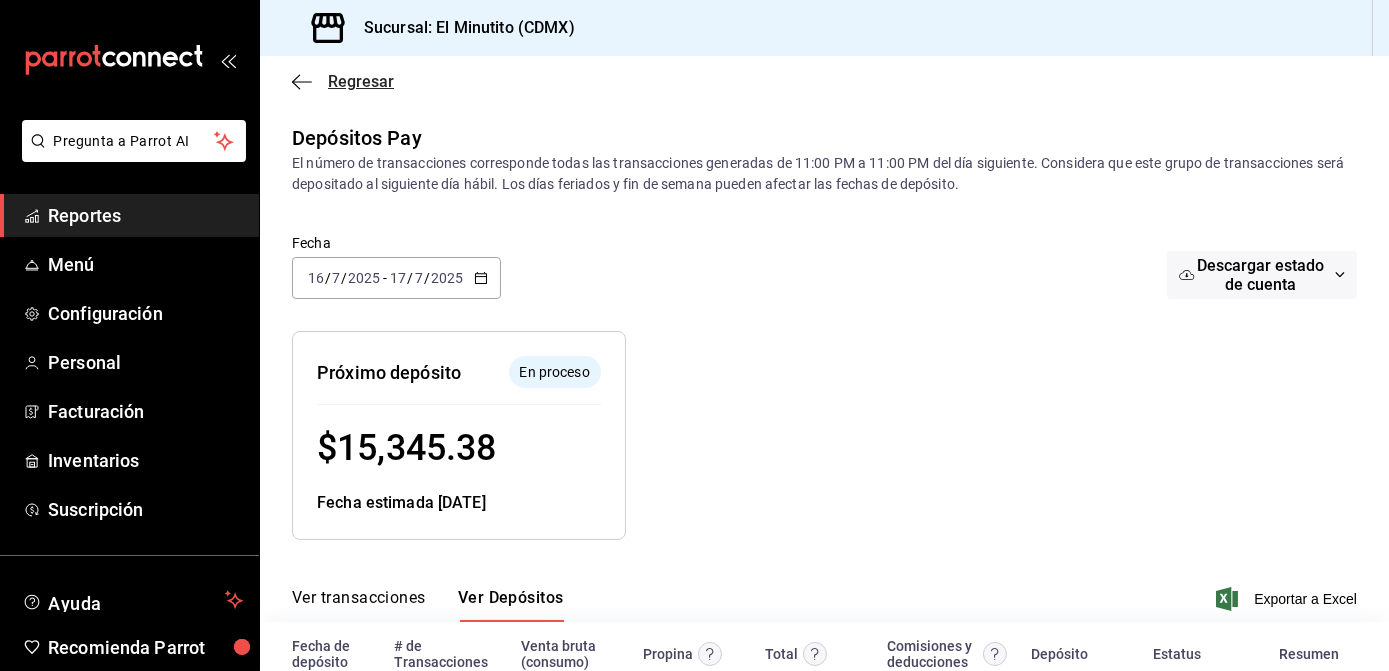 click on "Regresar" at bounding box center (361, 81) 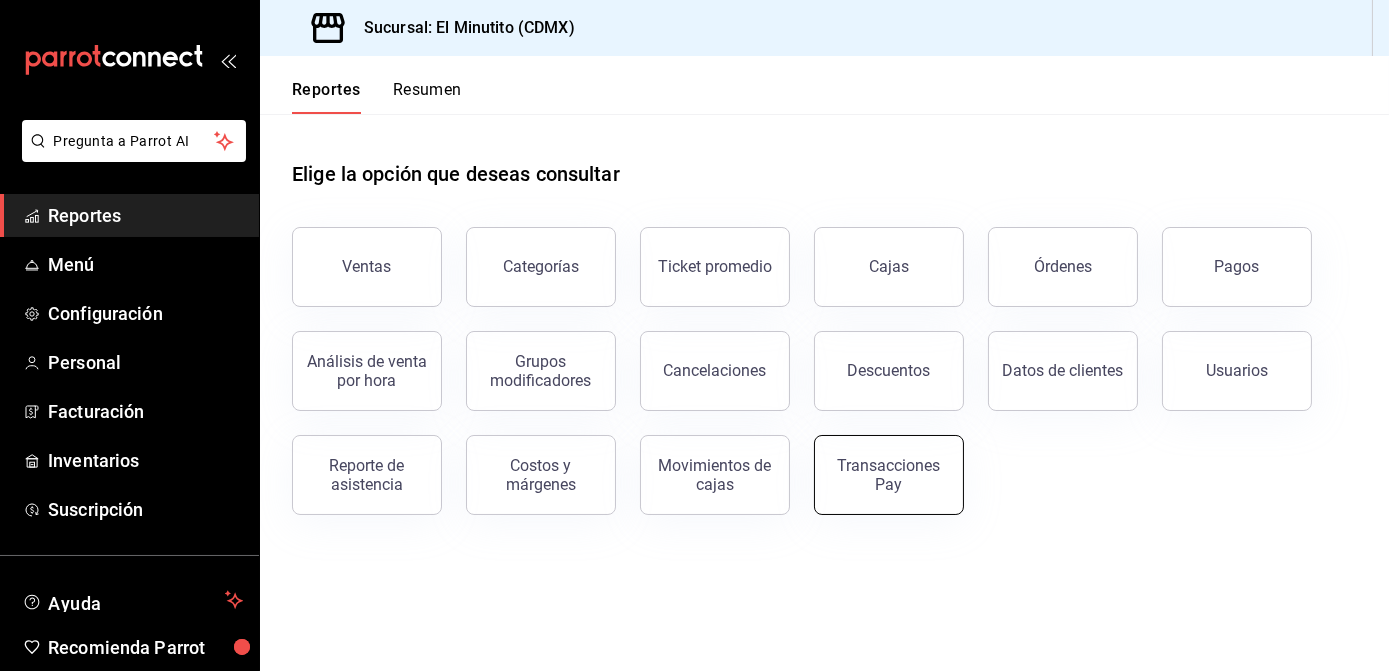 click on "Transacciones Pay" at bounding box center (889, 475) 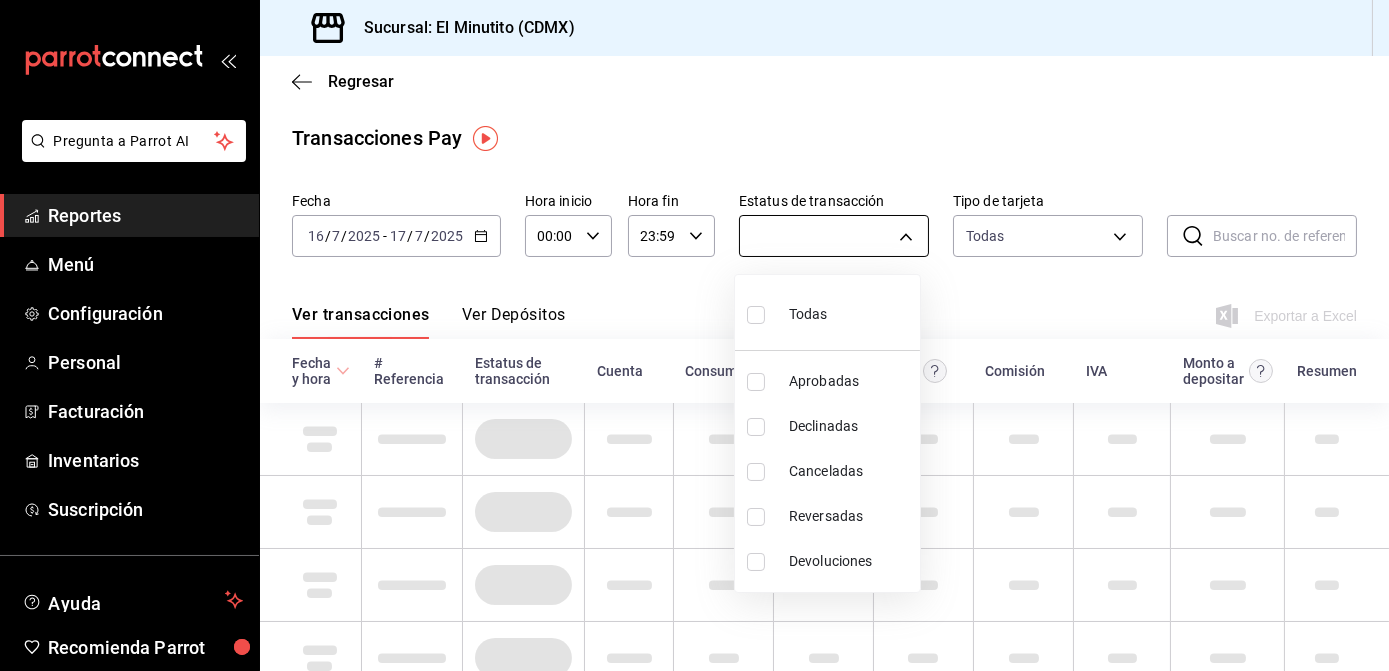 click on "Pregunta a Parrot AI Reportes   Menú   Configuración   Personal   Facturación   Inventarios   Suscripción   Ayuda Recomienda Parrot   Kike [PERSON_NAME]   Sugerir nueva función   Sucursal: El Minutito (CDMX) Regresar Transacciones Pay Fecha [DATE] [DATE] - [DATE] [DATE] Hora inicio 00:00 Hora inicio Hora fin 23:59 Hora fin Estatus de transacción undefined Tipo de tarjeta Todas AMERICAN_EXPRESS,MASTERCARD,VISA,DISCOVER,UNDEFINED ​ ​ Ver transacciones Ver Depósitos Exportar a Excel Fecha y hora # Referencia Estatus de transacción Cuenta Consumo Propina Total Comisión [PERSON_NAME] a depositar Resumen GANA 1 MES GRATIS EN TU SUSCRIPCIÓN AQUÍ ¿Recuerdas cómo empezó tu restaurante?
[PERSON_NAME] puedes ayudar a un colega a tener el mismo cambio que tú viviste.
Recomienda Parrot directamente desde tu Portal Administrador.
Es fácil y rápido.
🎁 Por cada restaurante que se una, ganas 1 mes gratis. Ver video tutorial Ir a video Pregunta a Parrot AI Reportes   Menú   Configuración" at bounding box center [694, 335] 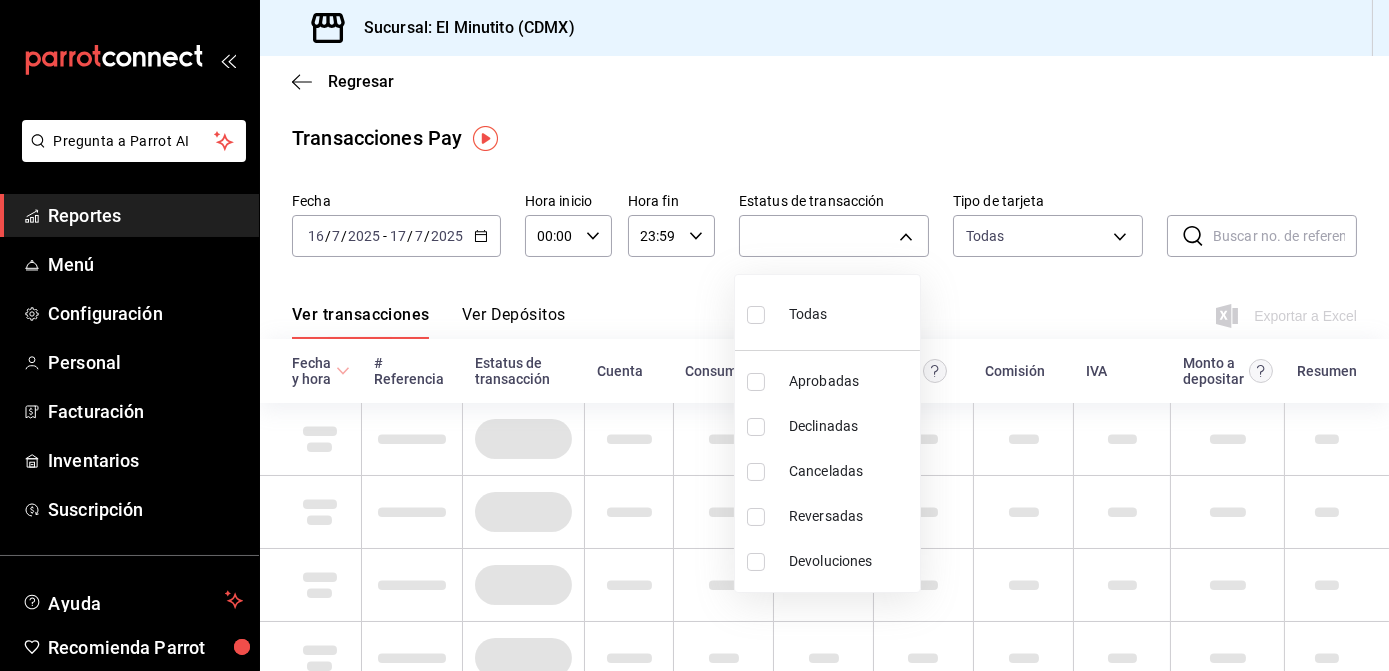 click on "Todas" at bounding box center [827, 312] 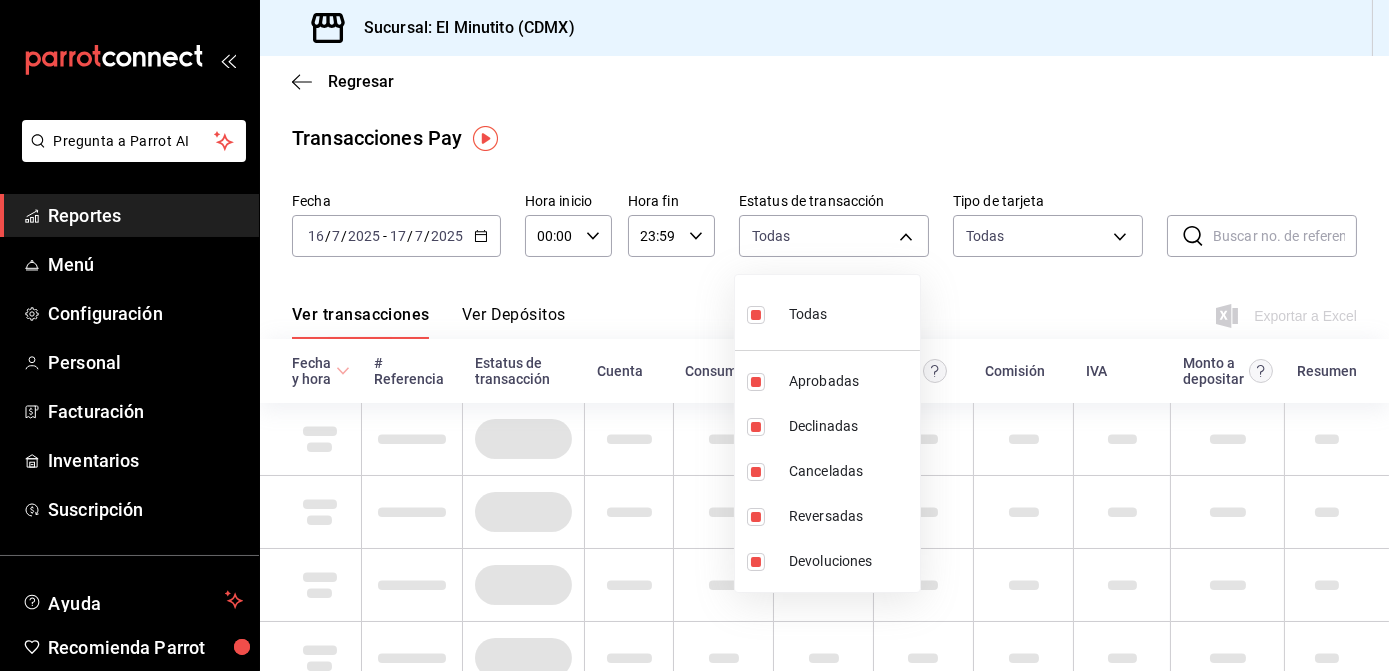 click at bounding box center (694, 335) 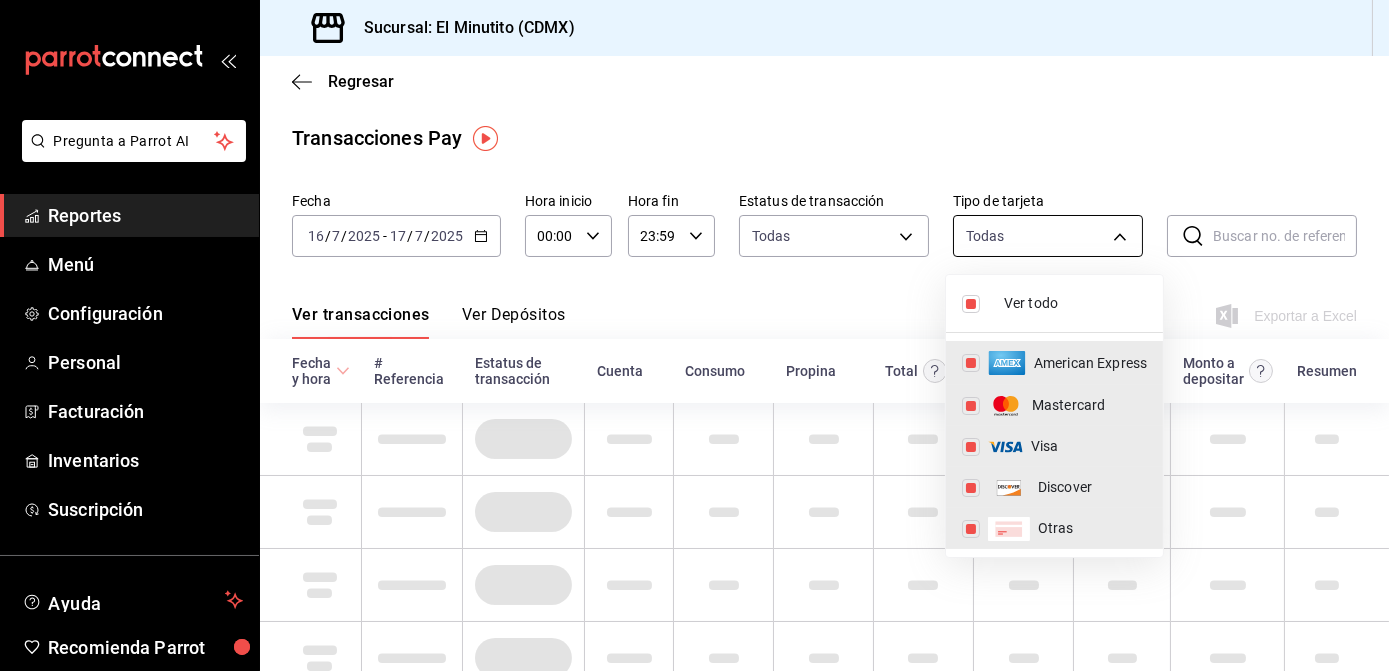 click on "Pregunta a Parrot AI Reportes   Menú   Configuración   Personal   Facturación   Inventarios   Suscripción   Ayuda Recomienda Parrot   Kike [PERSON_NAME]   Sugerir nueva función   Sucursal: El Minutito (CDMX) Regresar Transacciones Pay Fecha [DATE] [DATE] - [DATE] [DATE] Hora inicio 00:00 Hora inicio Hora fin 23:59 Hora fin Estatus de transacción Todas approved,failed,canceled,reversed,refunded Tipo de tarjeta Todas AMERICAN_EXPRESS,MASTERCARD,VISA,DISCOVER,UNDEFINED ​ ​ Ver transacciones Ver Depósitos Exportar a Excel Fecha y hora # Referencia Estatus de transacción Cuenta Consumo Propina Total Comisión [PERSON_NAME] a depositar Resumen GANA 1 MES GRATIS EN TU SUSCRIPCIÓN AQUÍ ¿Recuerdas cómo empezó tu restaurante?
[PERSON_NAME] puedes ayudar a un colega a tener el mismo cambio que tú viviste.
Recomienda Parrot directamente desde tu Portal Administrador.
Es fácil y rápido.
🎁 Por cada restaurante que se una, ganas 1 mes gratis. Ver video tutorial Ir a video Pregunta a Parrot AI" at bounding box center (694, 335) 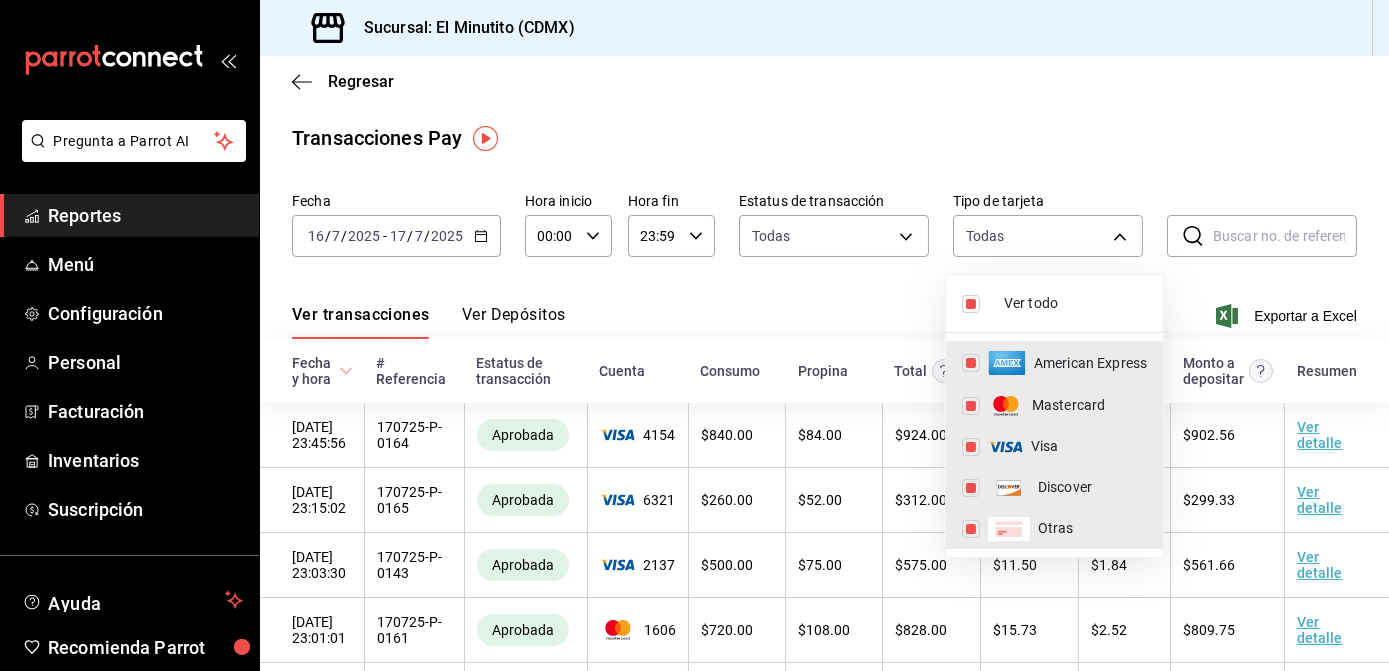 click at bounding box center [694, 335] 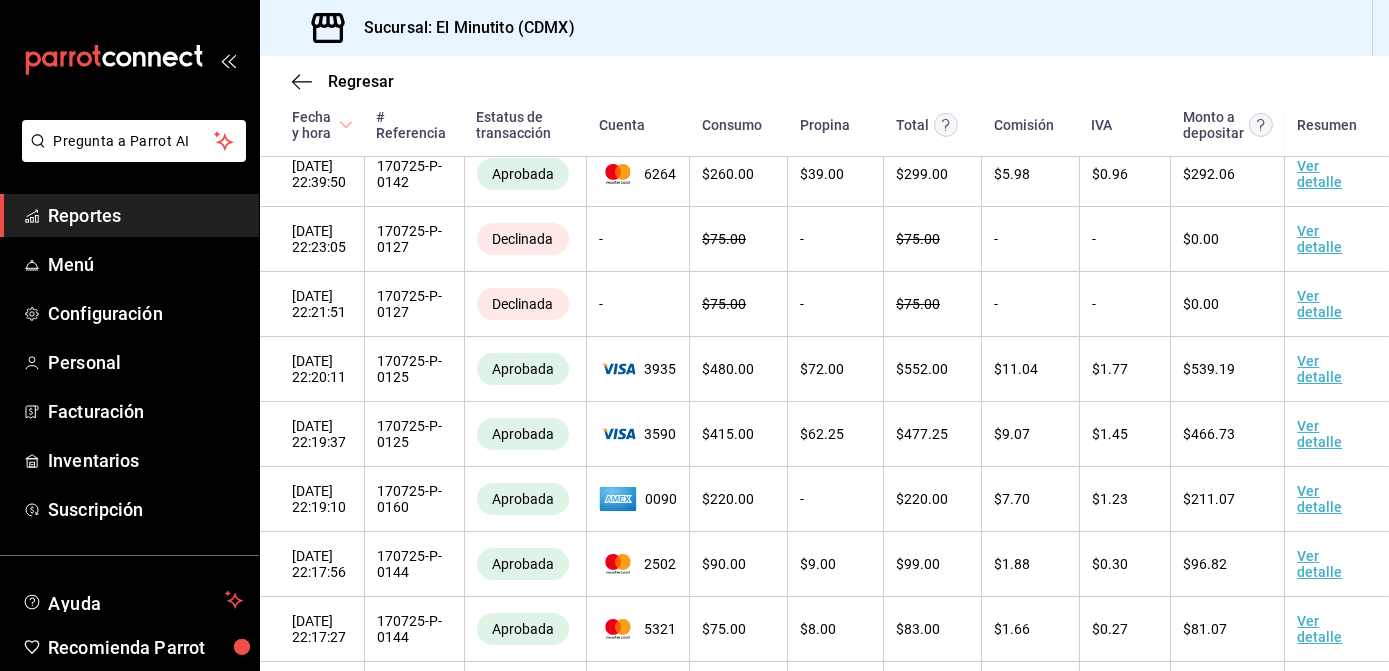scroll, scrollTop: 1126, scrollLeft: 0, axis: vertical 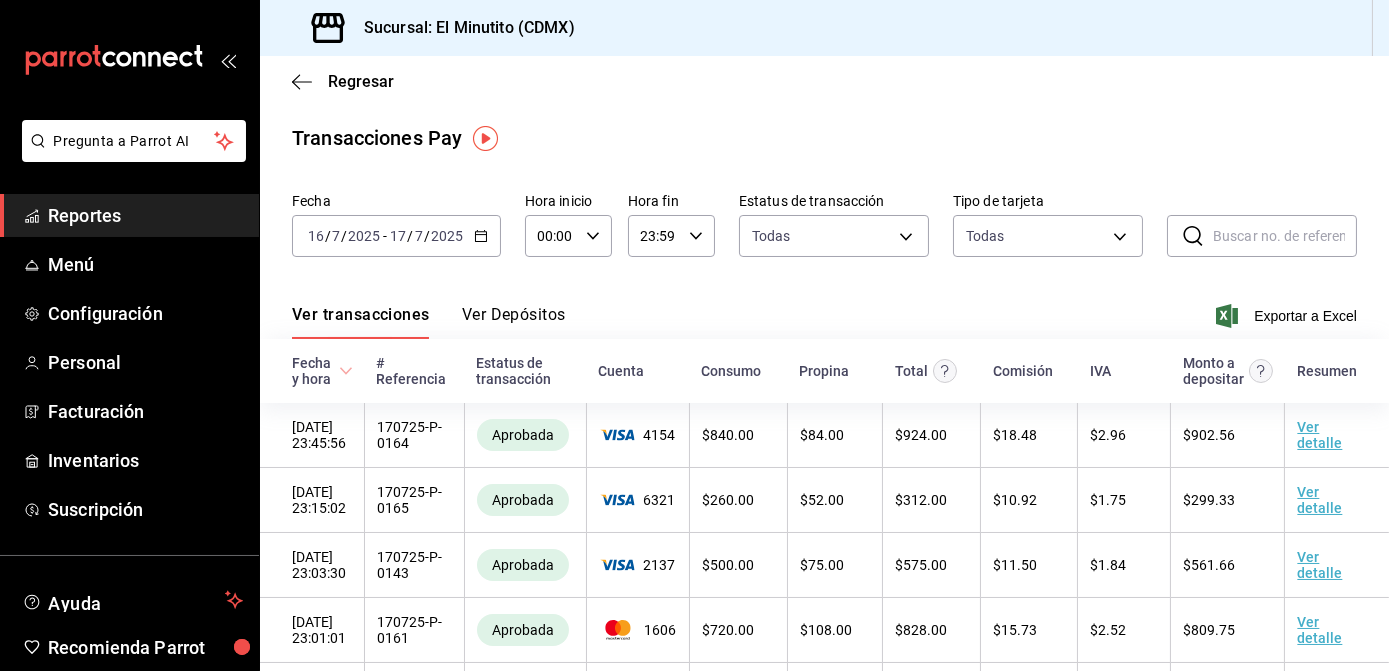 click at bounding box center (1285, 236) 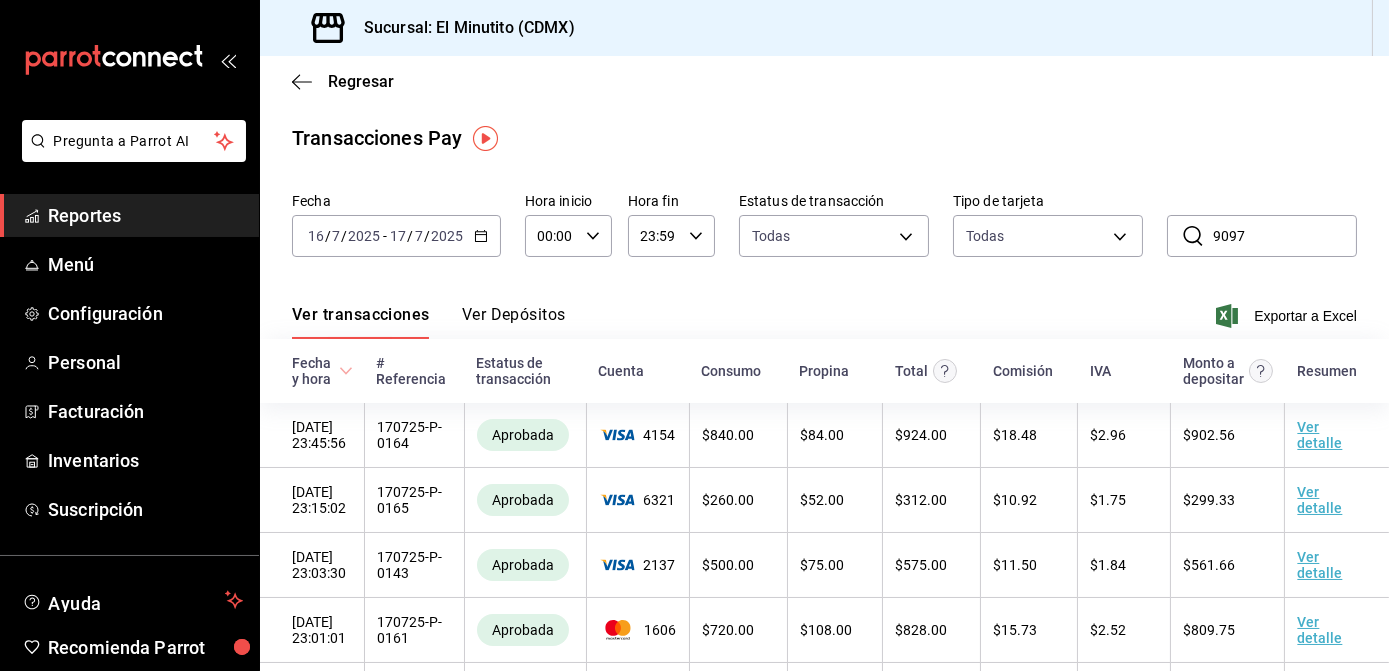 click on "9097" at bounding box center [1285, 236] 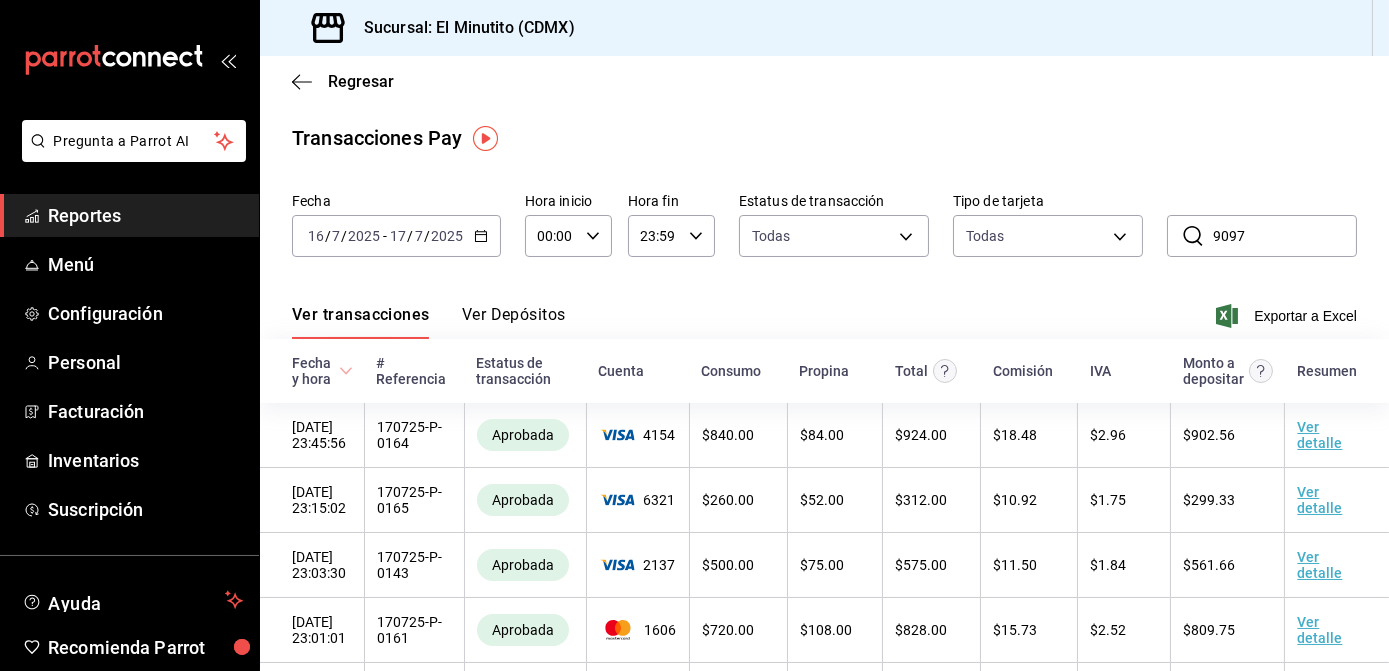 click 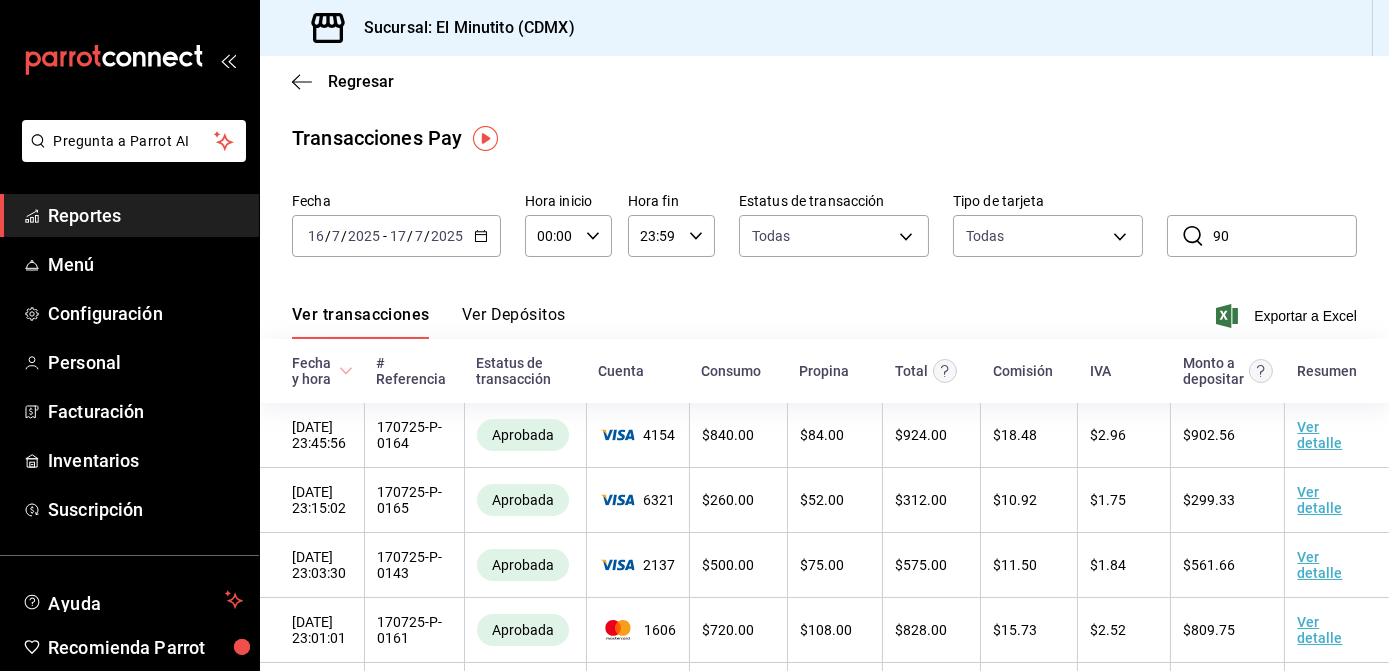 type on "9" 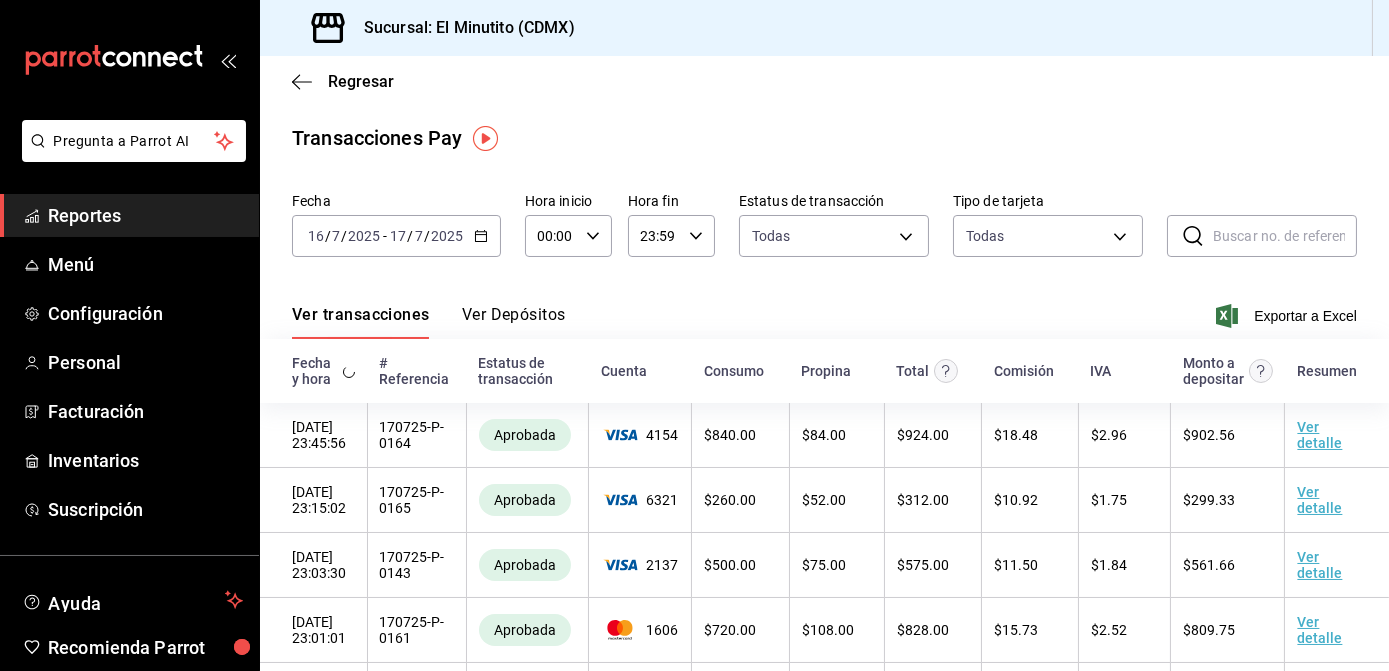 click at bounding box center [1285, 236] 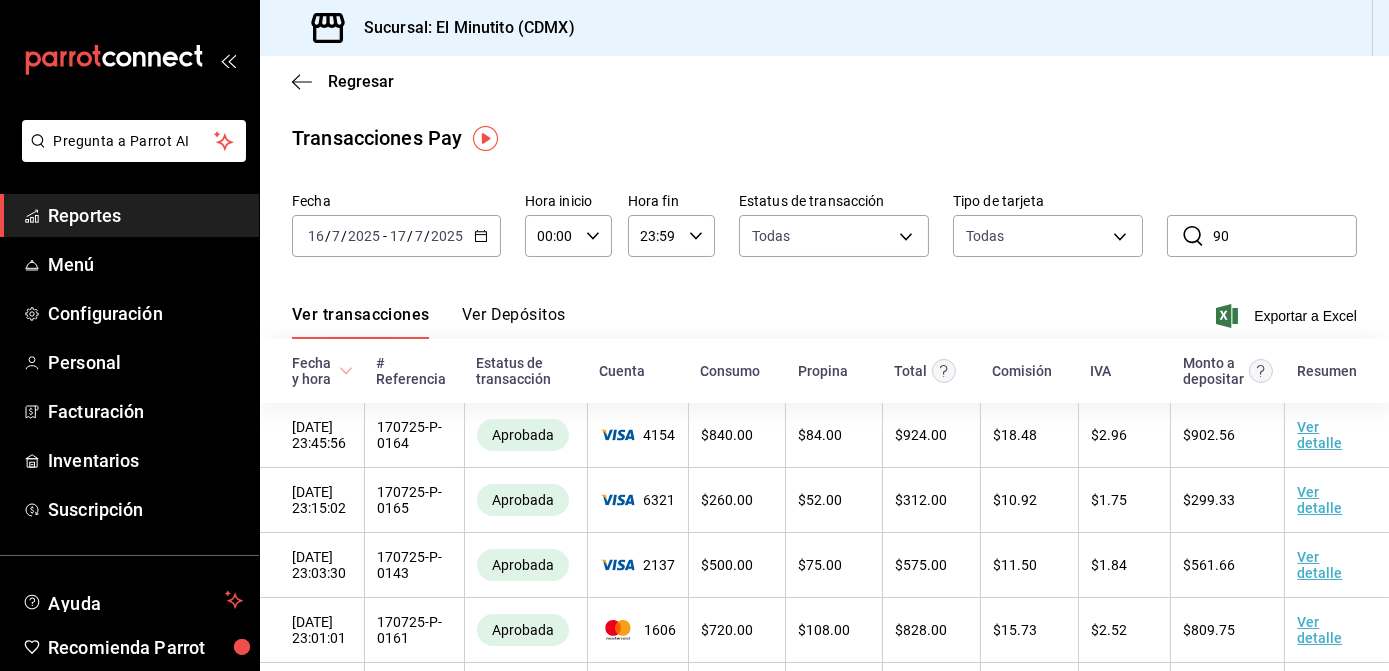 type on "9" 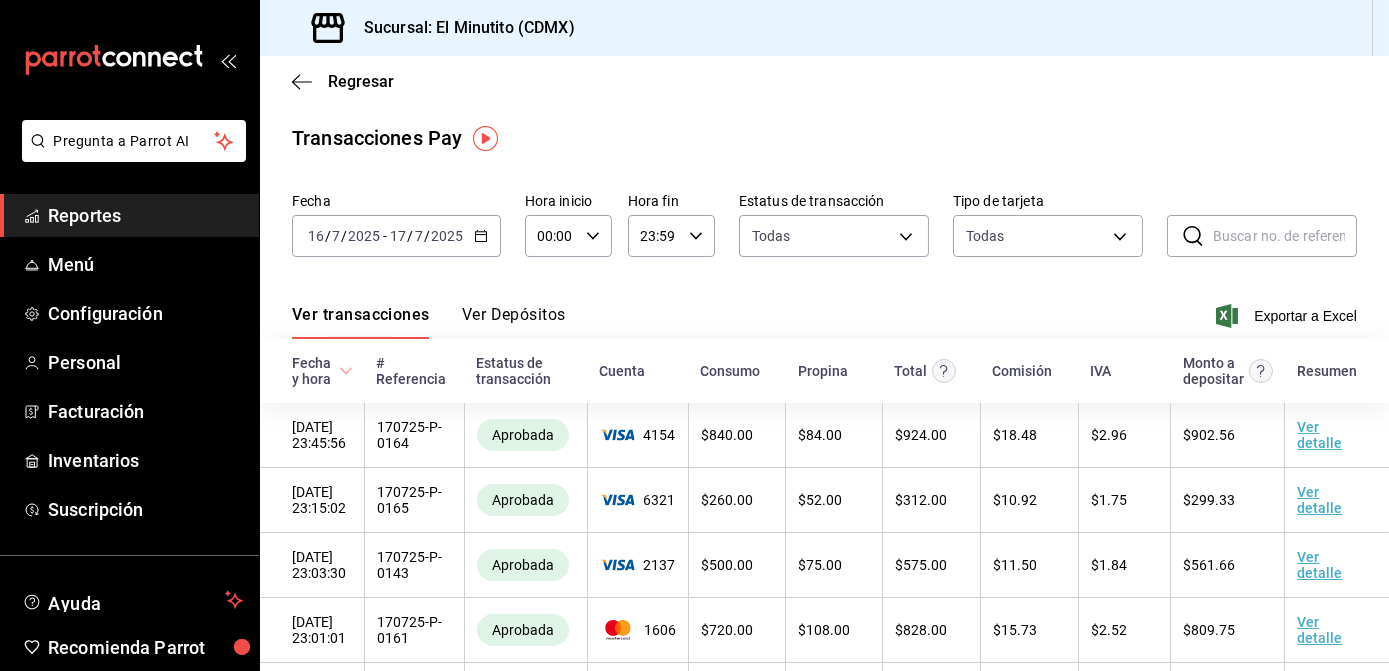 click at bounding box center [1285, 236] 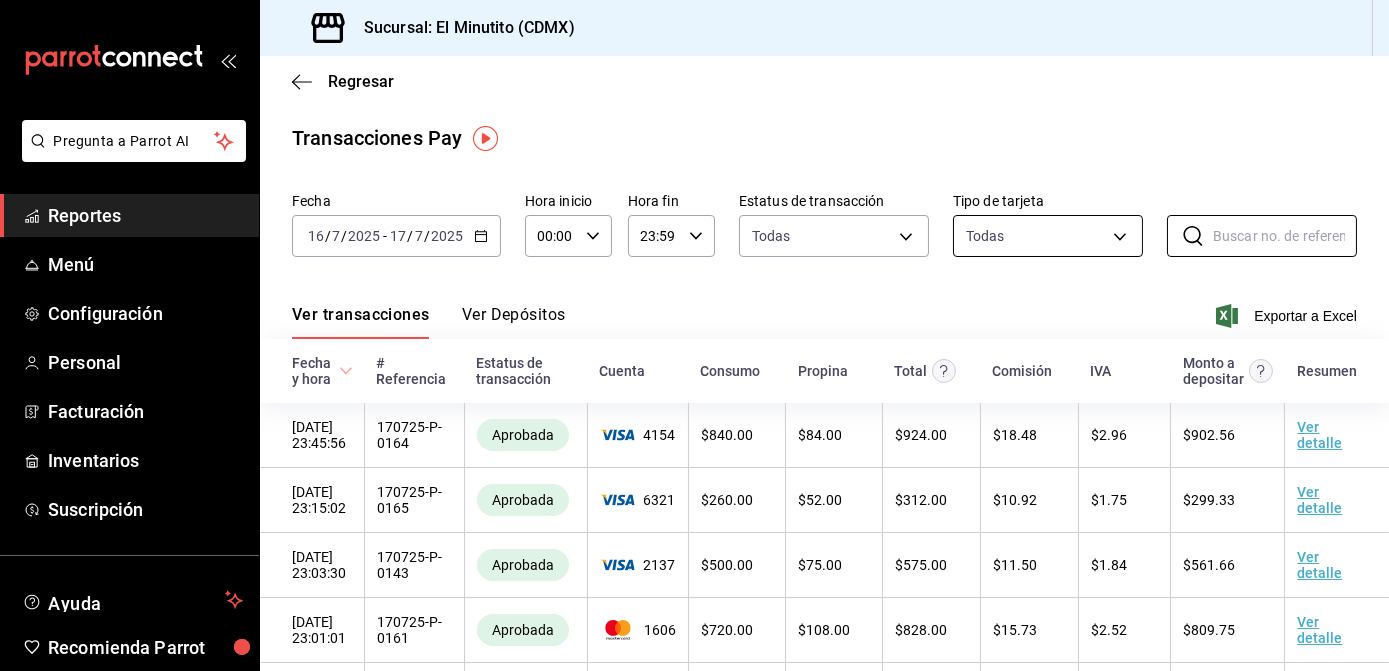 type 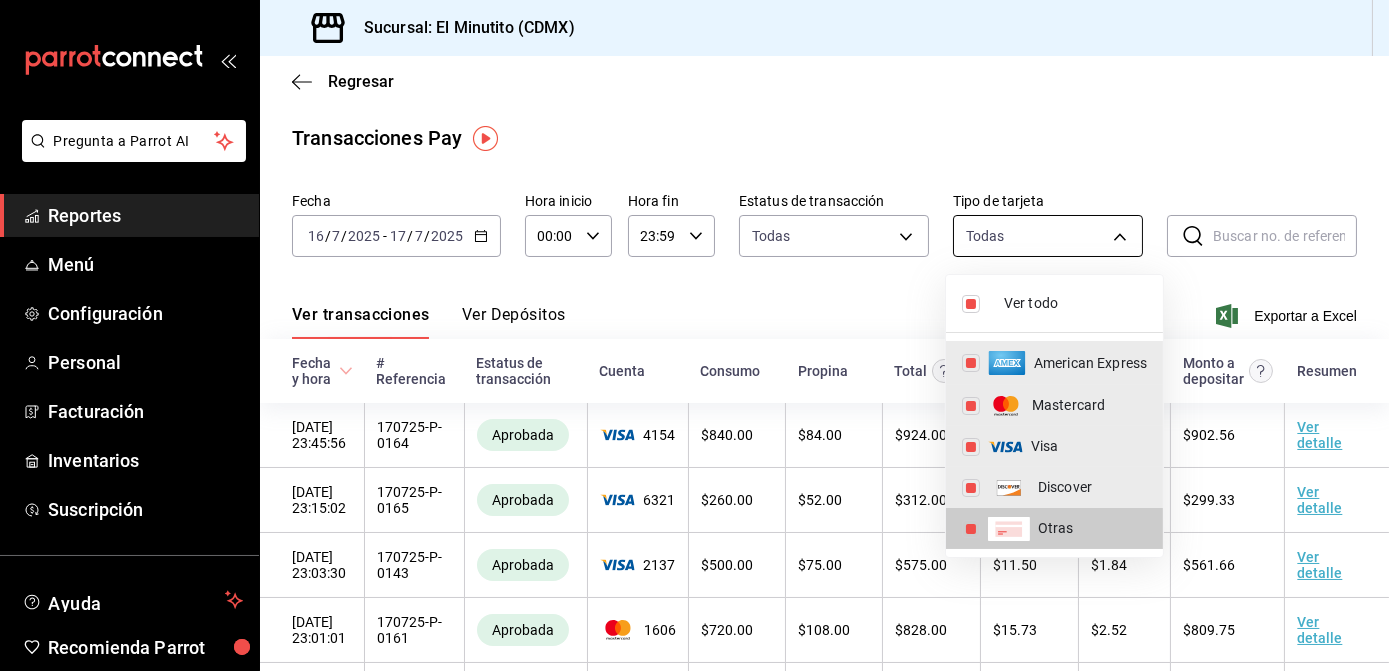 click on "Pregunta a Parrot AI Reportes   Menú   Configuración   Personal   Facturación   Inventarios   Suscripción   Ayuda Recomienda Parrot   Kike [PERSON_NAME]   Sugerir nueva función   Sucursal: El Minutito (CDMX) Regresar Transacciones Pay Fecha [DATE] [DATE] - [DATE] [DATE] Hora inicio 00:00 Hora inicio Hora fin 23:59 Hora fin Estatus de transacción Todas approved,failed,canceled,reversed,refunded Tipo de tarjeta Todas AMERICAN_EXPRESS,MASTERCARD,VISA,DISCOVER,UNDEFINED ​ ​ Ver transacciones Ver Depósitos Exportar a Excel Fecha y hora # Referencia Estatus de transacción Cuenta Consumo Propina Total Comisión [PERSON_NAME] a depositar Resumen [DATE] 23:45:56 170725-P-0164 Aprobada 4154 $ 840.00 $ 84.00 $ 924.00 $ 18.48 $ 2.96 $ 902.56 Ver detalle [DATE] 23:15:02 170725-P-0165 Aprobada 6321 $ 260.00 $ 52.00 $ 312.00 $ 10.92 $ 1.75 $ 299.33 Ver detalle [DATE] 23:03:30 170725-P-0143 Aprobada 2137 $ 500.00 $ 75.00 $ 575.00 $ 11.50 $ 1.84 $ 561.66 Ver detalle [DATE] 23:01:01 170725-P-0161" at bounding box center (694, 335) 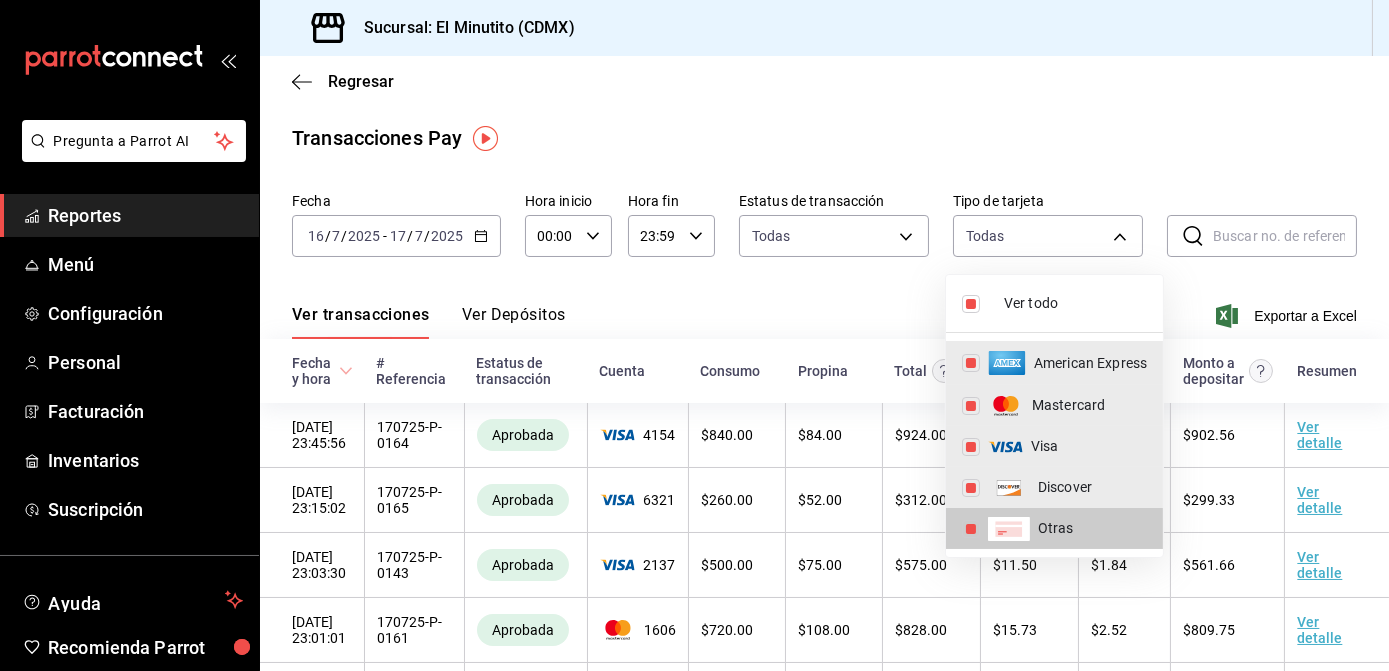 click on "Ver todo" at bounding box center [1054, 303] 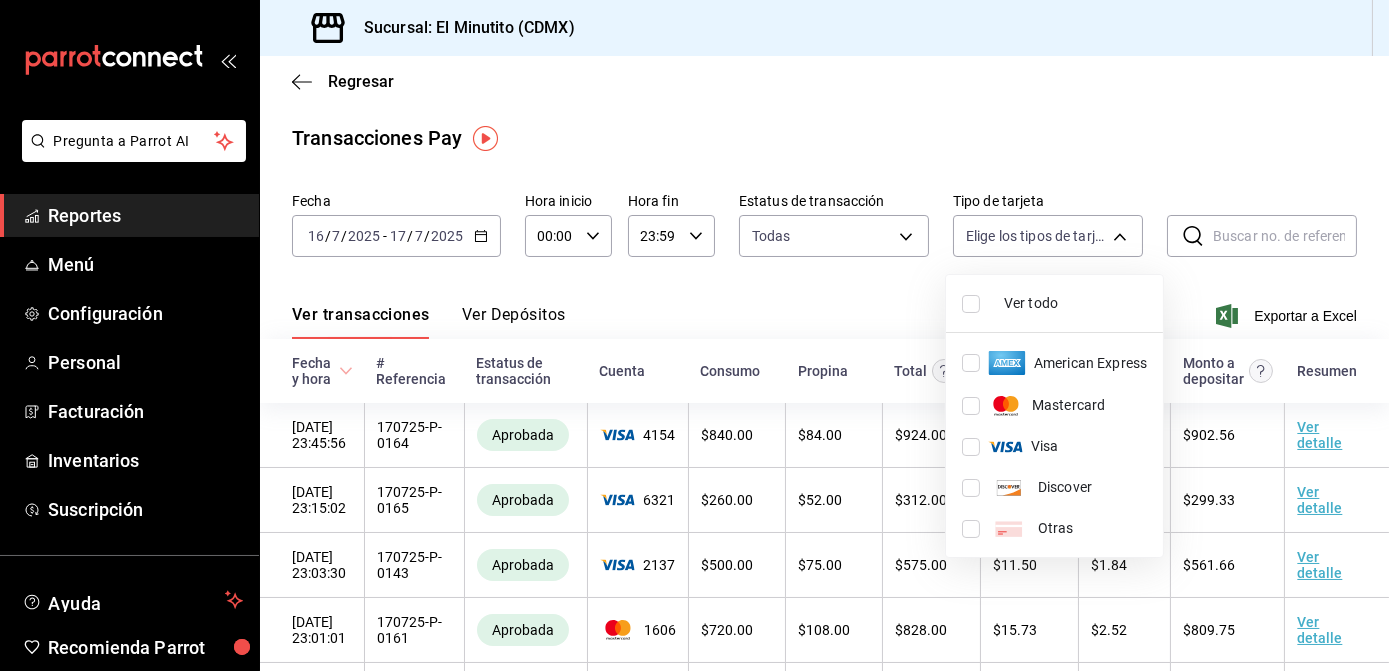 click at bounding box center [971, 447] 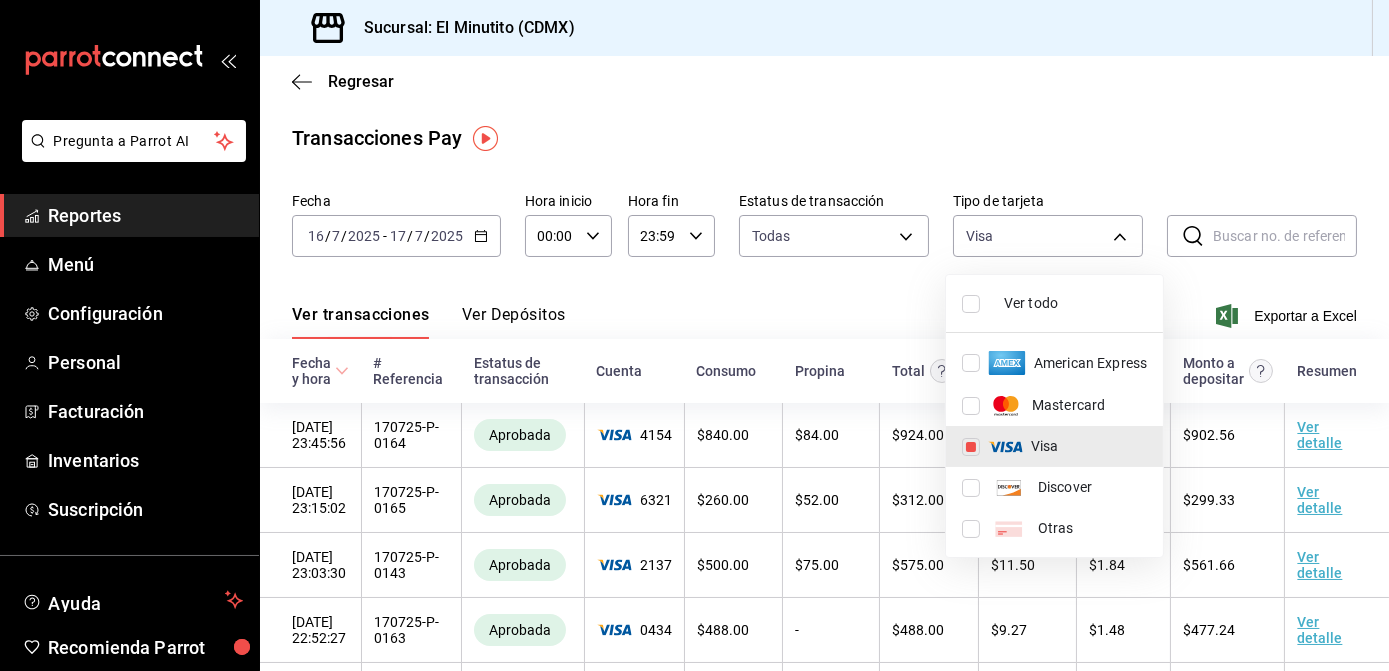 click at bounding box center (694, 335) 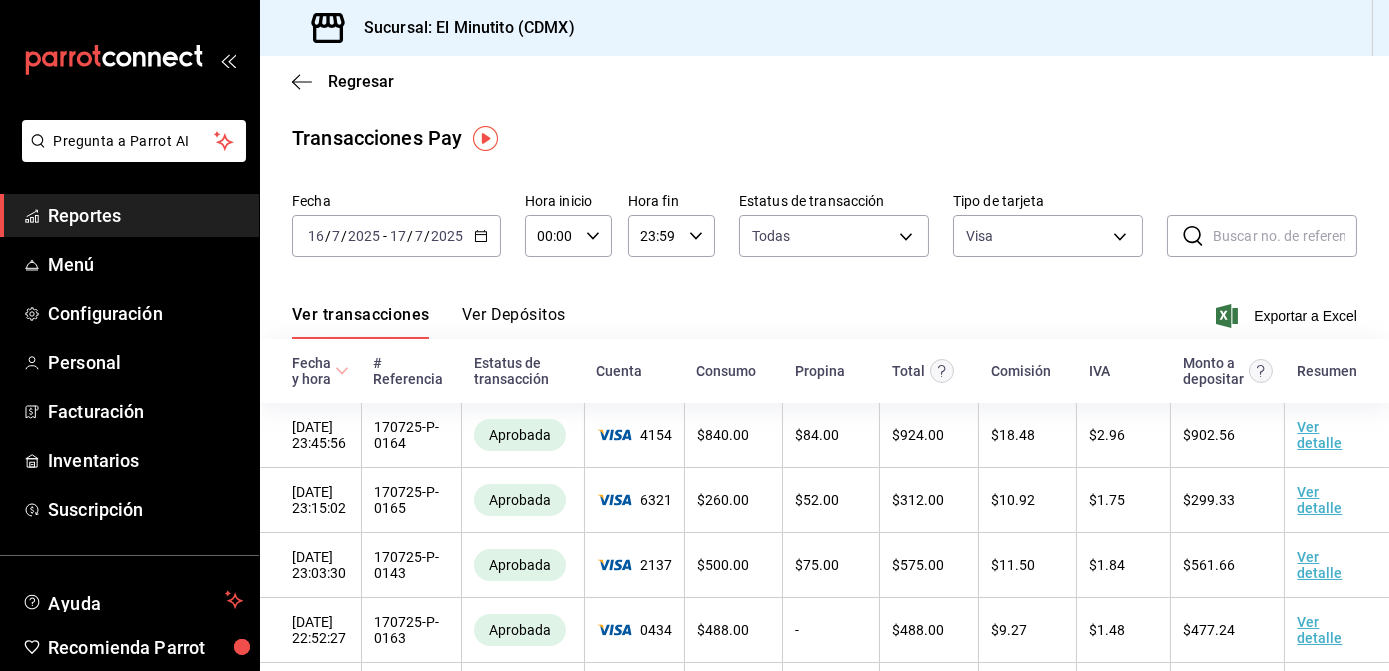 click at bounding box center [1285, 236] 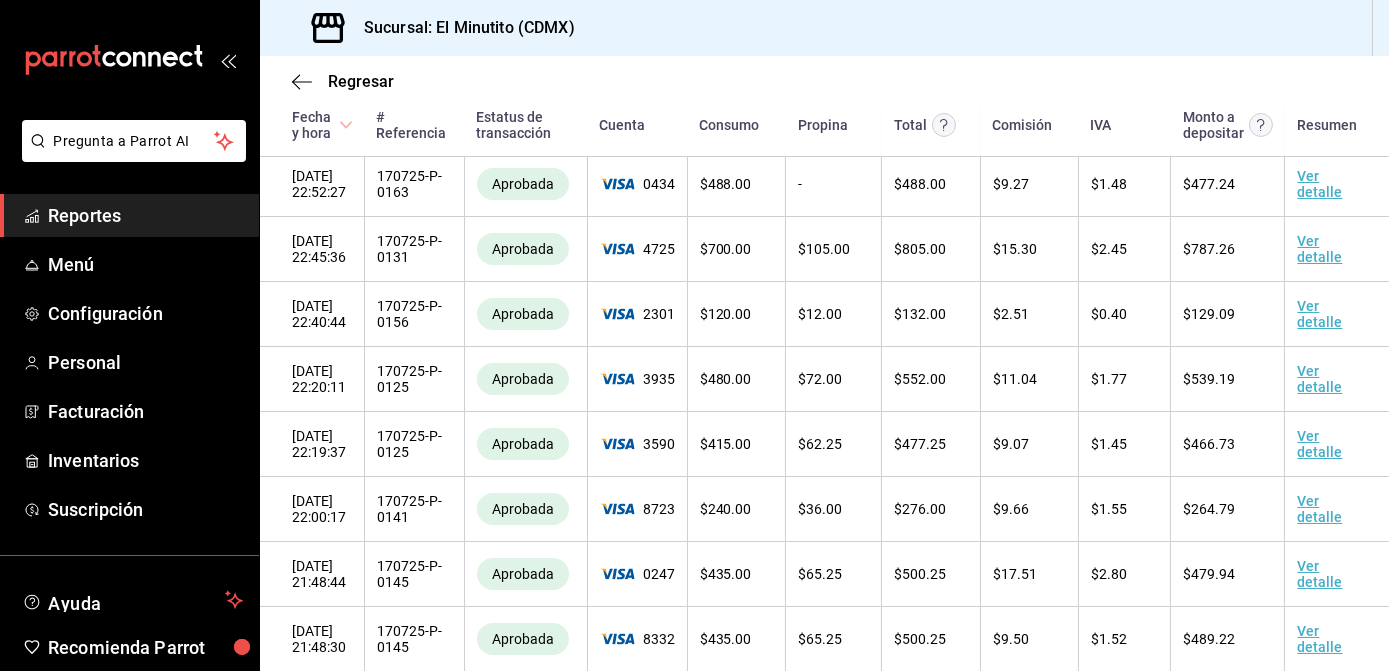 scroll, scrollTop: 472, scrollLeft: 0, axis: vertical 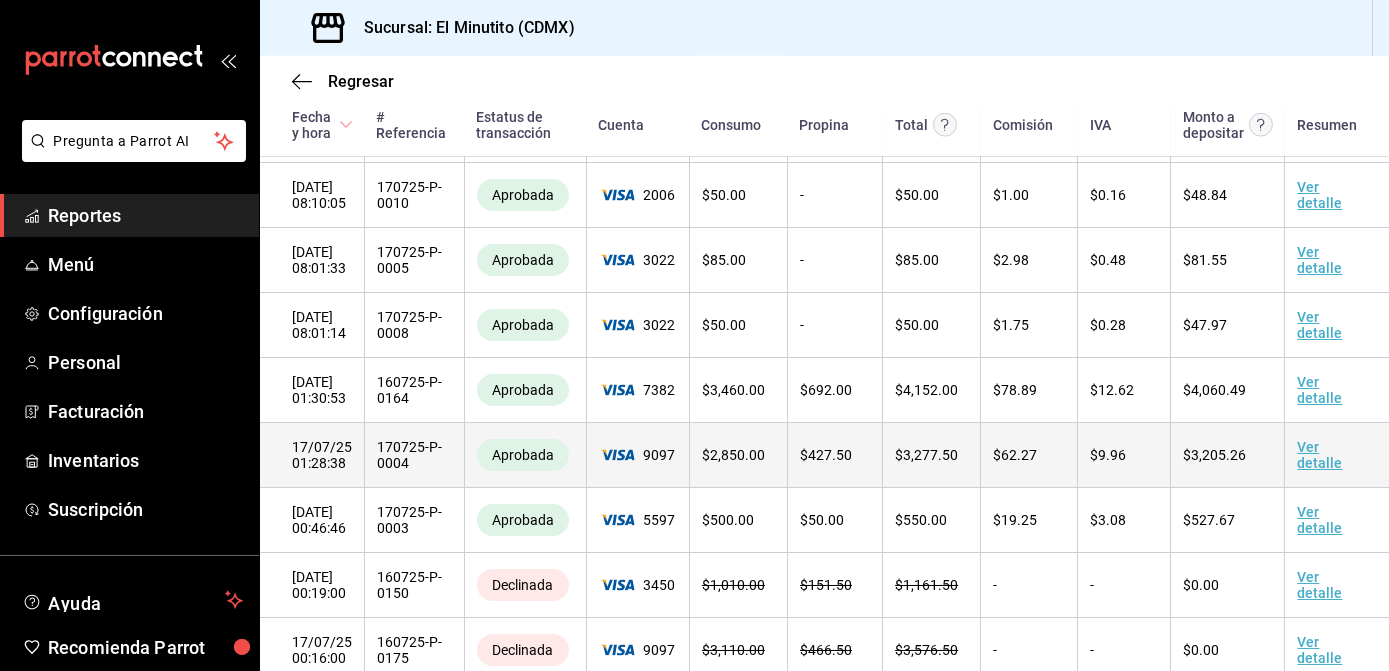 type on "9097" 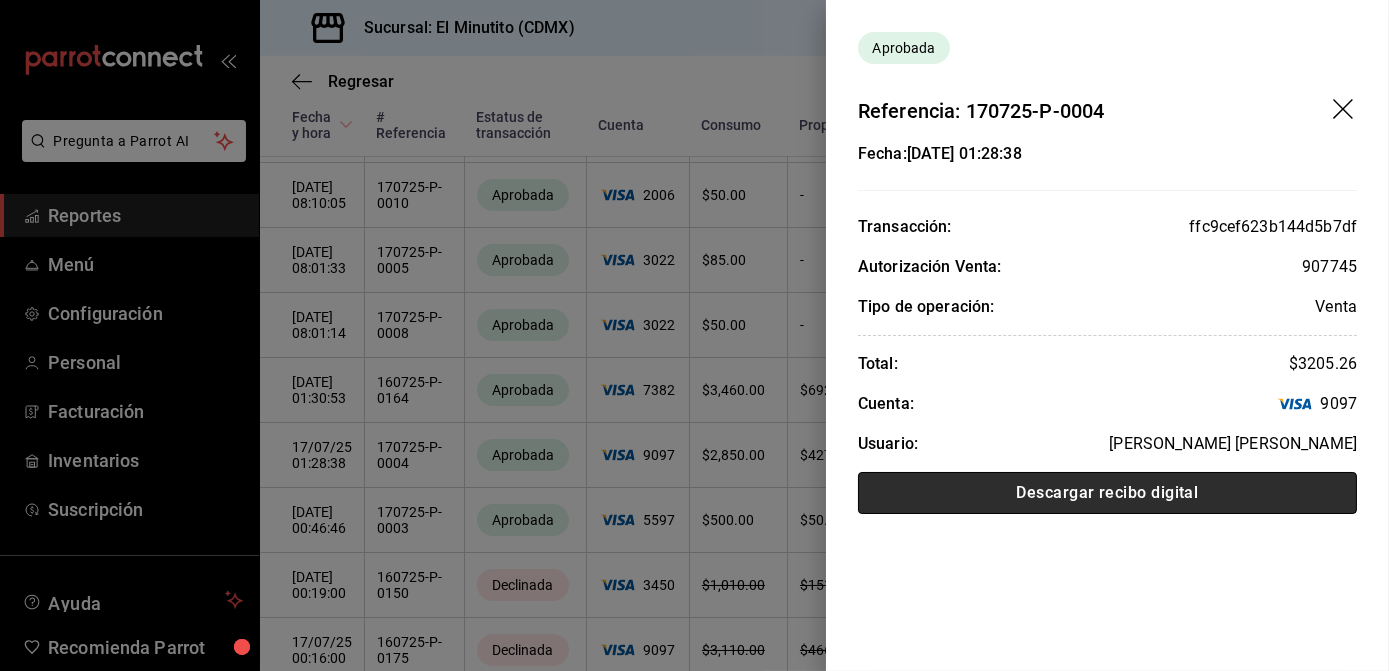 click on "Descargar recibo digital" at bounding box center [1107, 493] 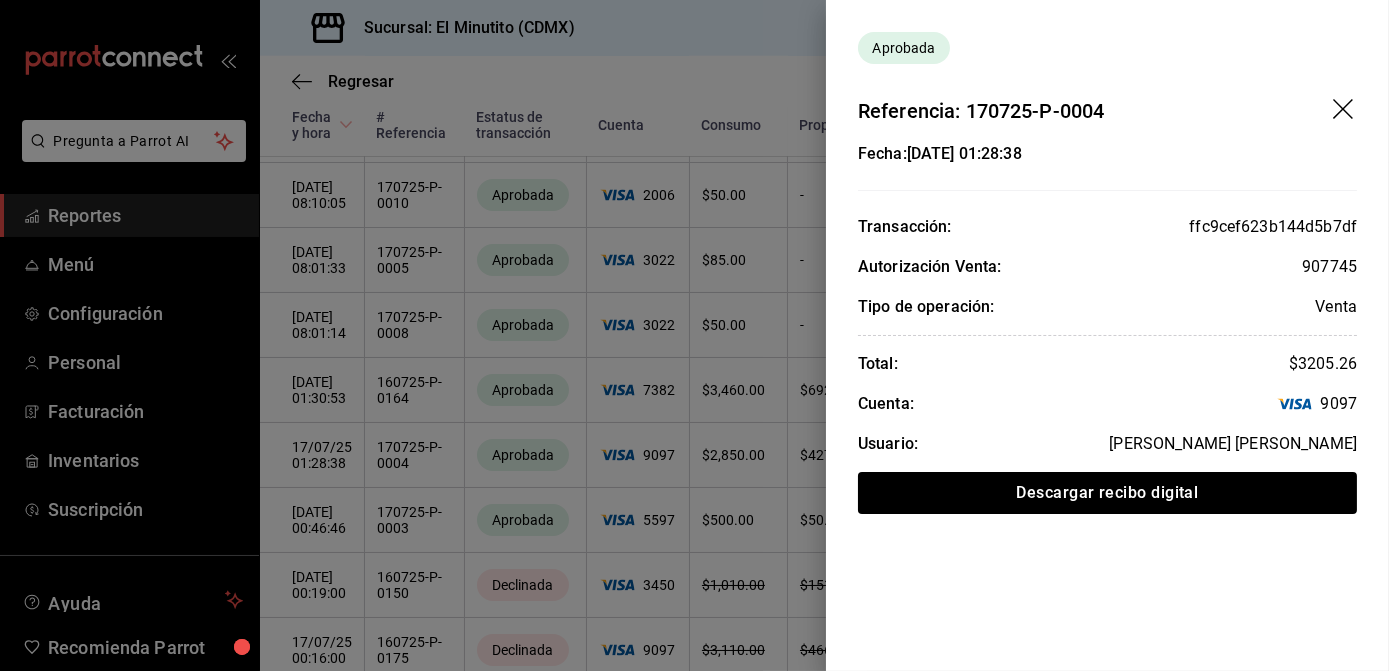 click 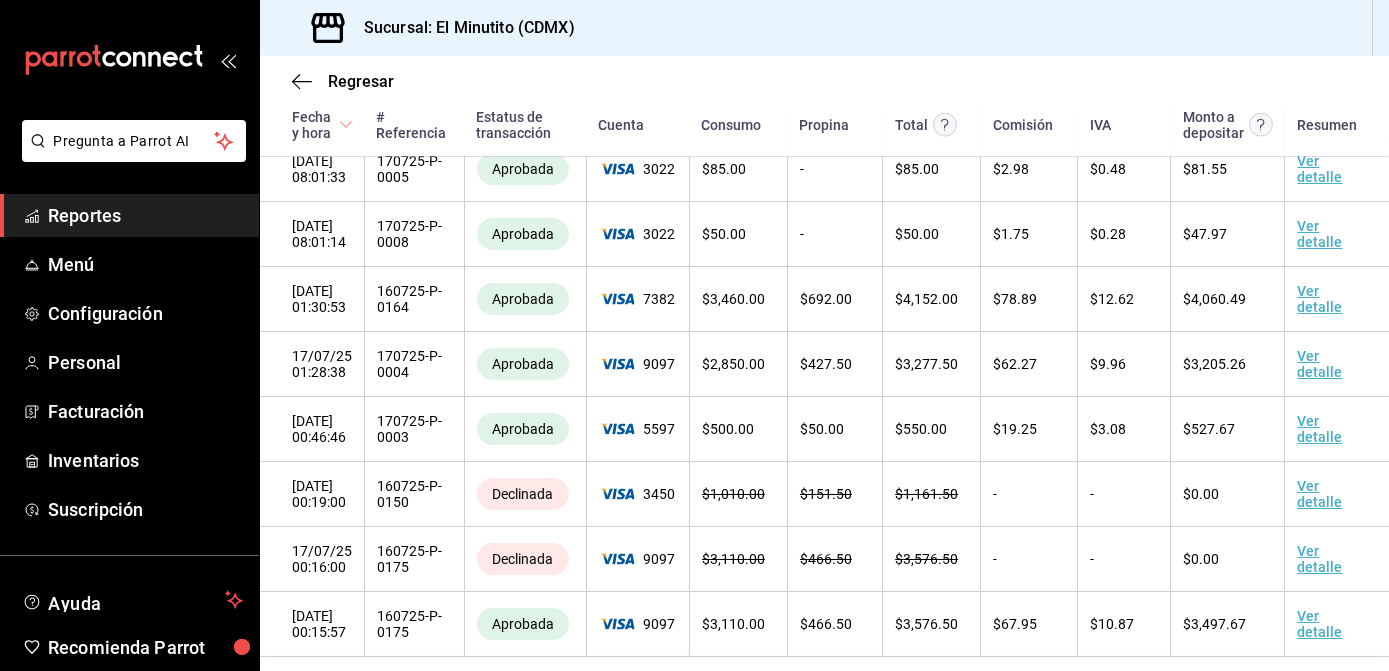 scroll, scrollTop: 4997, scrollLeft: 0, axis: vertical 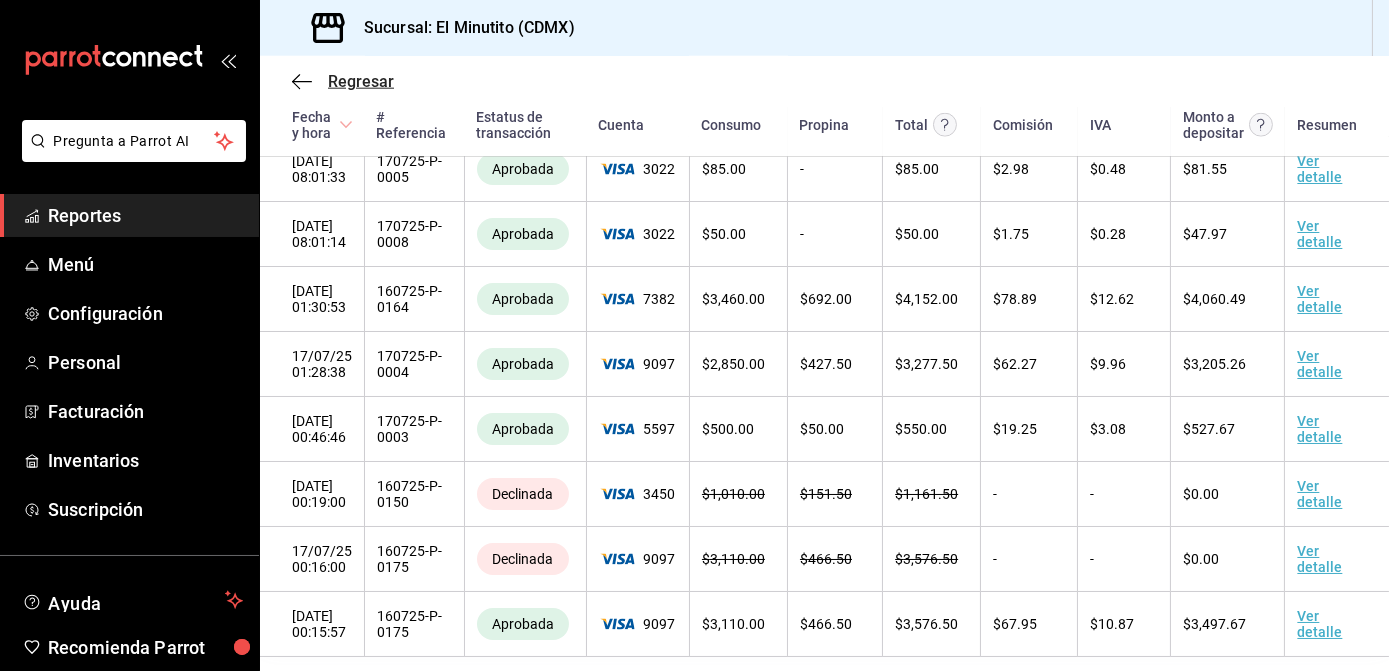 click on "Regresar" at bounding box center (361, 81) 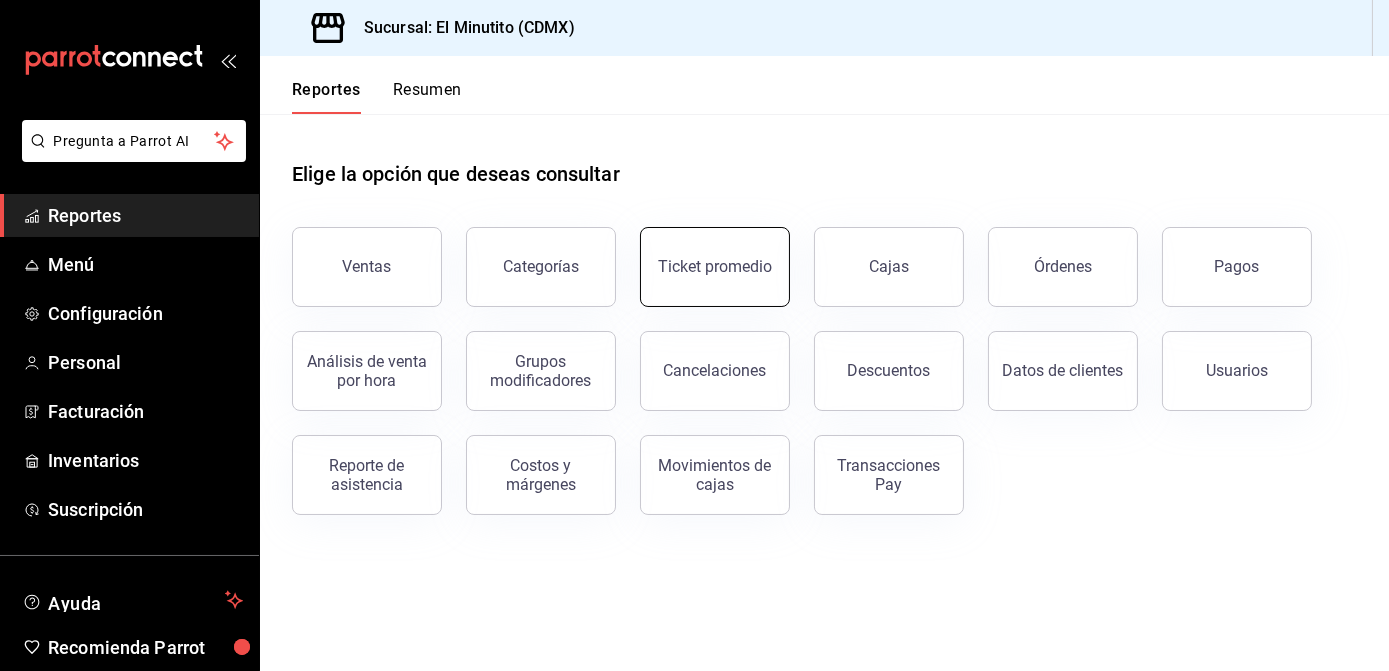 click on "Ticket promedio" at bounding box center [715, 267] 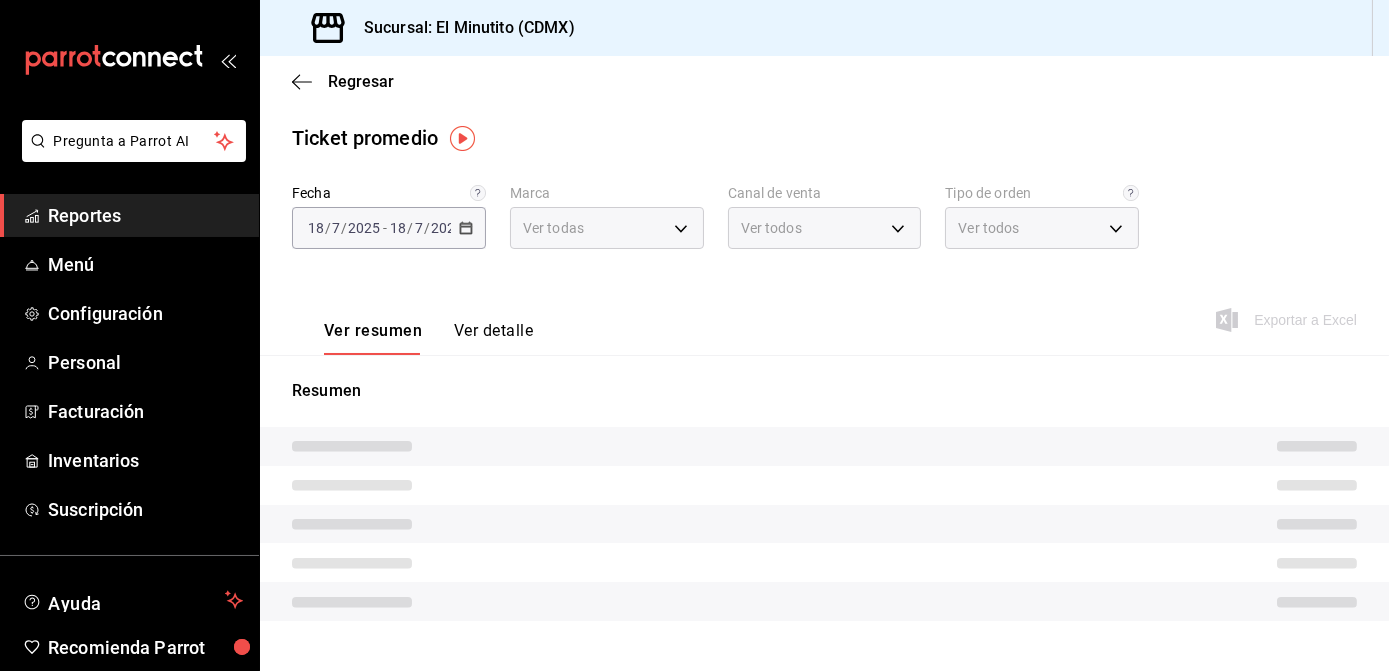 type on "4d408d16-bc9c-4ff1-8f8c-f60962f8d219" 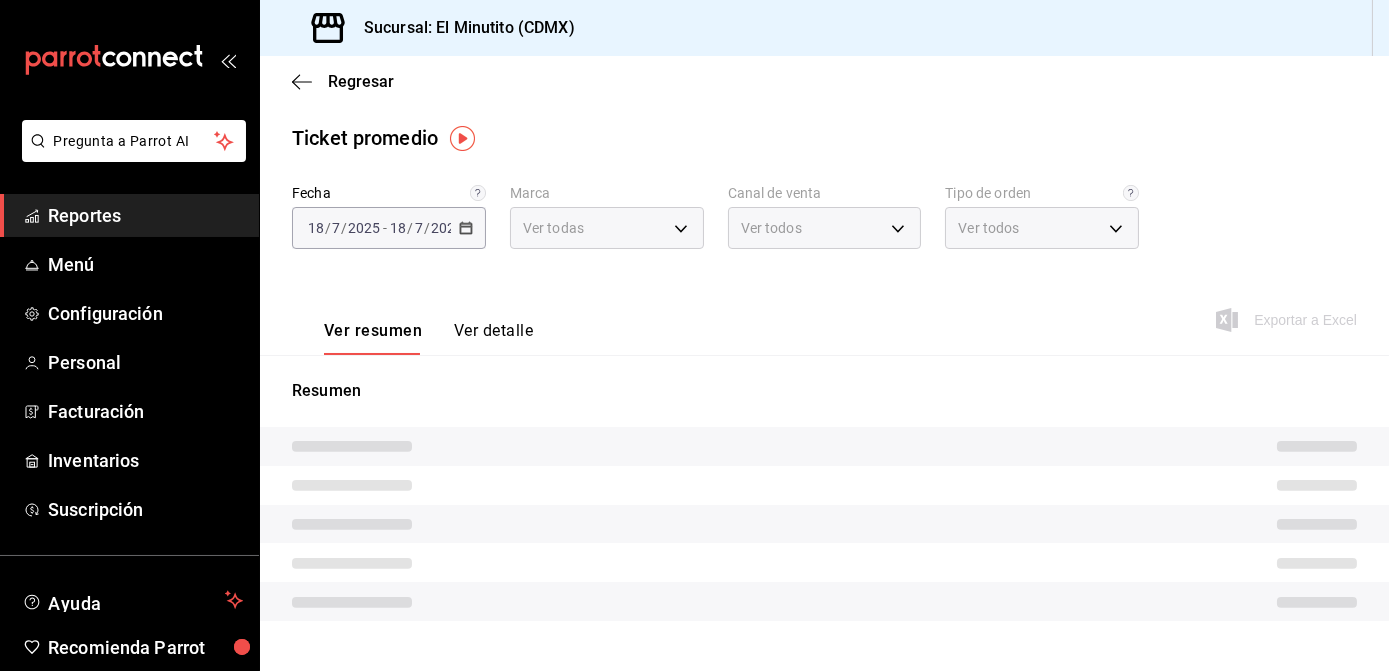 type on "PARROT,UBER_EATS,RAPPI,DIDI_FOOD,ONLINE" 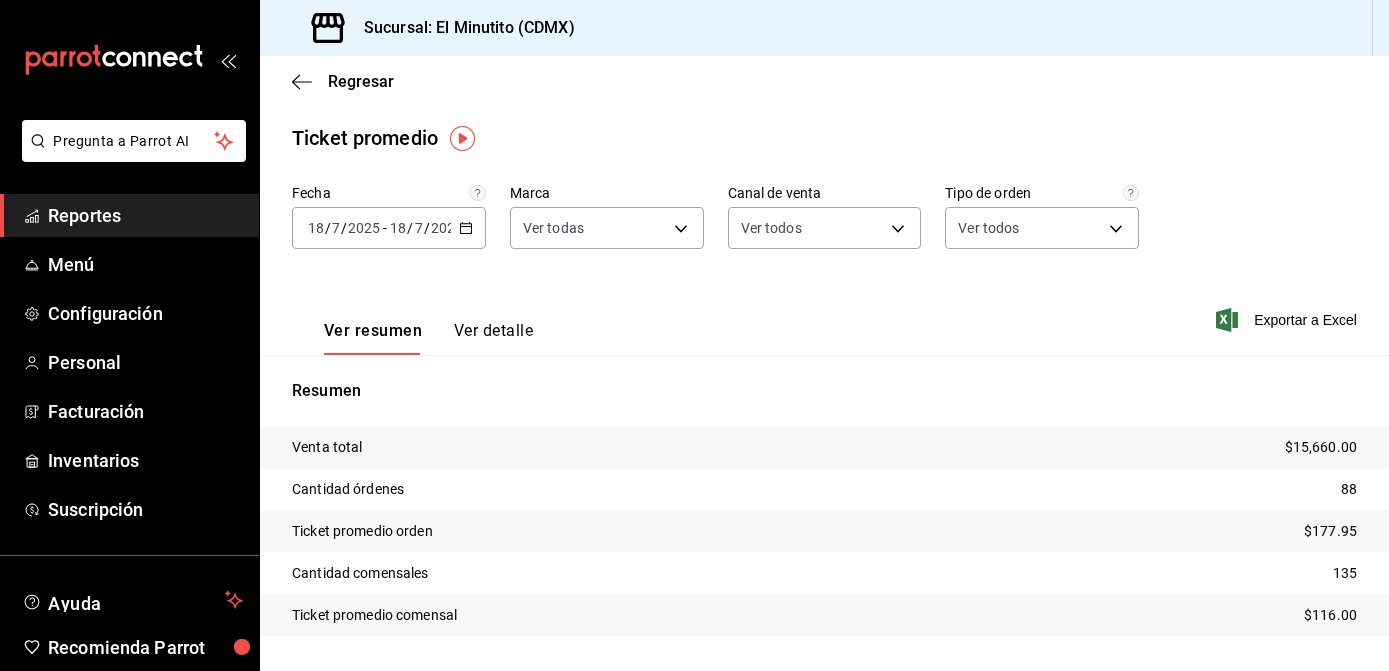 click on "2025-07-18 18 / 7 / 2025 - 2025-07-18 18 / 7 / 2025" at bounding box center [389, 228] 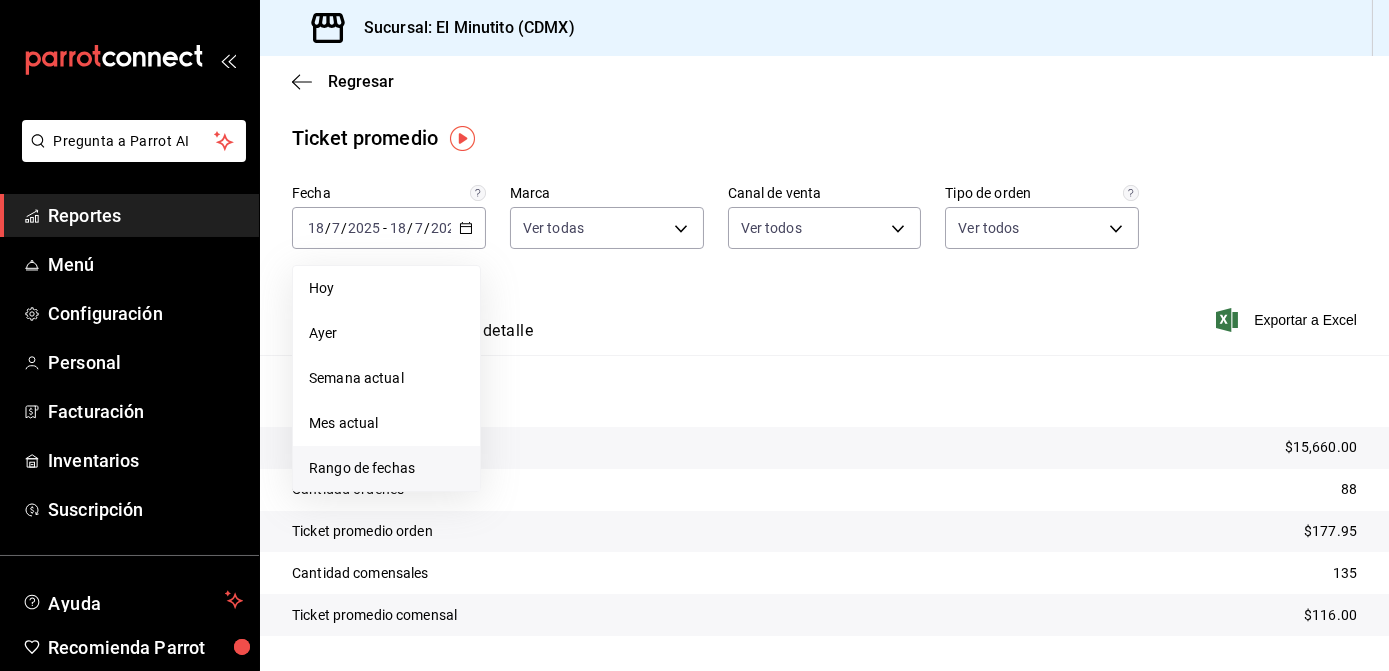 click on "Rango de fechas" at bounding box center (386, 468) 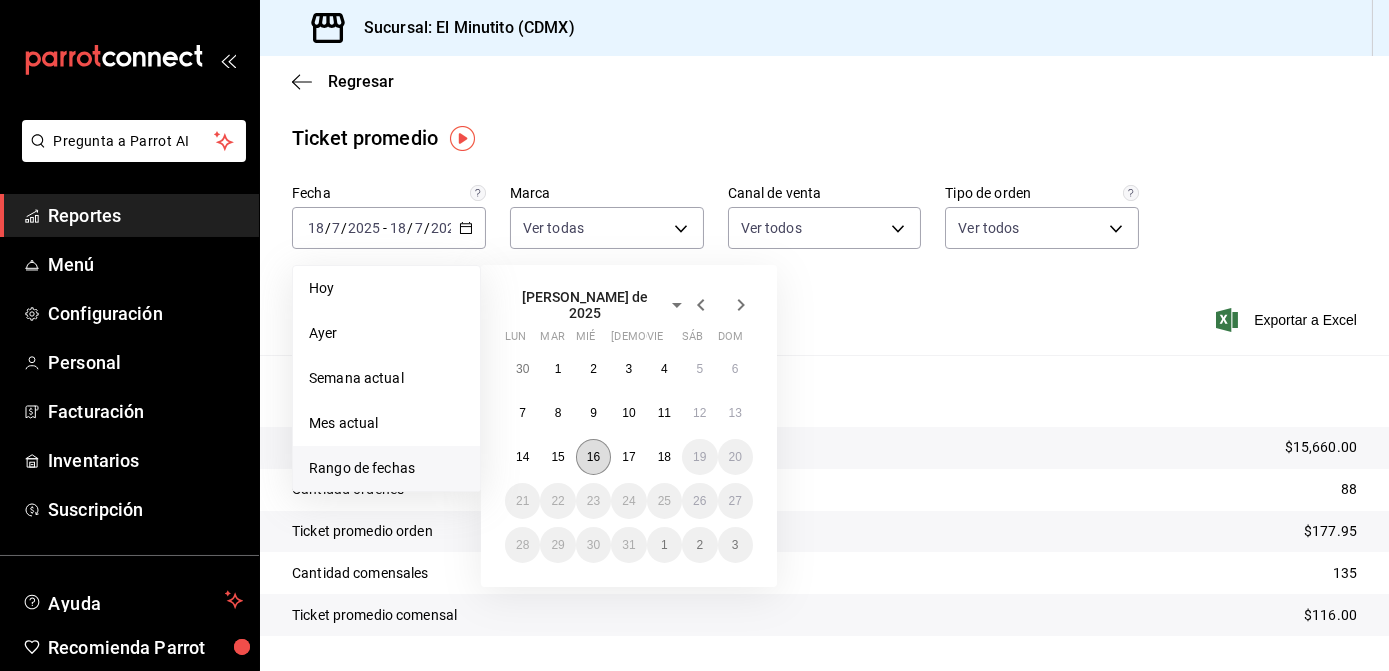 click on "16" at bounding box center (593, 457) 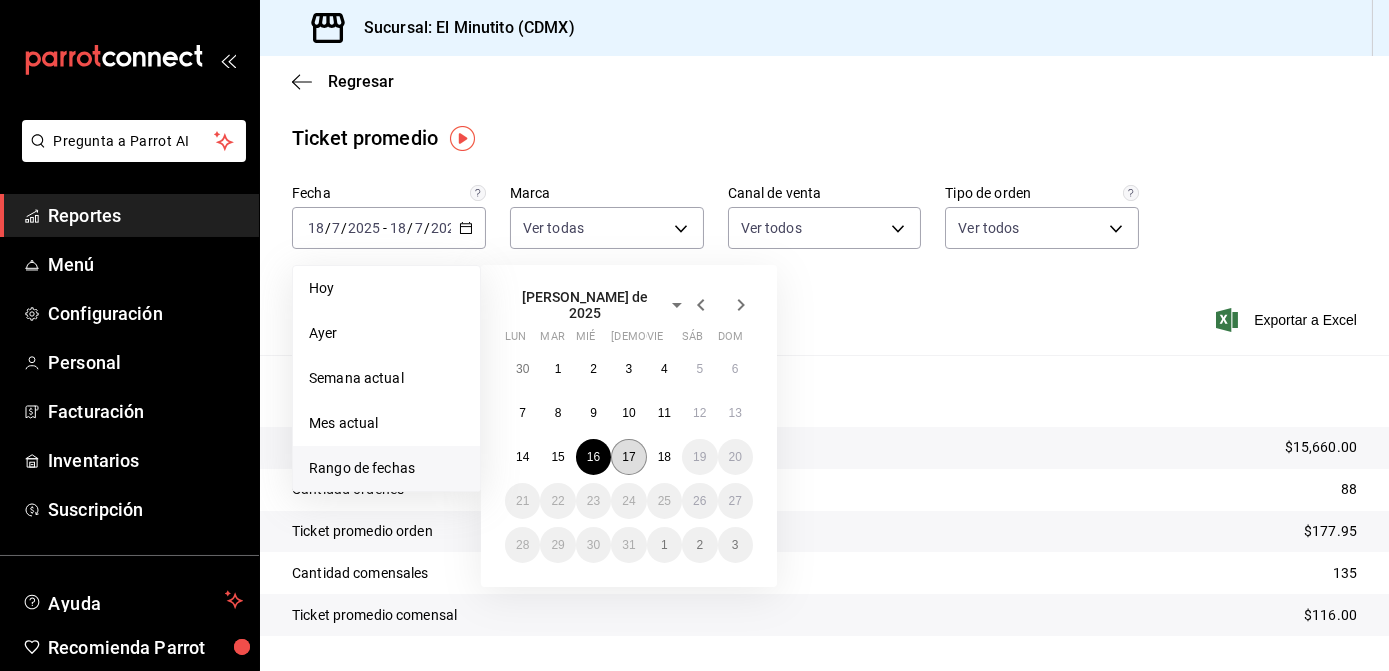 click on "17" at bounding box center (628, 457) 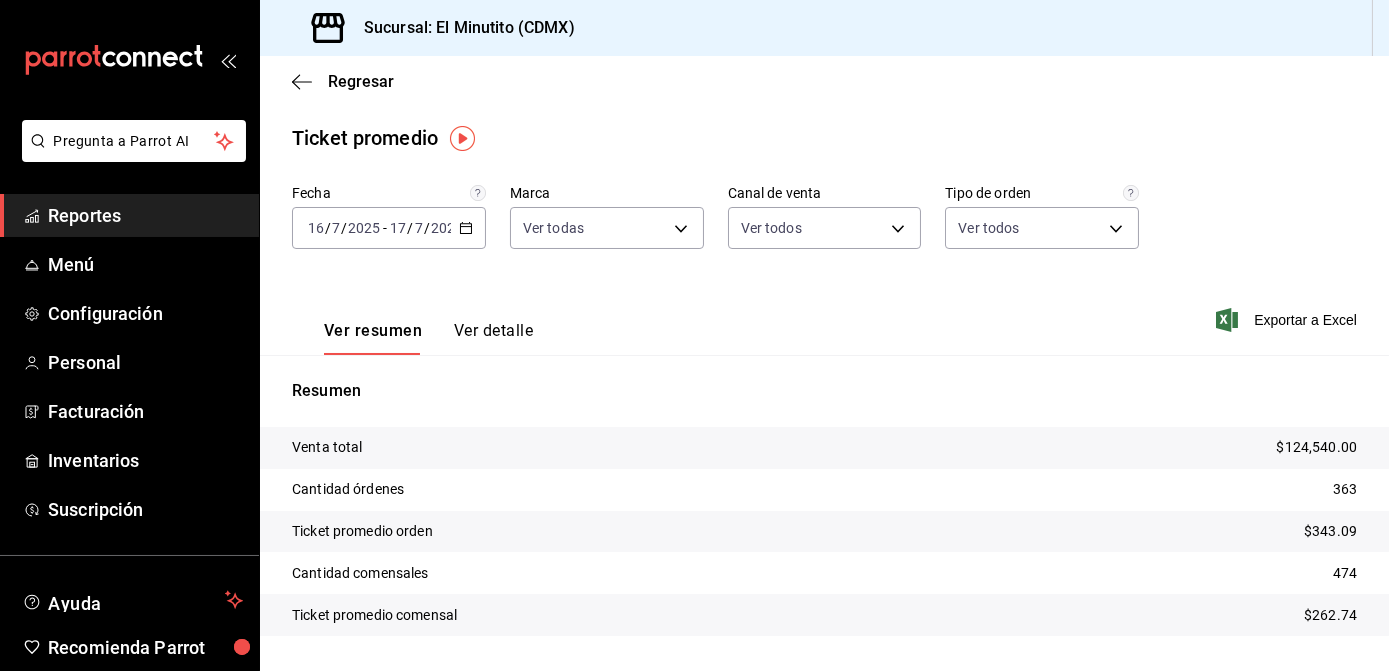 click on "Ver detalle" at bounding box center (493, 338) 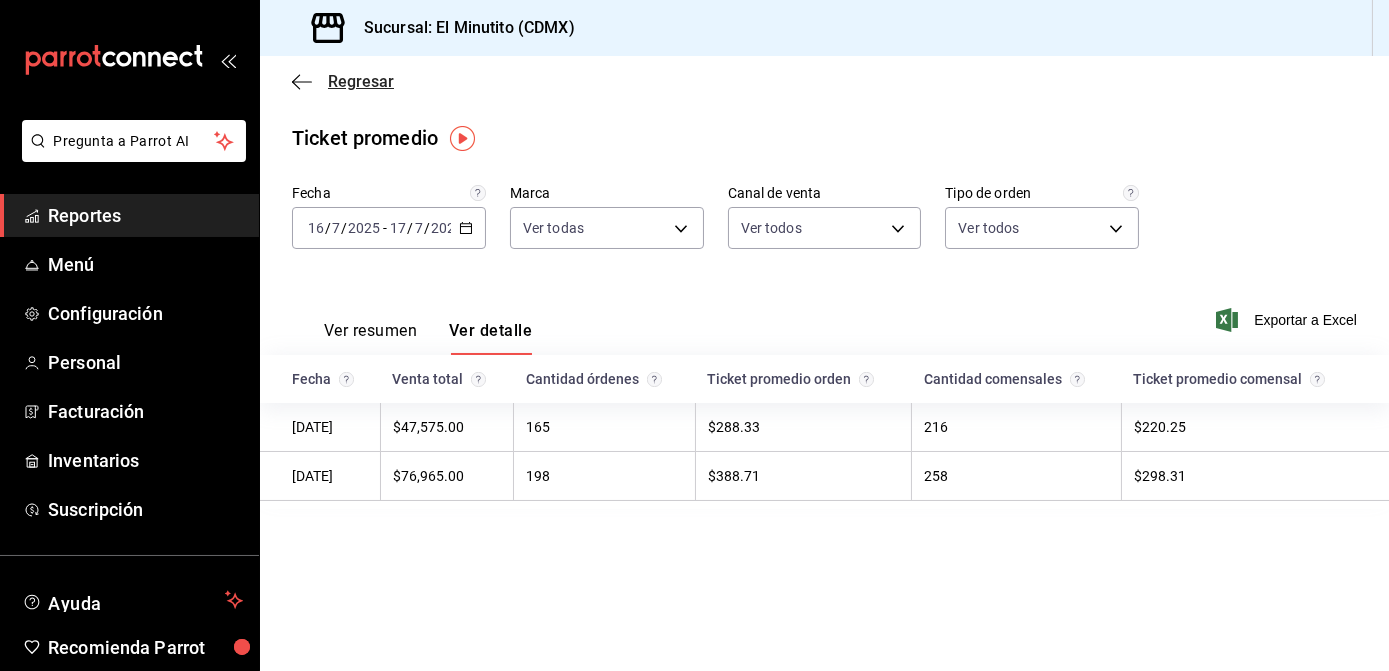 click on "Regresar" at bounding box center (361, 81) 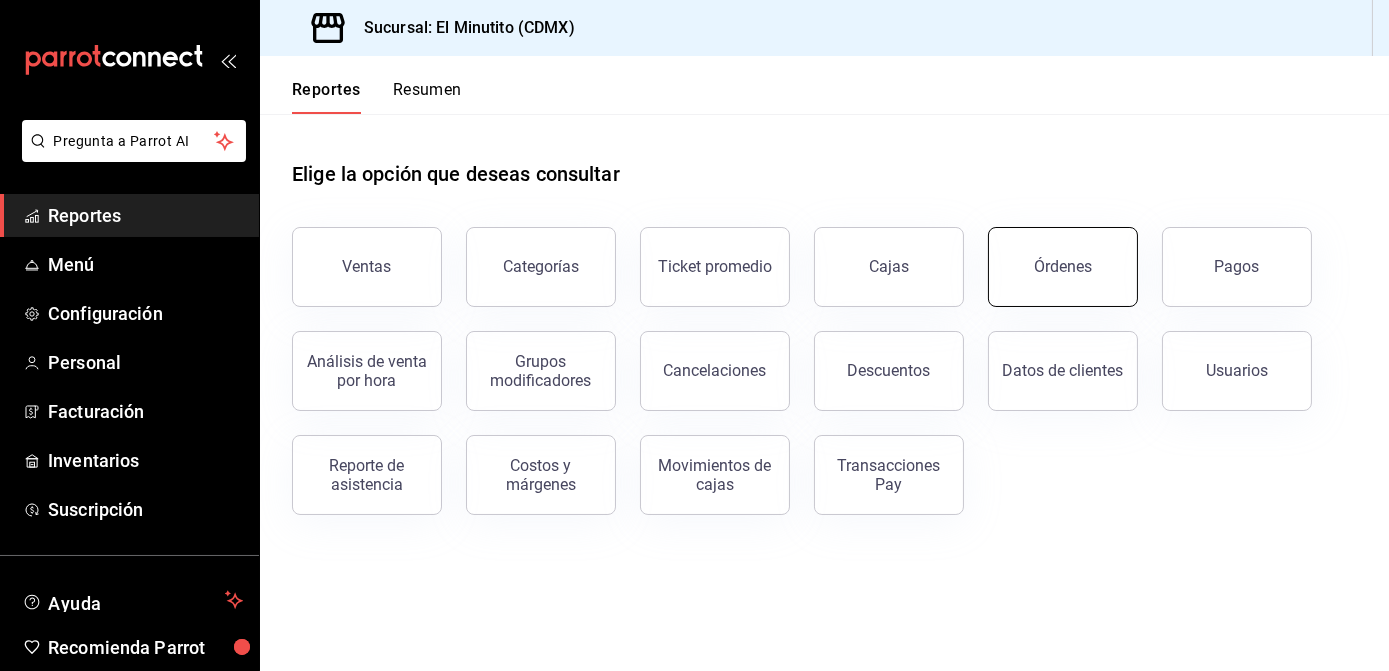 click on "Órdenes" at bounding box center [1063, 267] 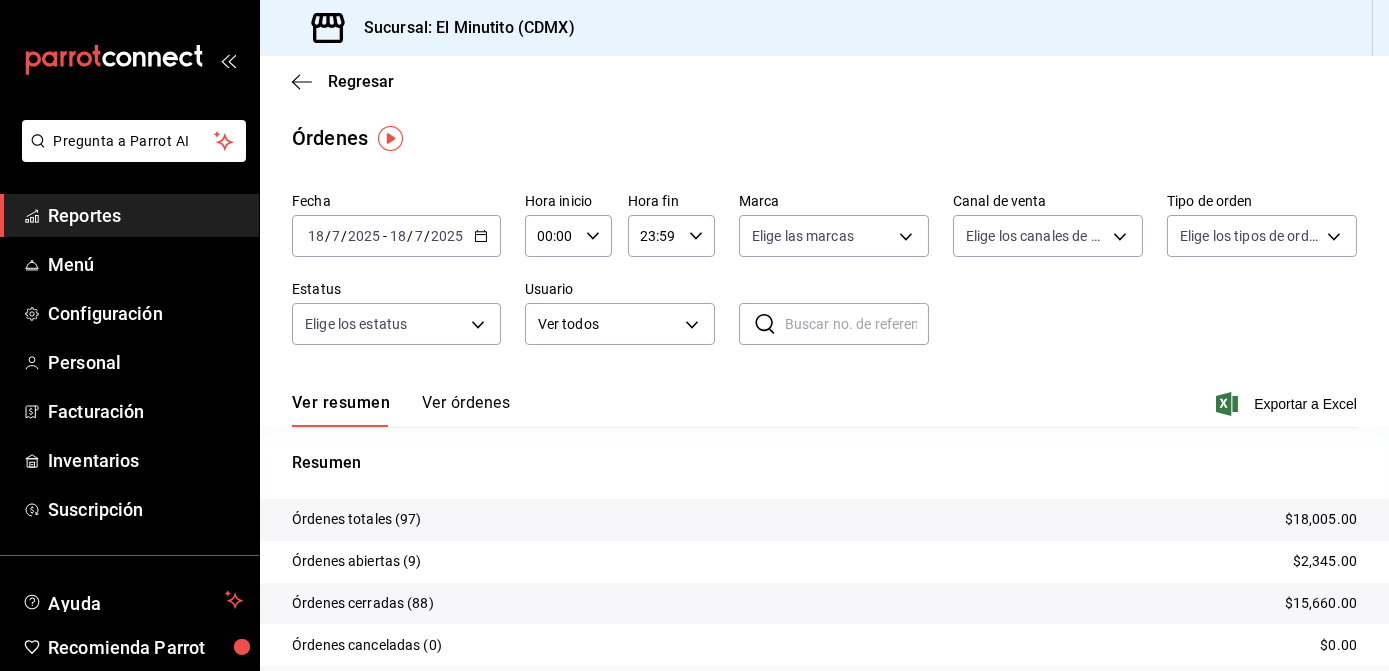 click on "Ver órdenes" at bounding box center [466, 410] 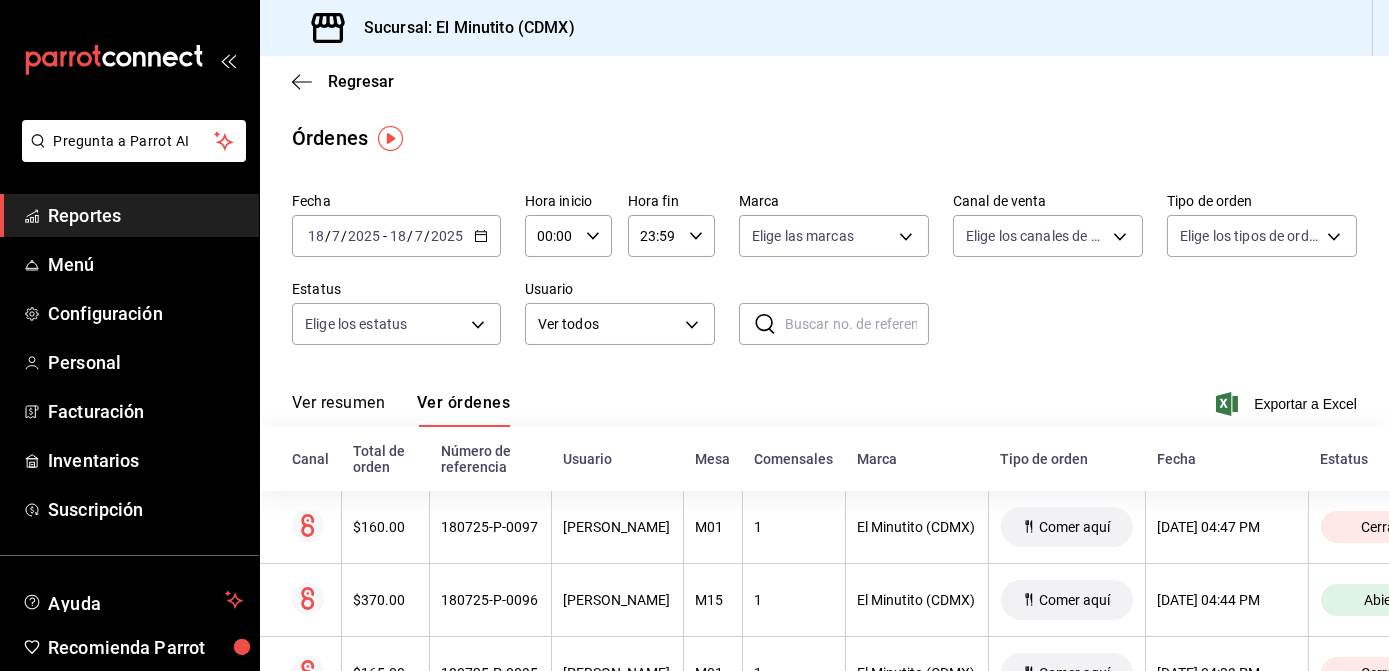 click 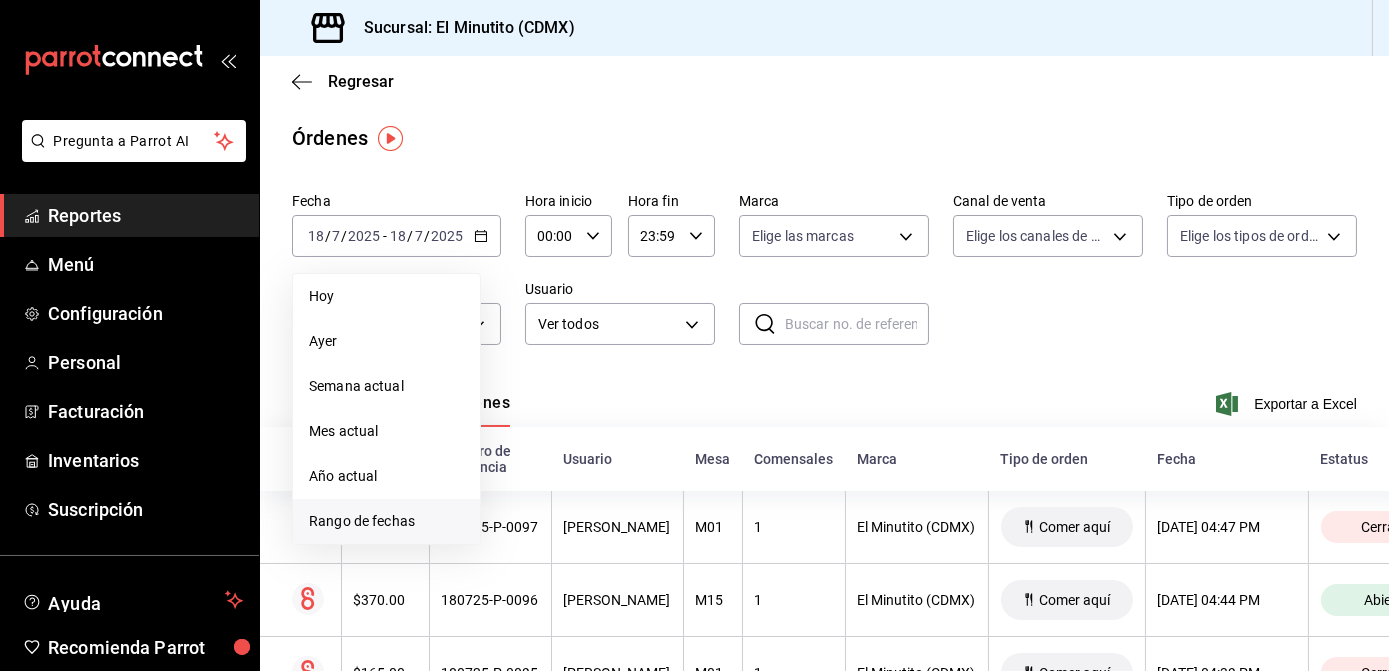 click on "Rango de fechas" at bounding box center (386, 521) 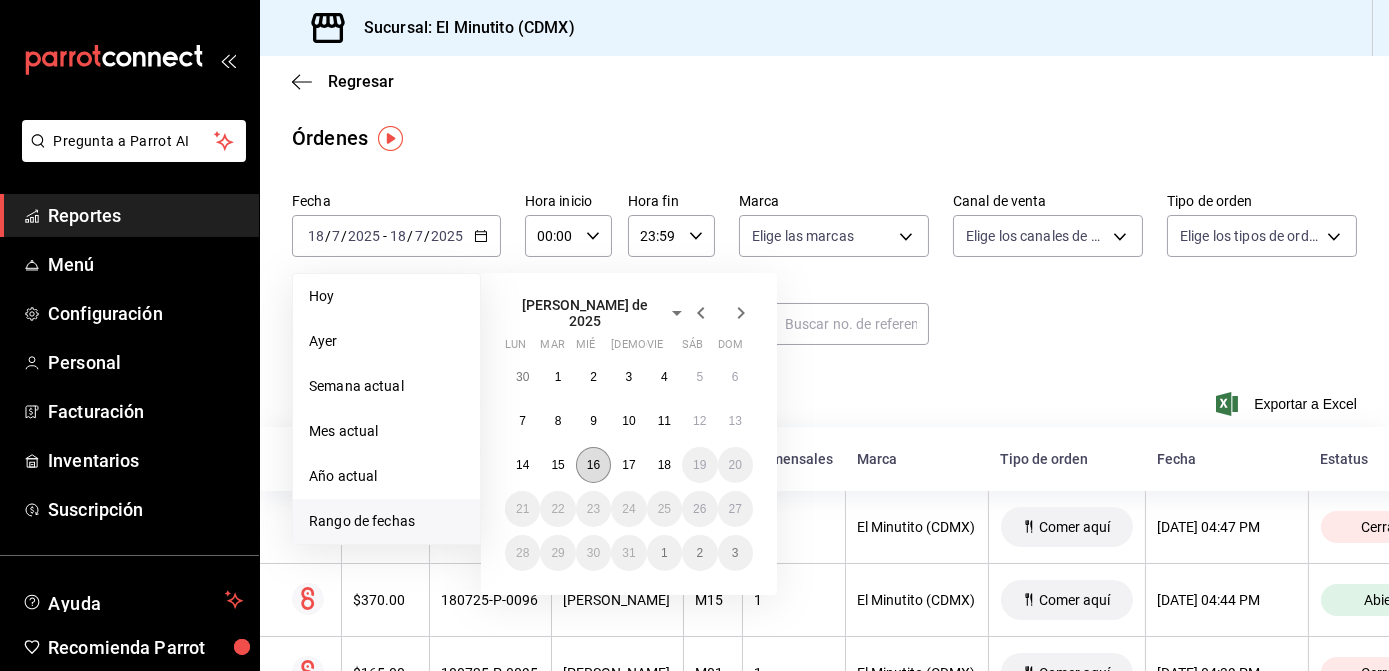 click on "16" at bounding box center (593, 465) 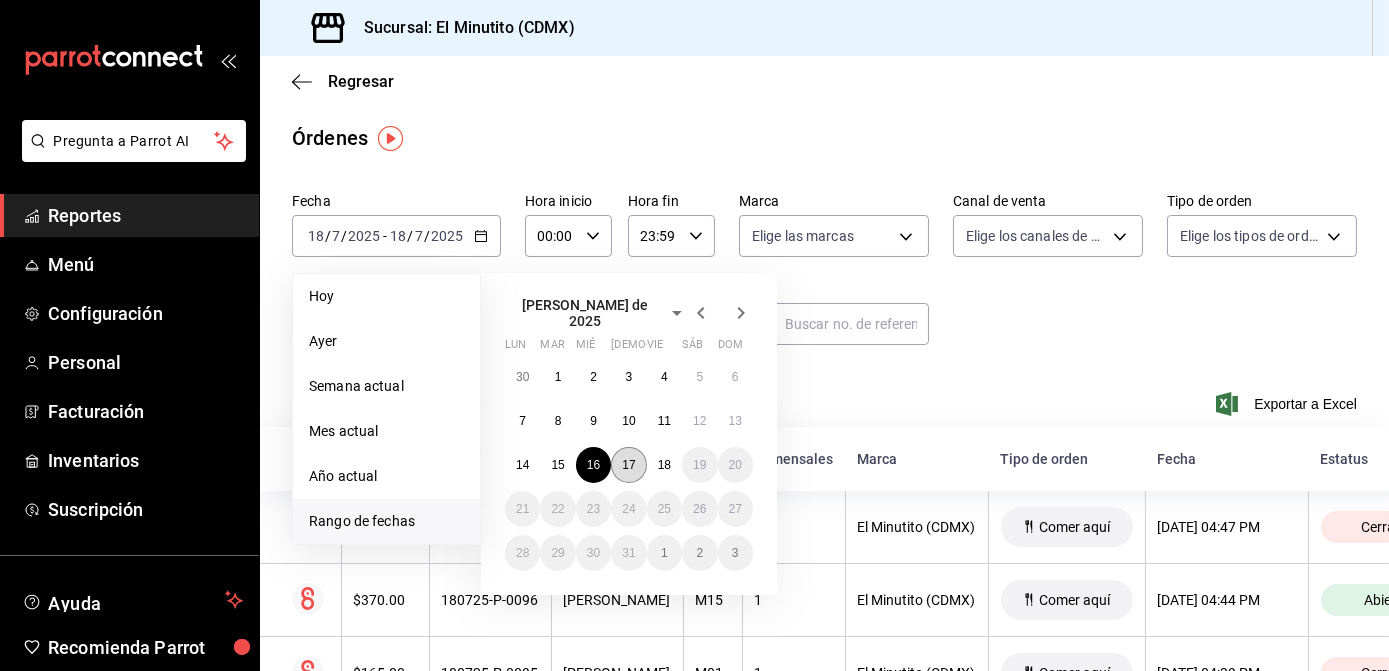click on "17" at bounding box center [628, 465] 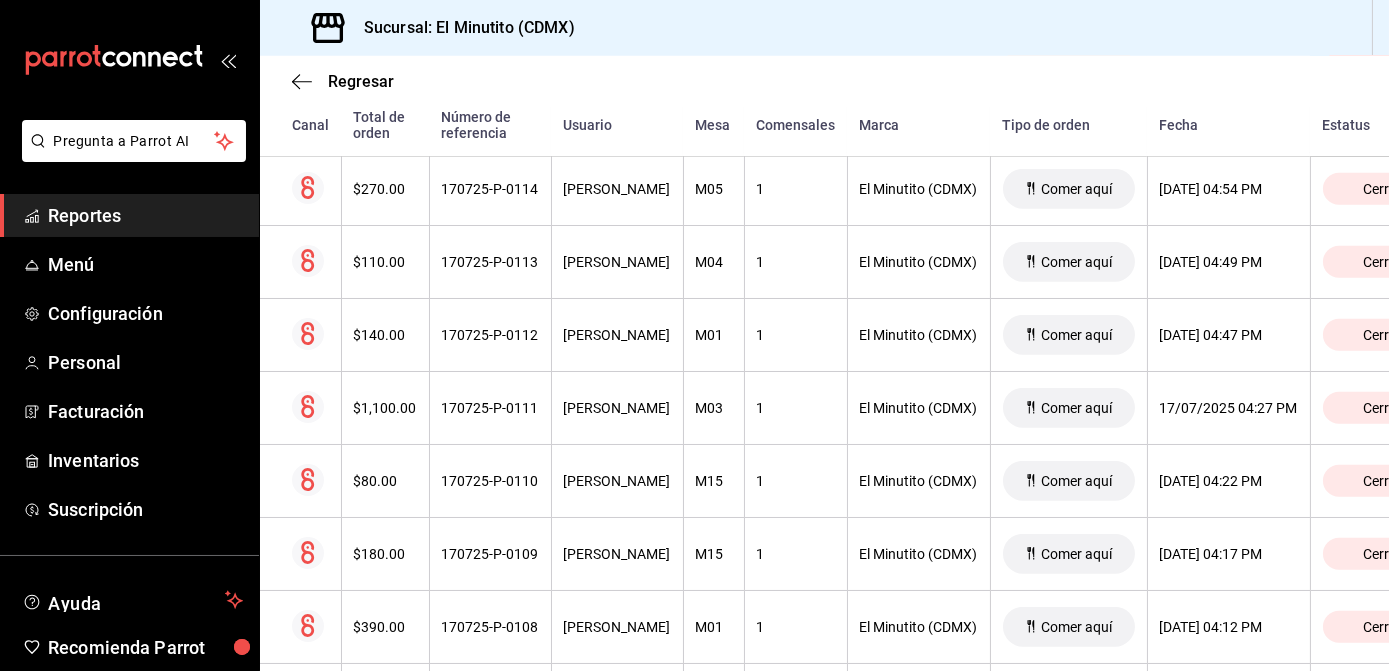 scroll, scrollTop: 4422, scrollLeft: 0, axis: vertical 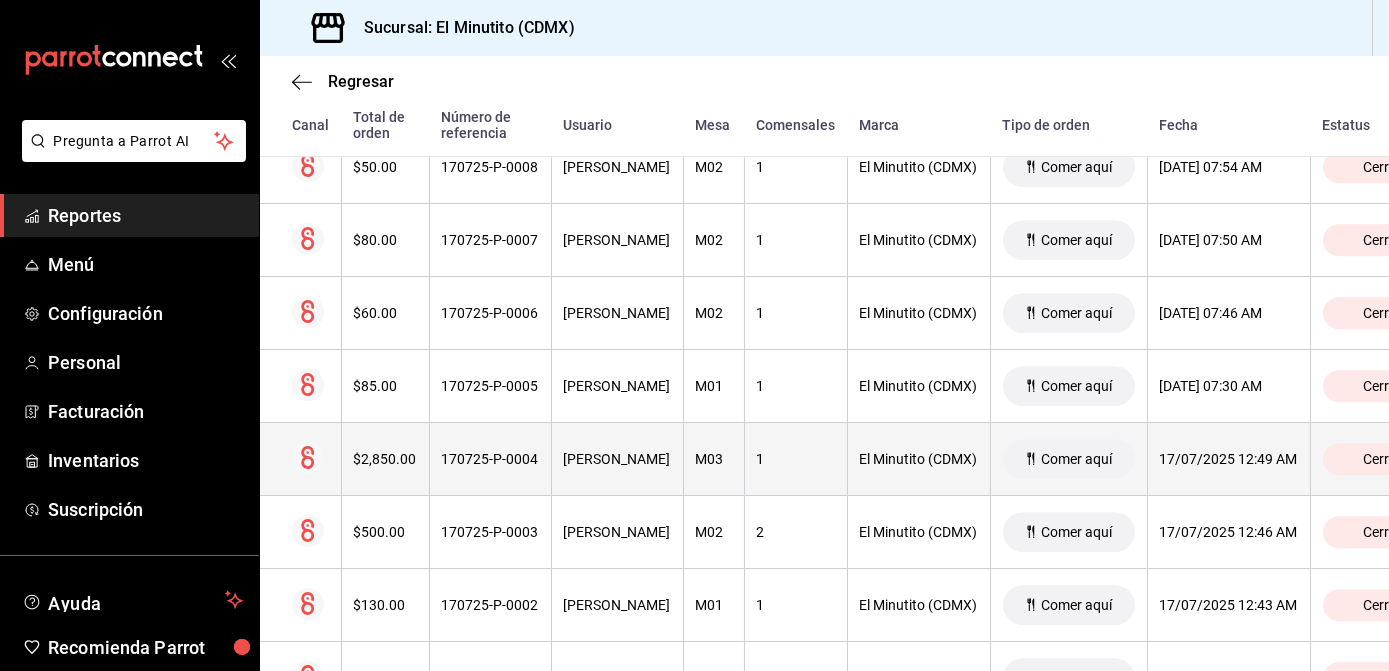 click on "170725-P-0004" at bounding box center (490, 459) 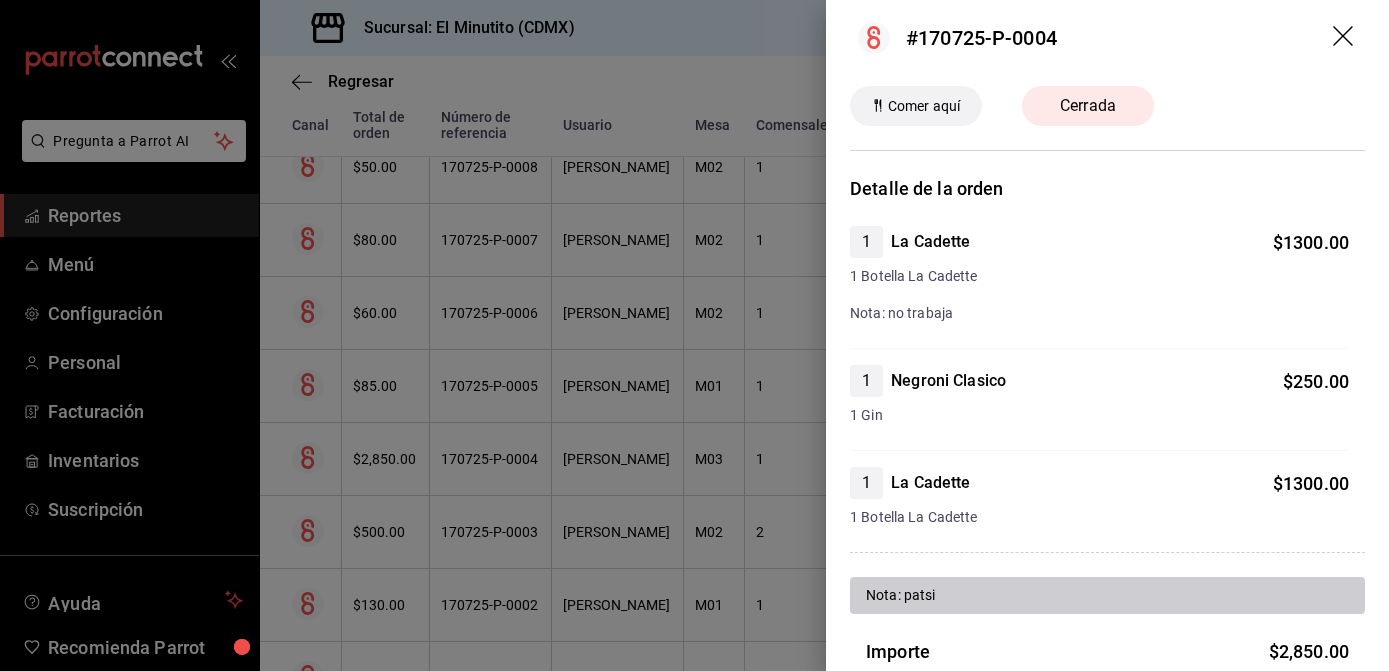 scroll, scrollTop: 0, scrollLeft: 0, axis: both 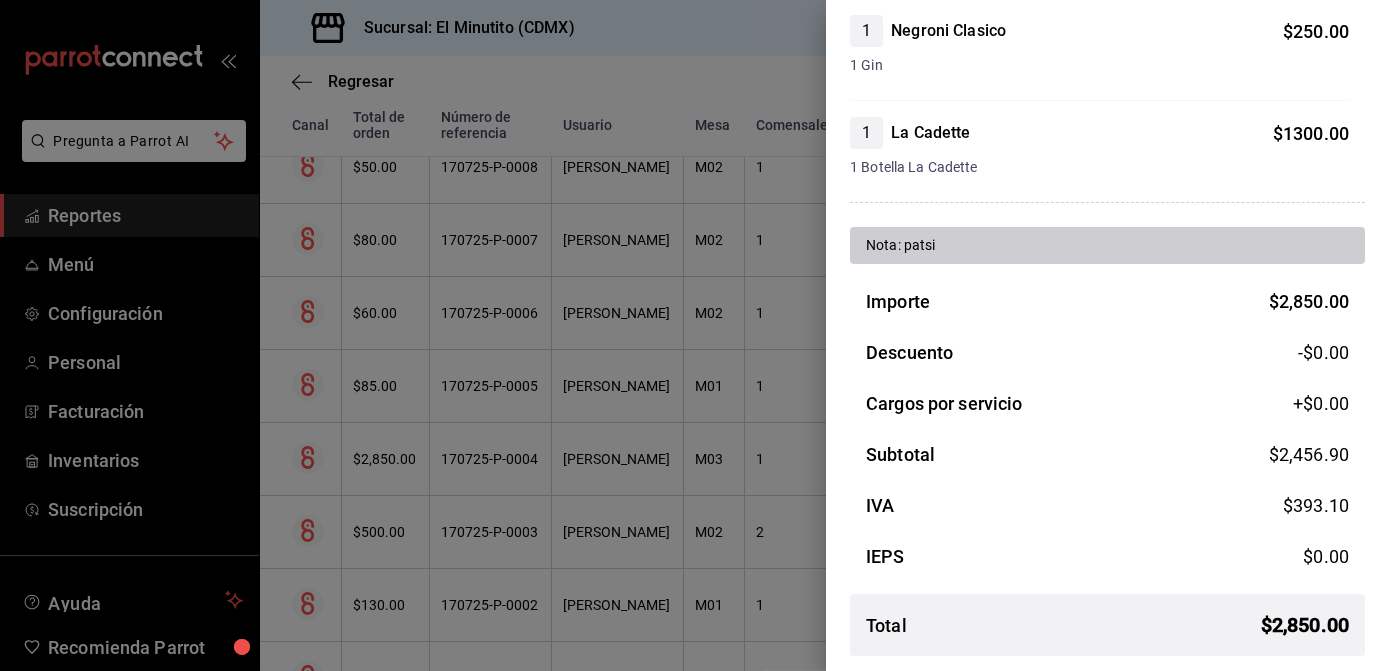 click on "Total $ 2,850.00" at bounding box center (1107, 625) 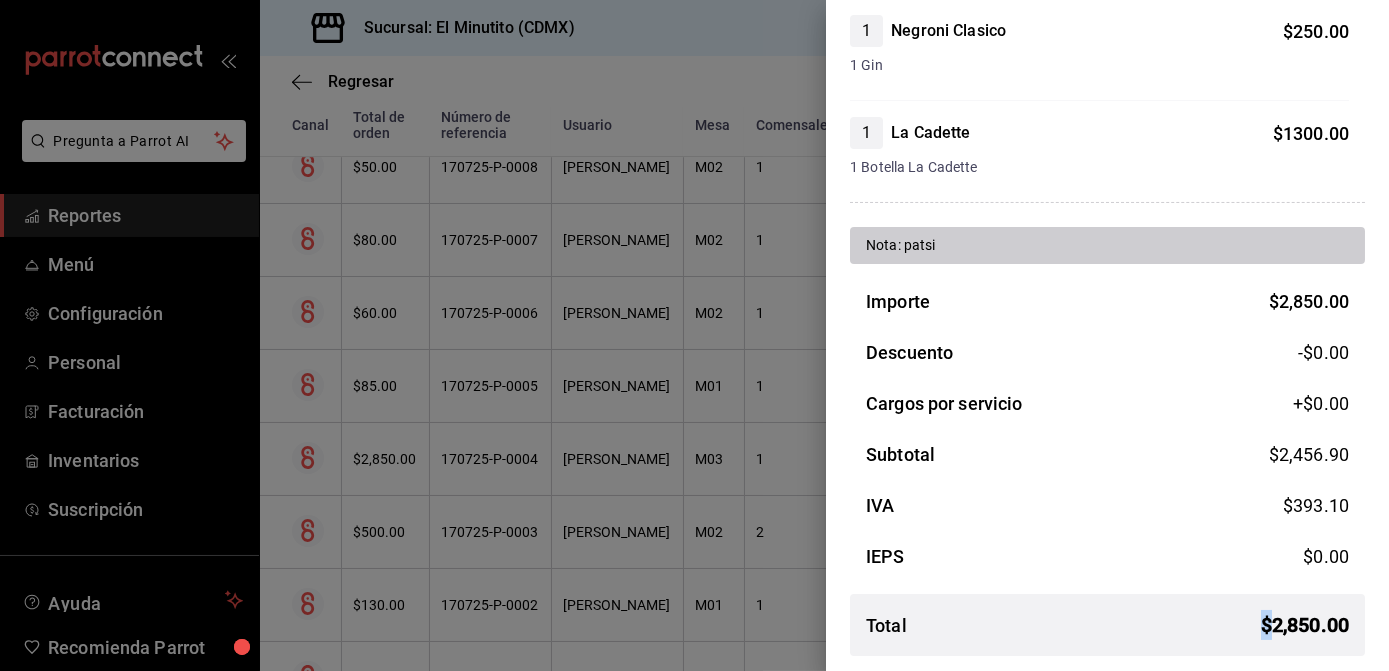click on "Total $ 2,850.00" at bounding box center (1107, 625) 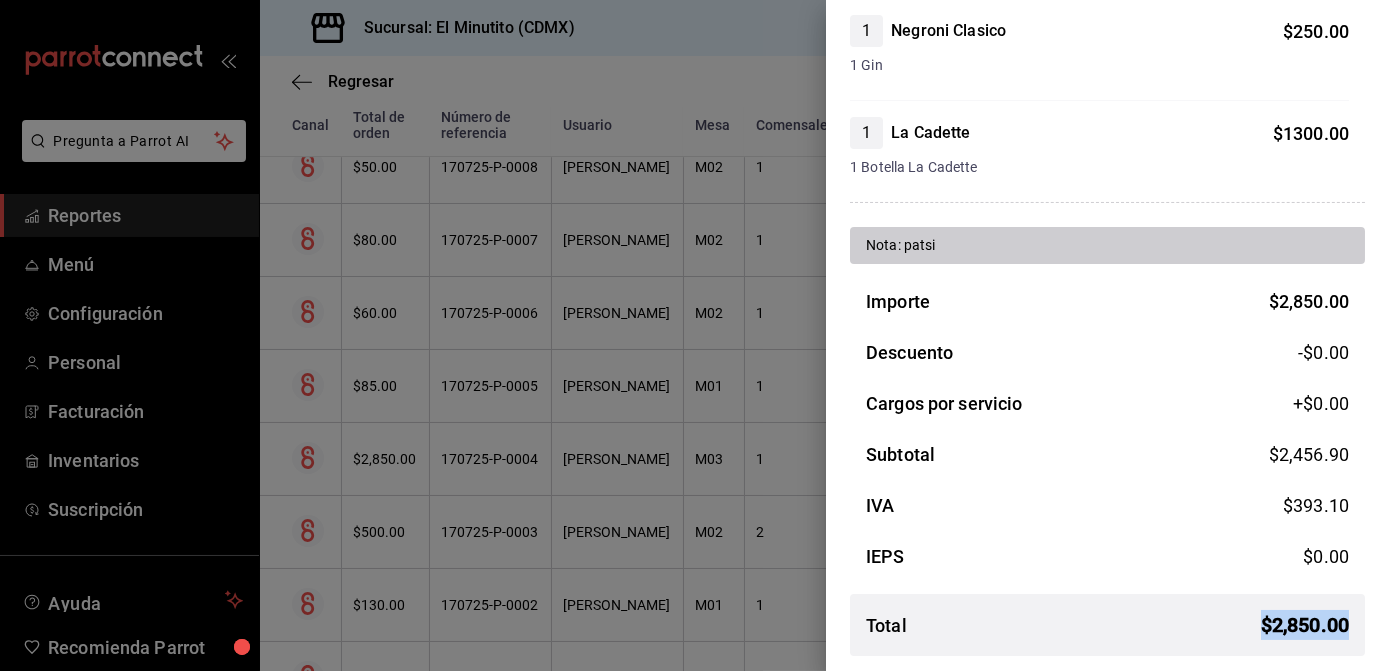 click on "Total $ 2,850.00" at bounding box center [1107, 625] 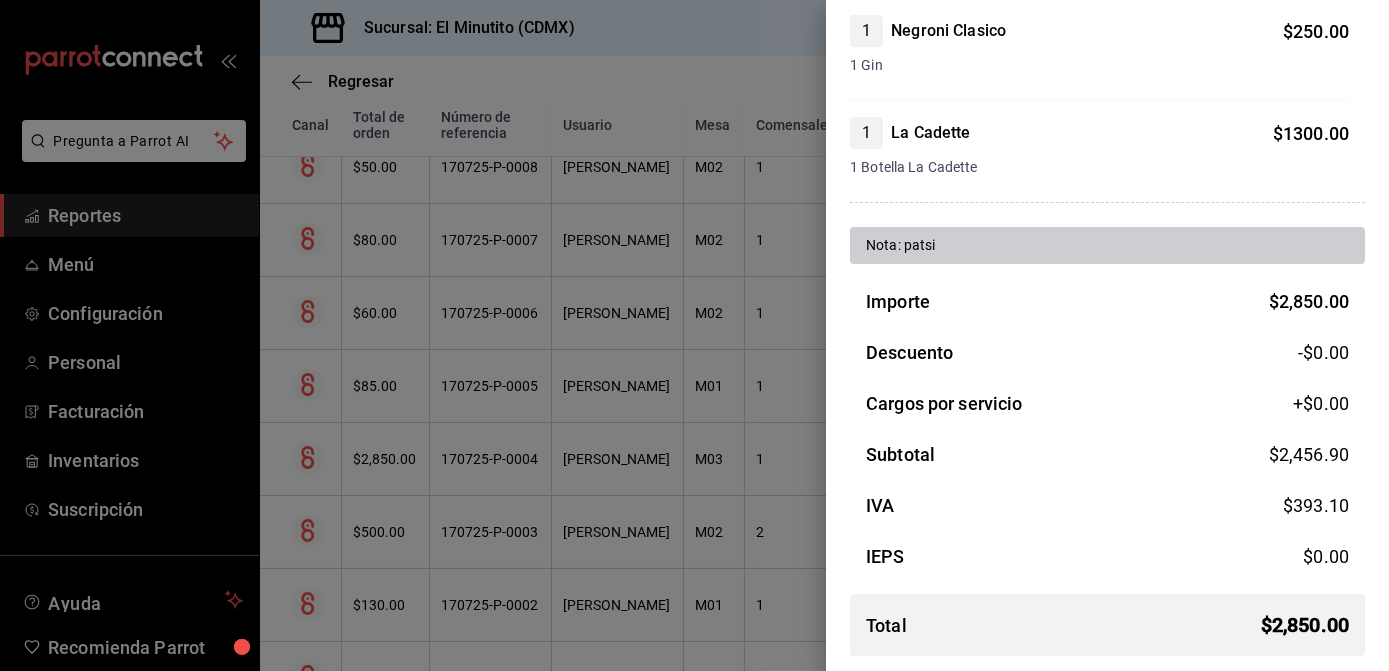 click on "Detalle de la orden 1 [PERSON_NAME] $ 1300.00 1 Botella [PERSON_NAME] Nota: no trabaja  1 Negroni Clasico $ 250.00 1 Gin 1 [PERSON_NAME] $ 1300.00 1 Botella [PERSON_NAME] Nota:   [PERSON_NAME] Importe $ 2,850.00 Descuento -$0.00 Cargos por servicio +$ 0.00 Subtotal $ 2,456.90 IVA $ 393.10 IEPS $ 0.00 Total $ 2,850.00" at bounding box center (1107, 248) 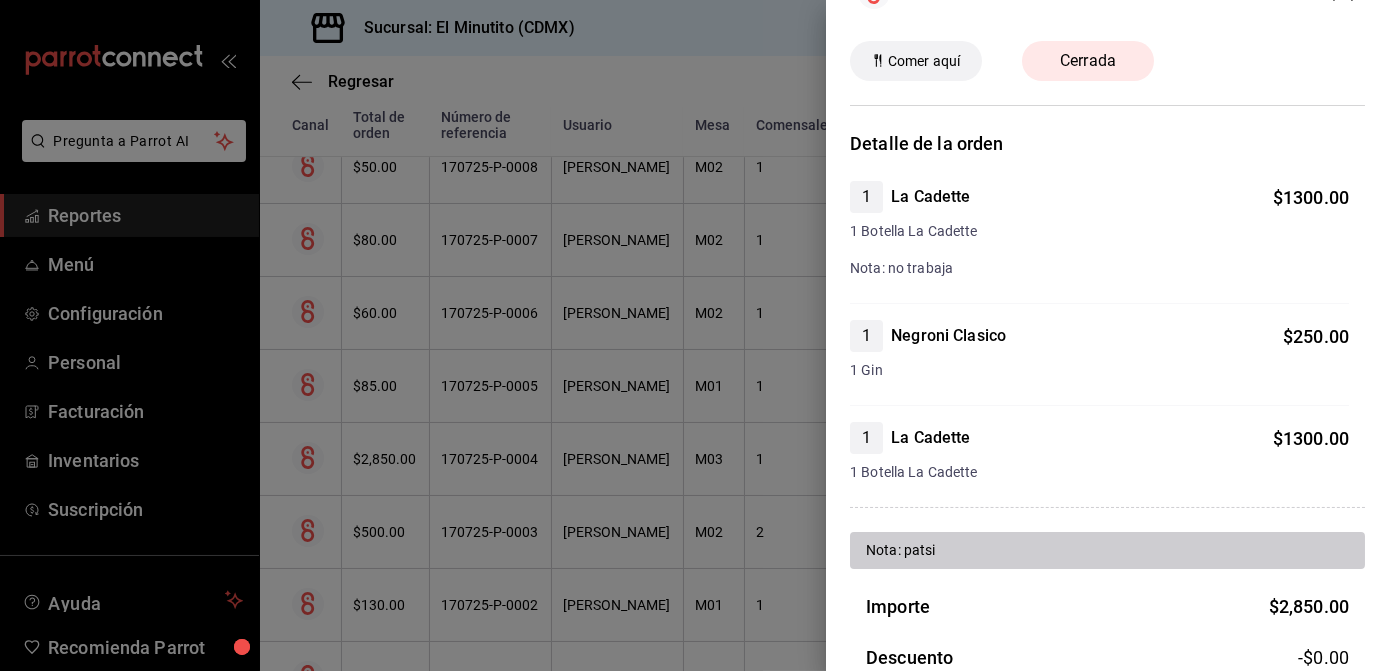 scroll, scrollTop: 0, scrollLeft: 0, axis: both 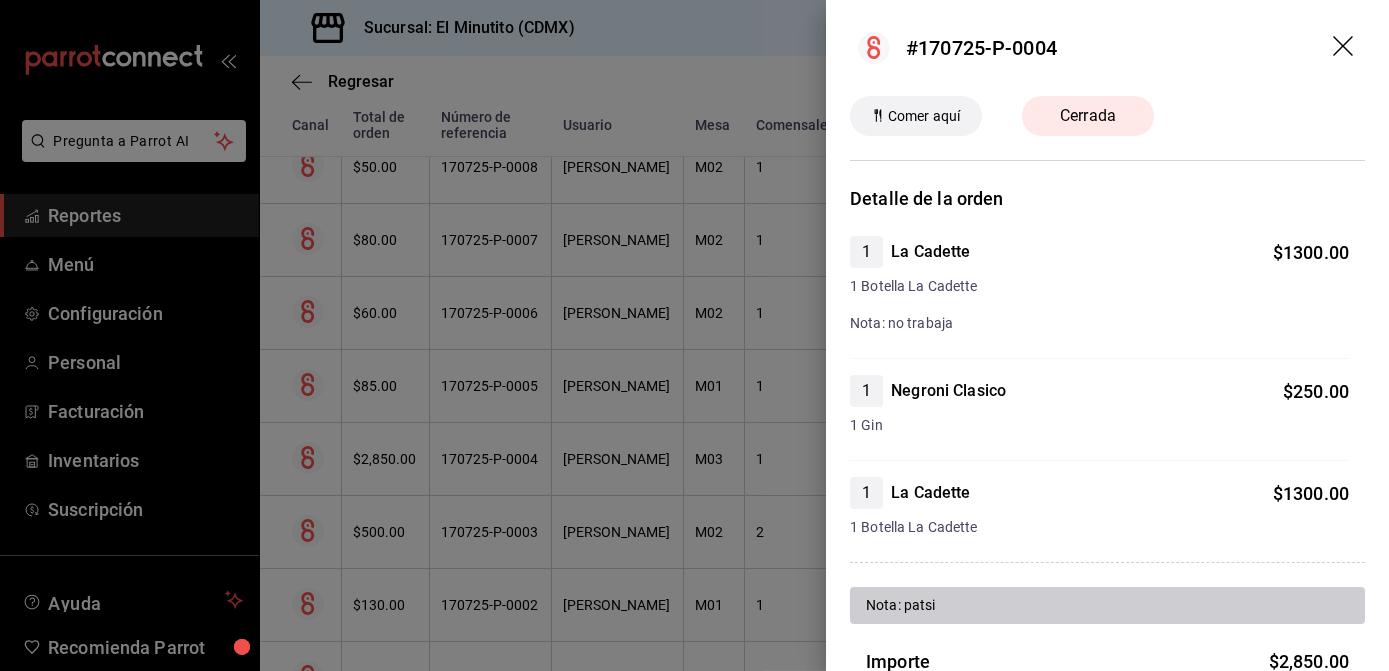 click on "Cerrada" at bounding box center [1088, 116] 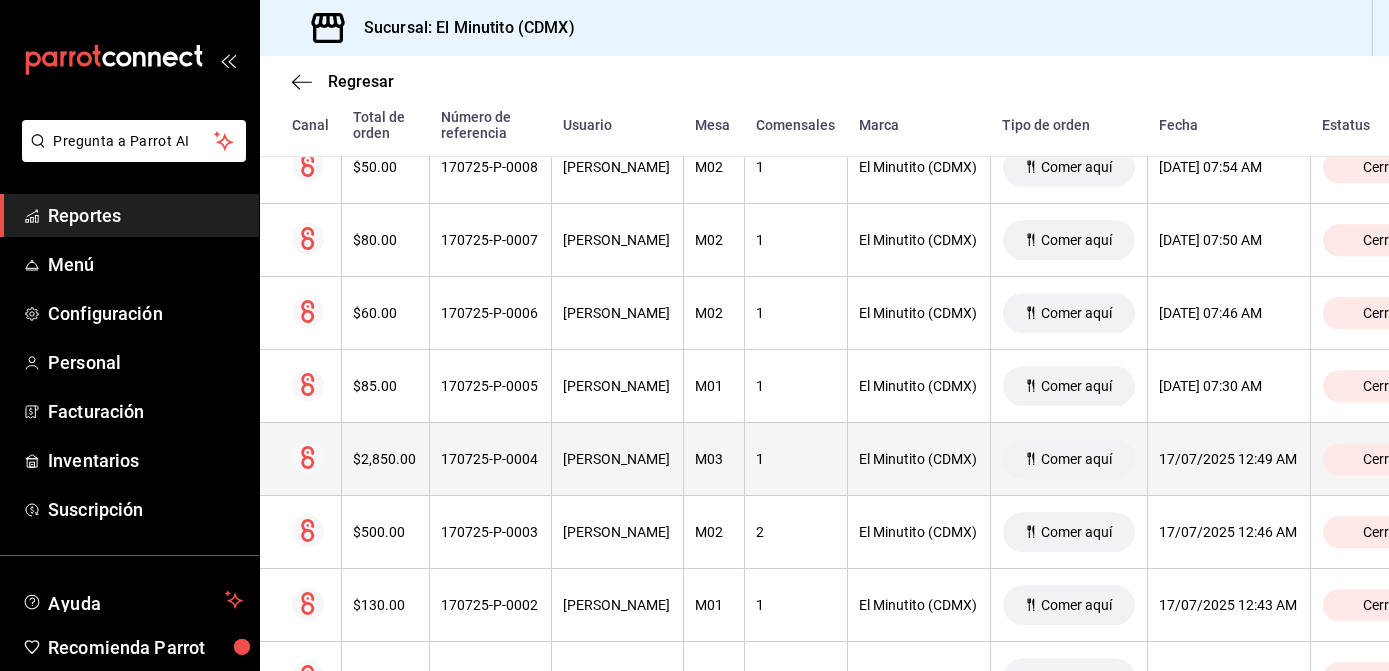 click on "$2,850.00" at bounding box center [385, 459] 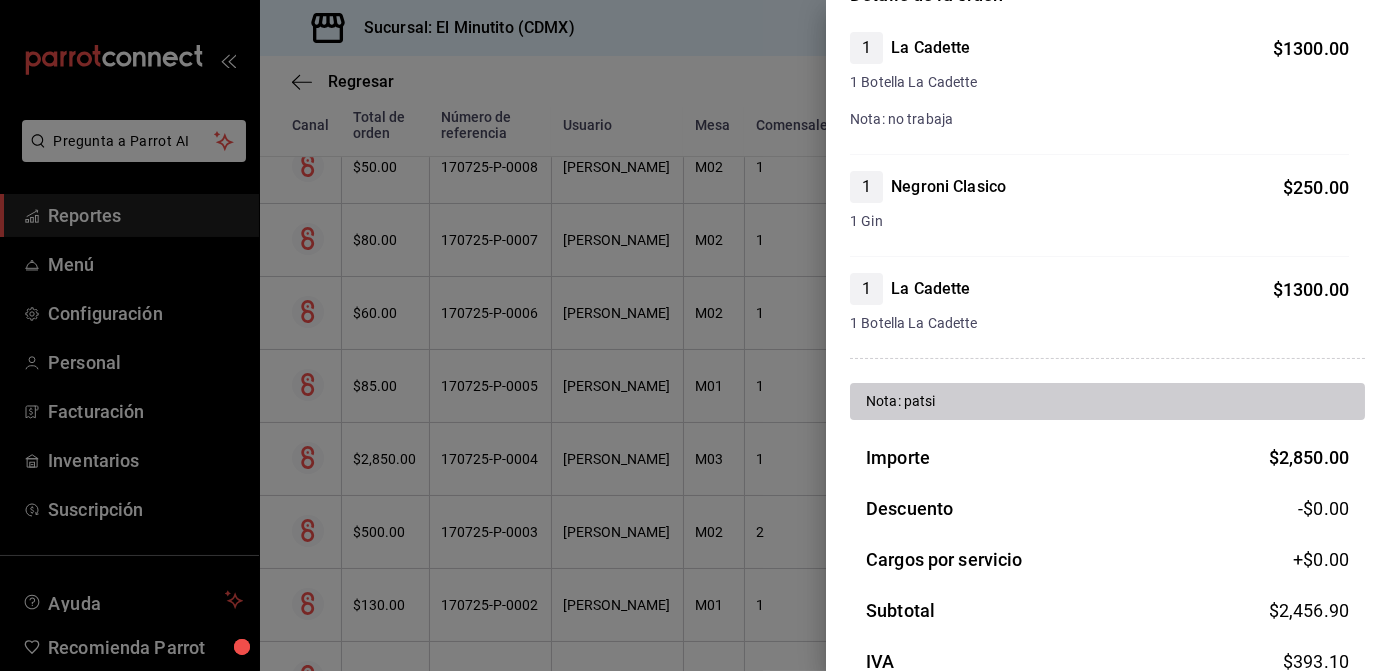 scroll, scrollTop: 360, scrollLeft: 0, axis: vertical 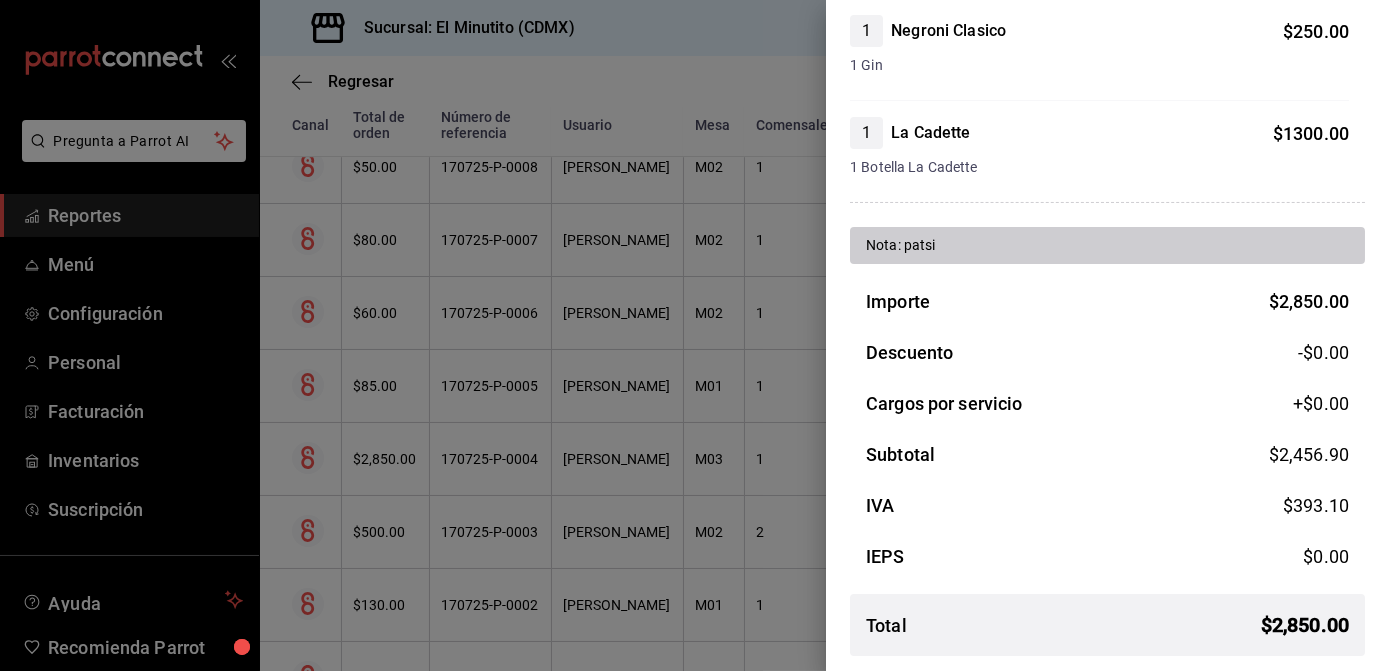 click at bounding box center (694, 335) 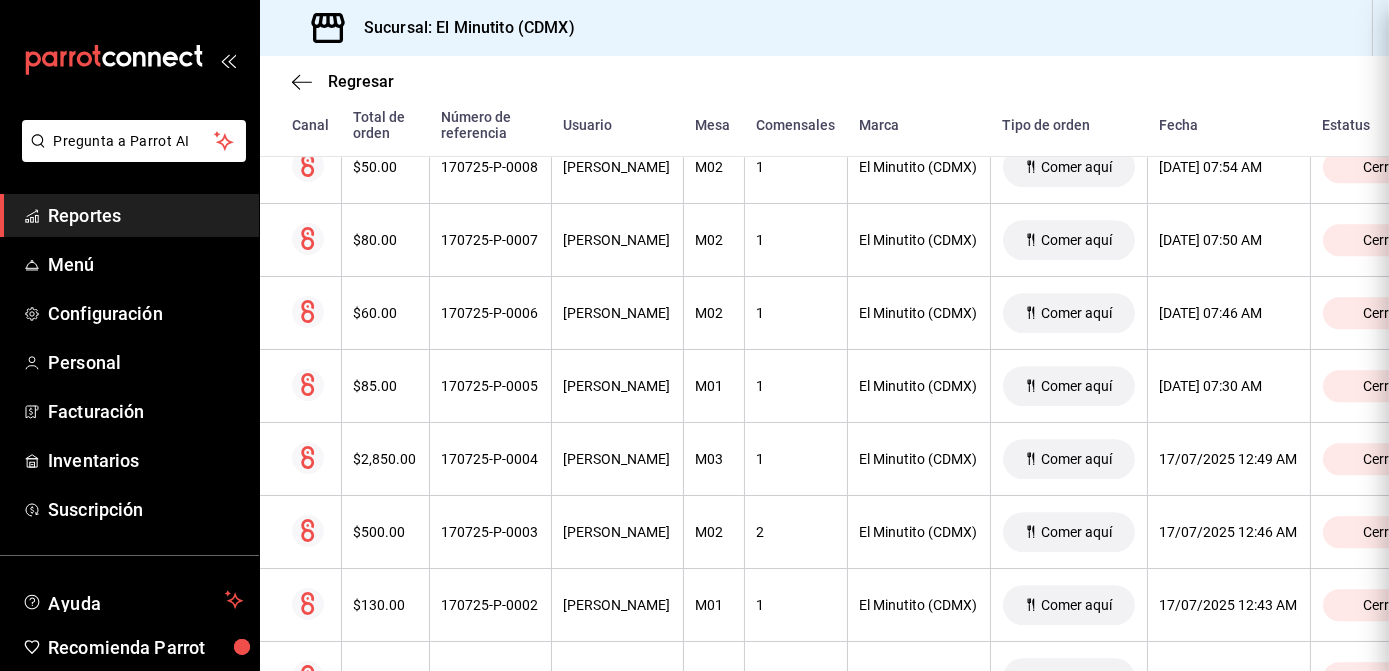 scroll, scrollTop: 0, scrollLeft: 0, axis: both 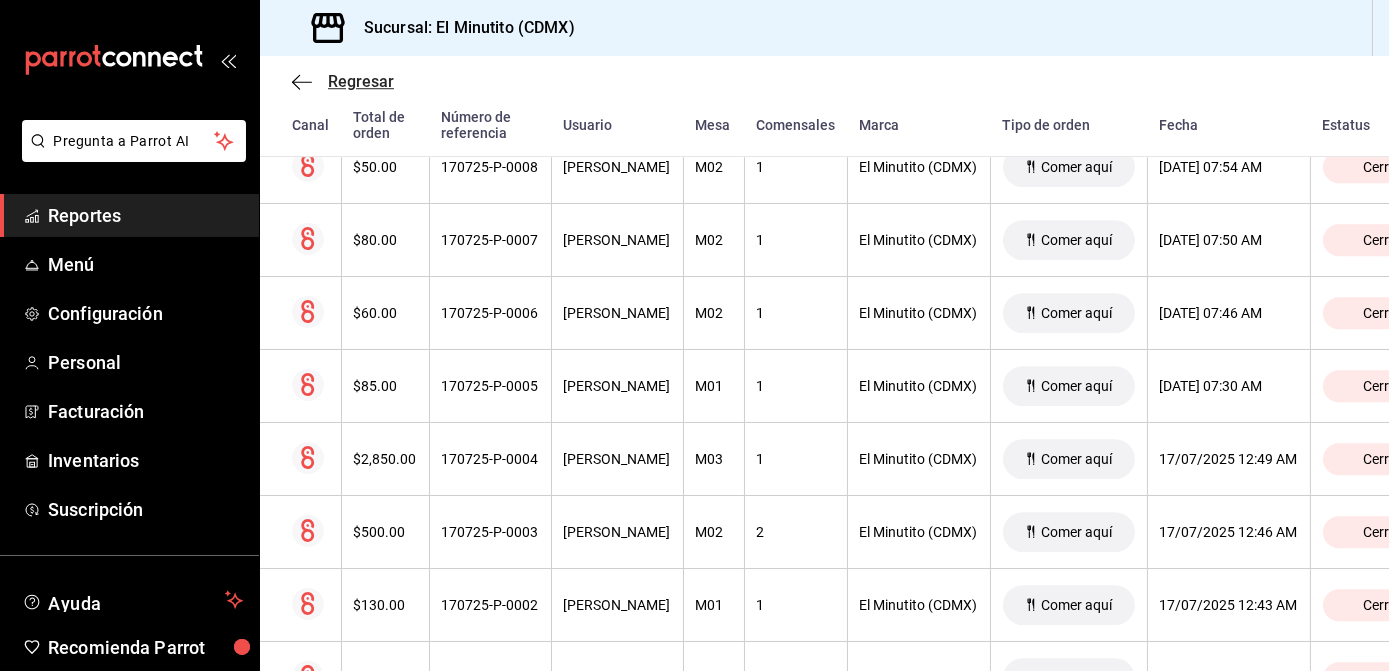 click on "Regresar" at bounding box center (361, 81) 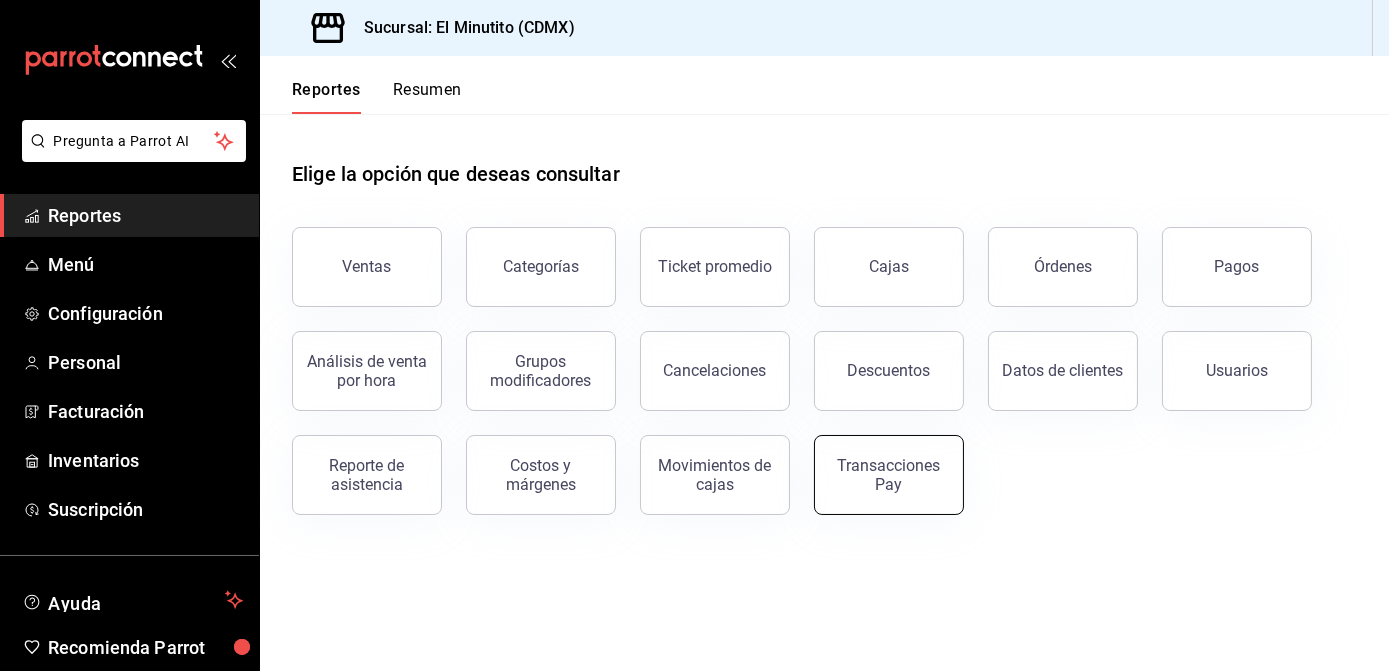 click on "Transacciones Pay" at bounding box center [889, 475] 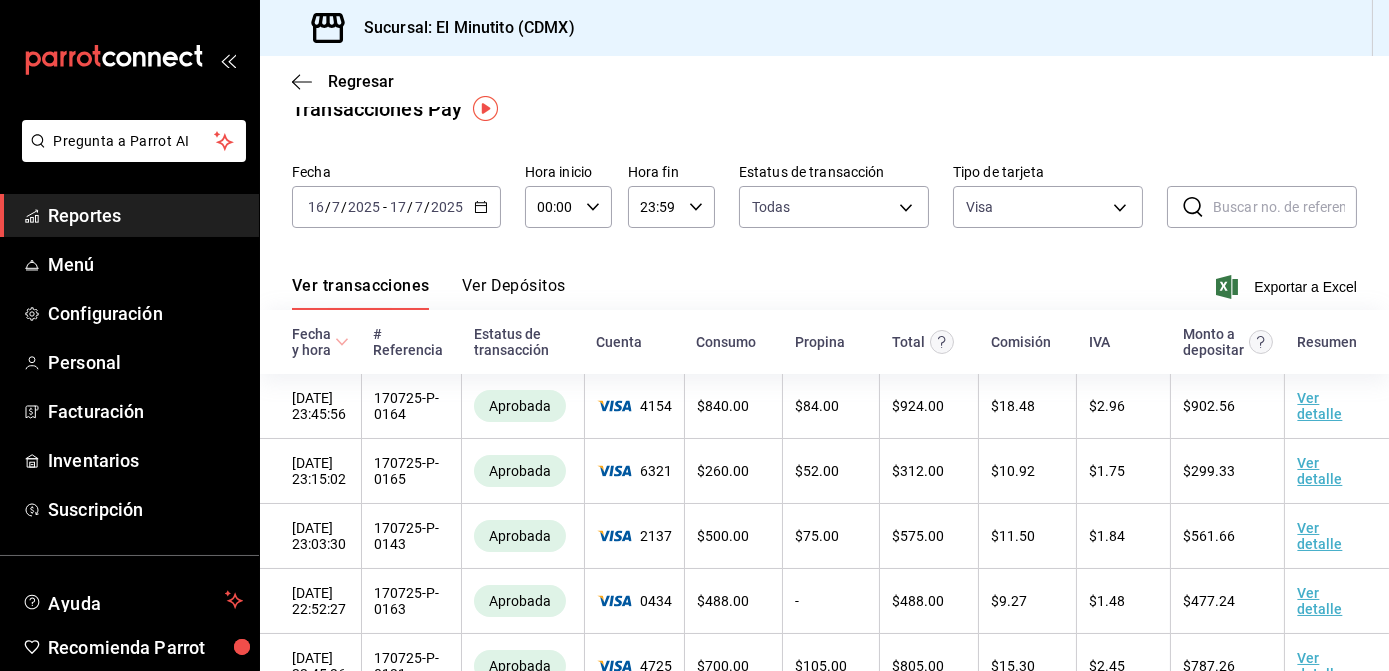 scroll, scrollTop: 26, scrollLeft: 0, axis: vertical 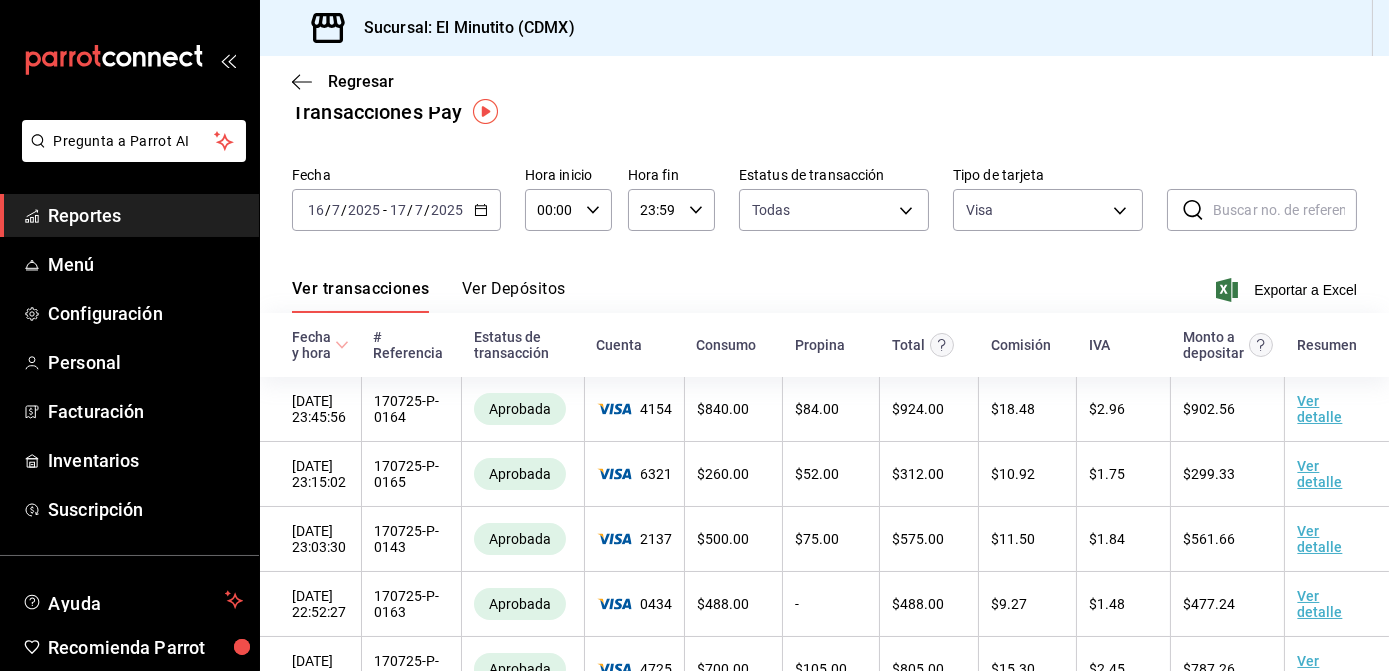 click at bounding box center (1285, 210) 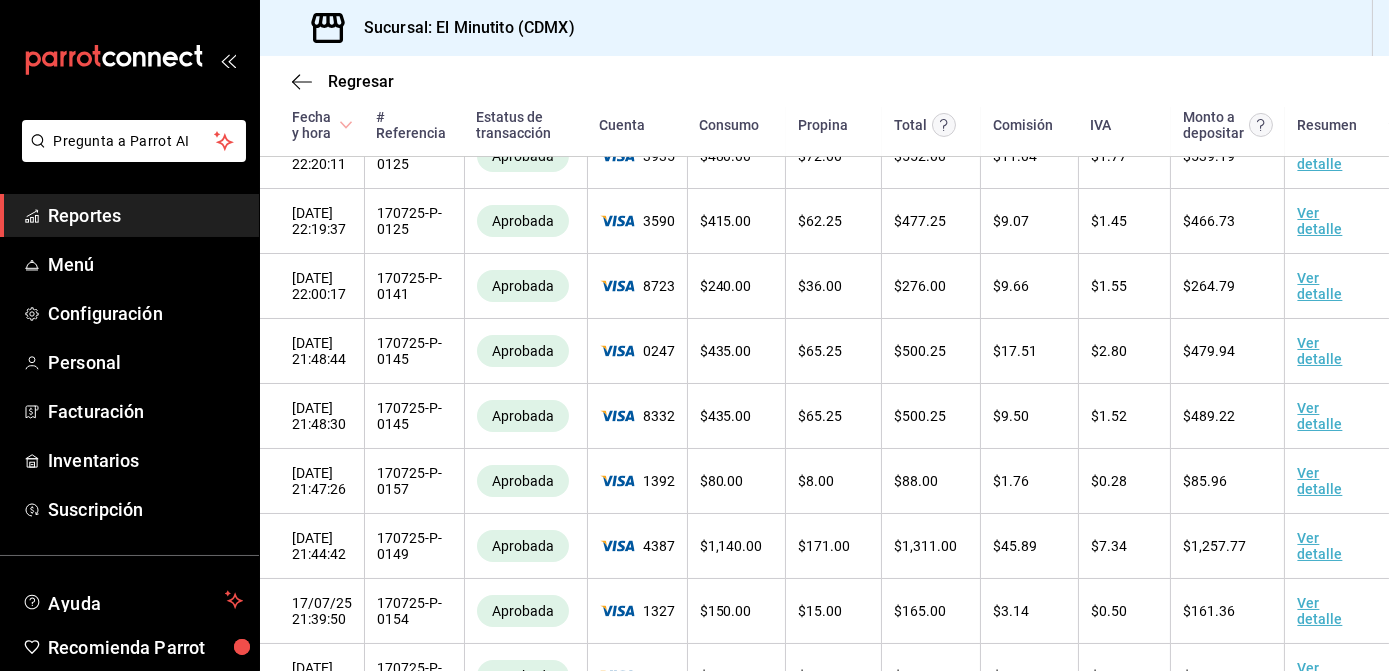 scroll, scrollTop: 712, scrollLeft: 0, axis: vertical 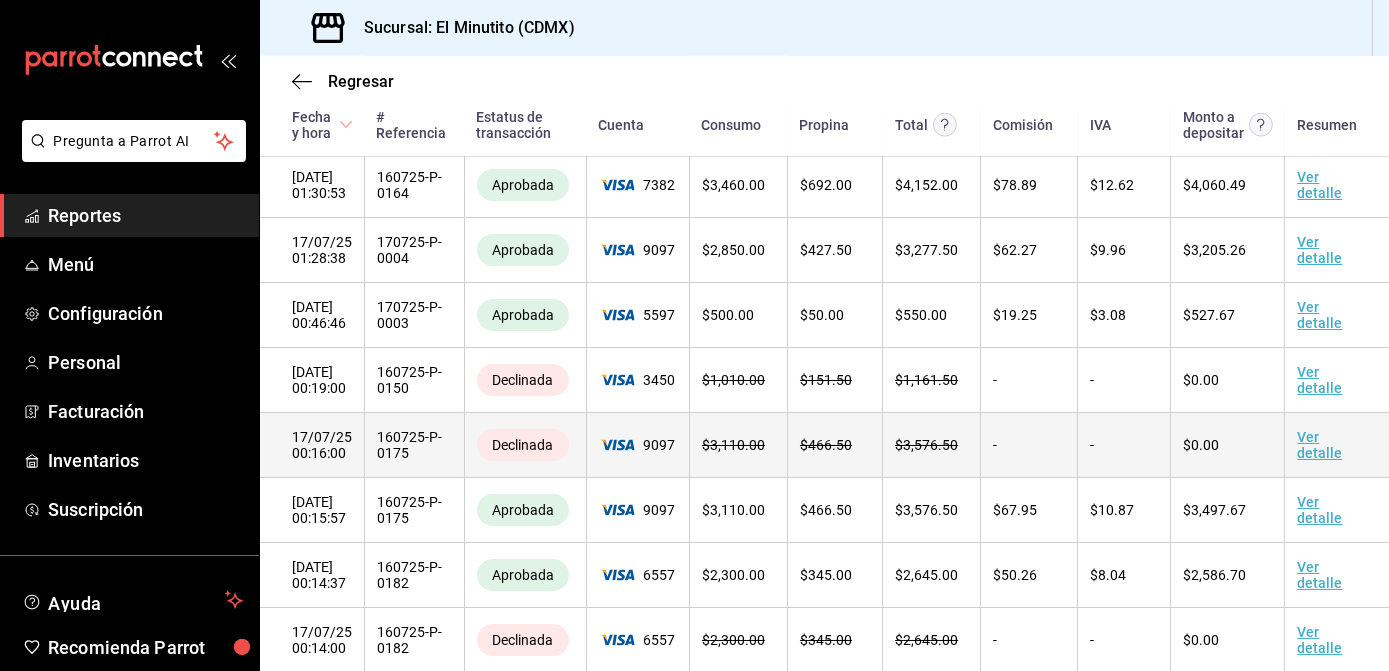 type on "9097" 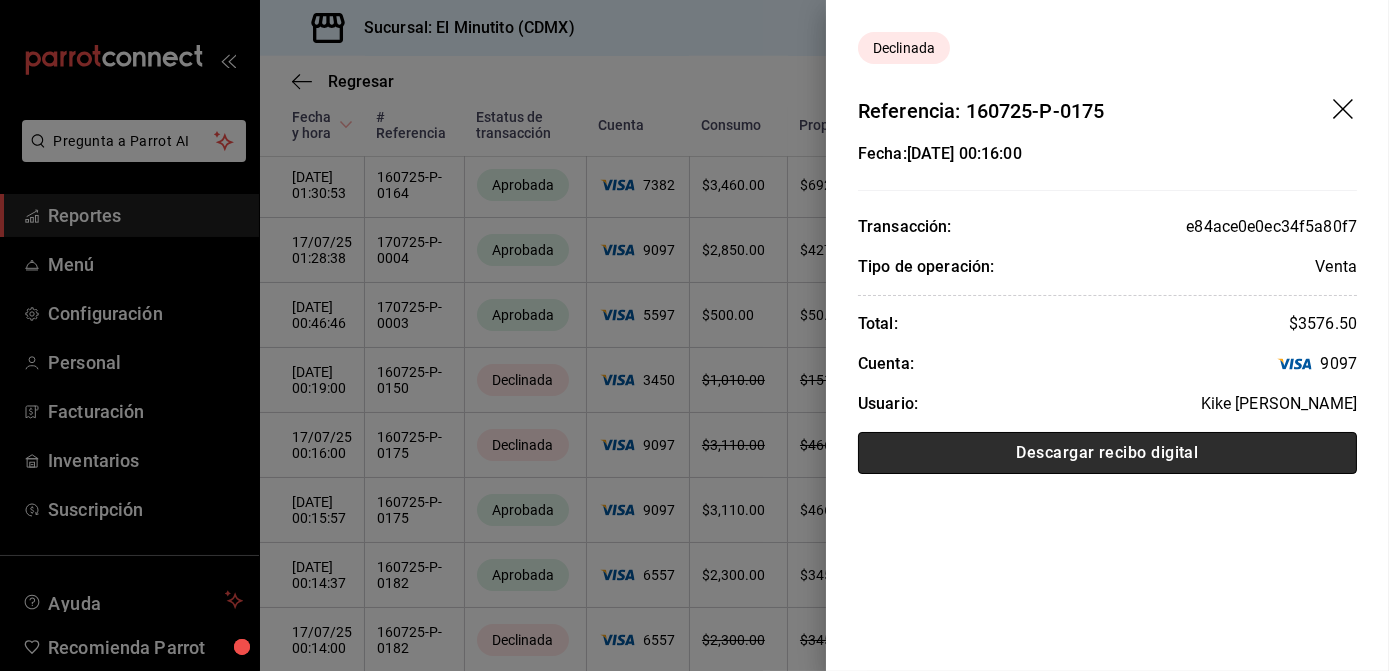 click on "Descargar recibo digital" at bounding box center (1107, 453) 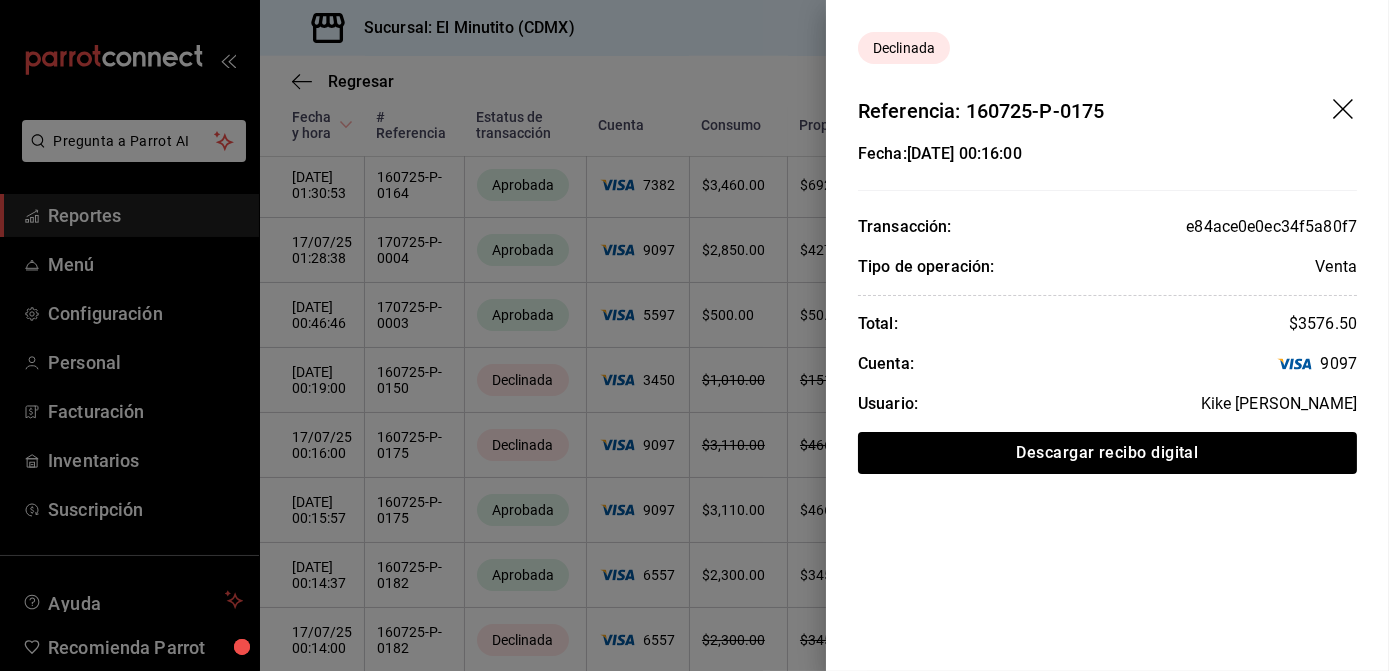 click 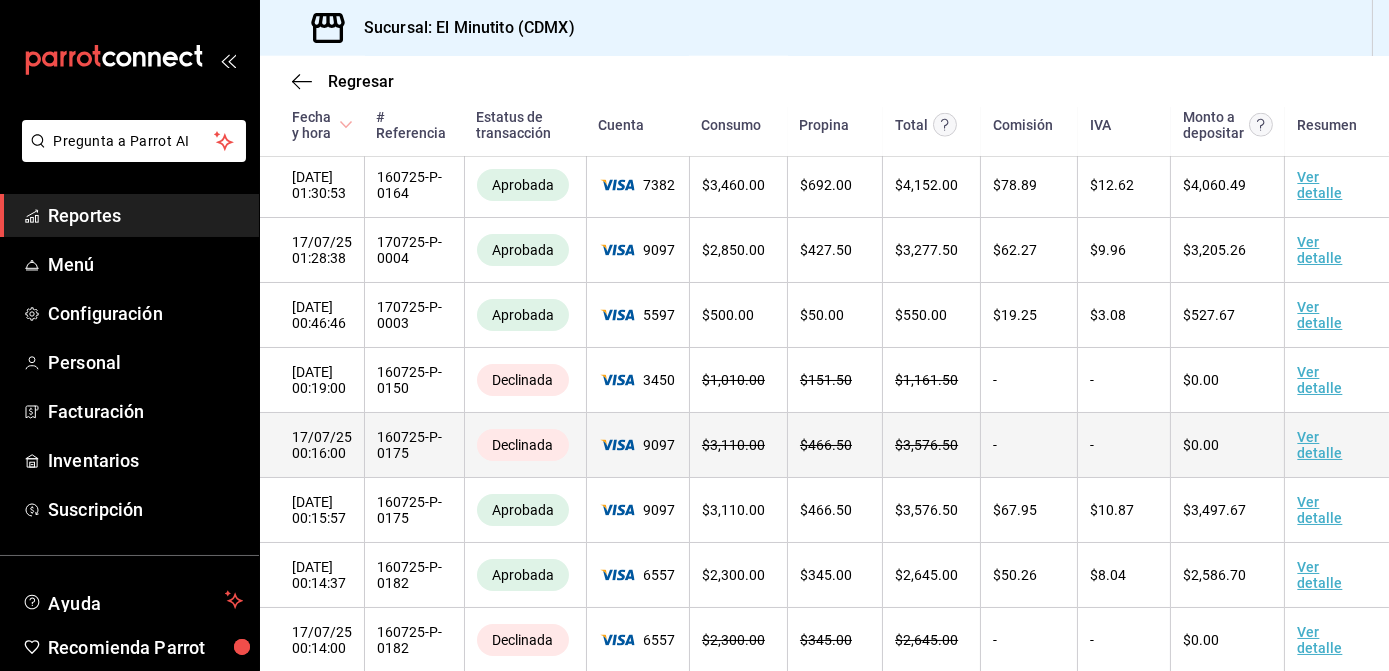 click on "Ver detalle" at bounding box center [1319, 445] 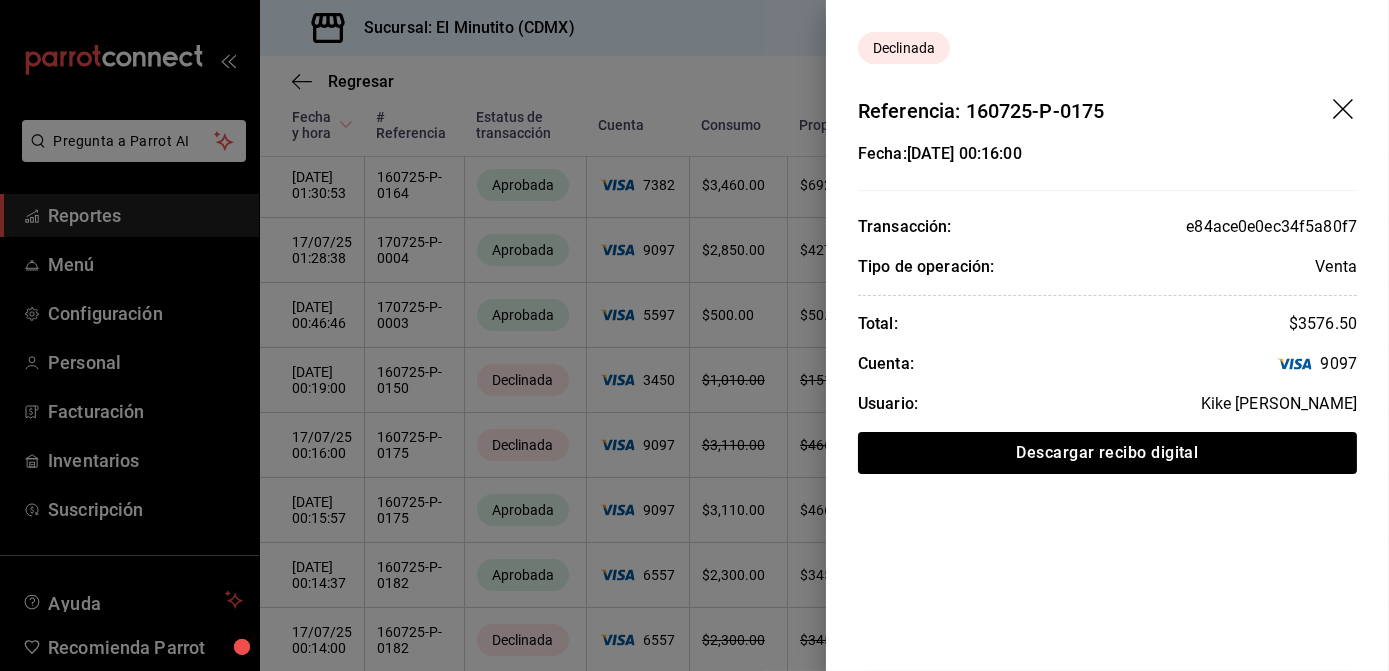 click 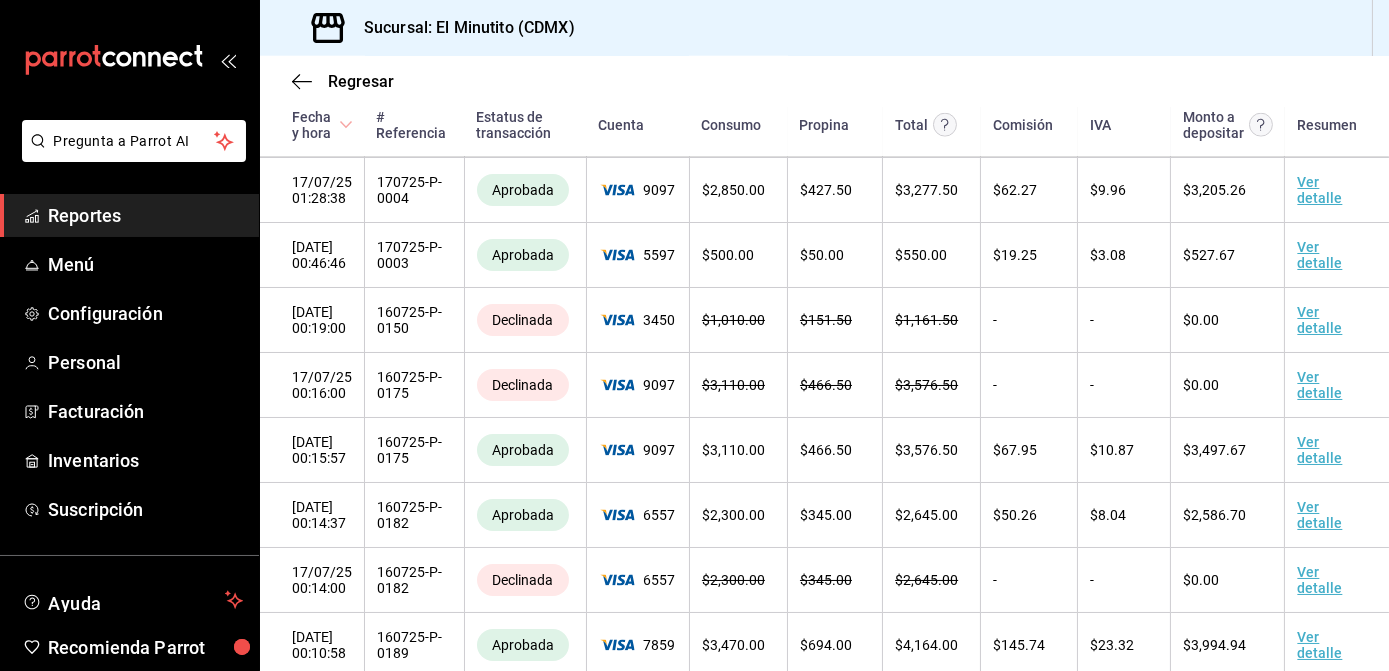 scroll, scrollTop: 5166, scrollLeft: 0, axis: vertical 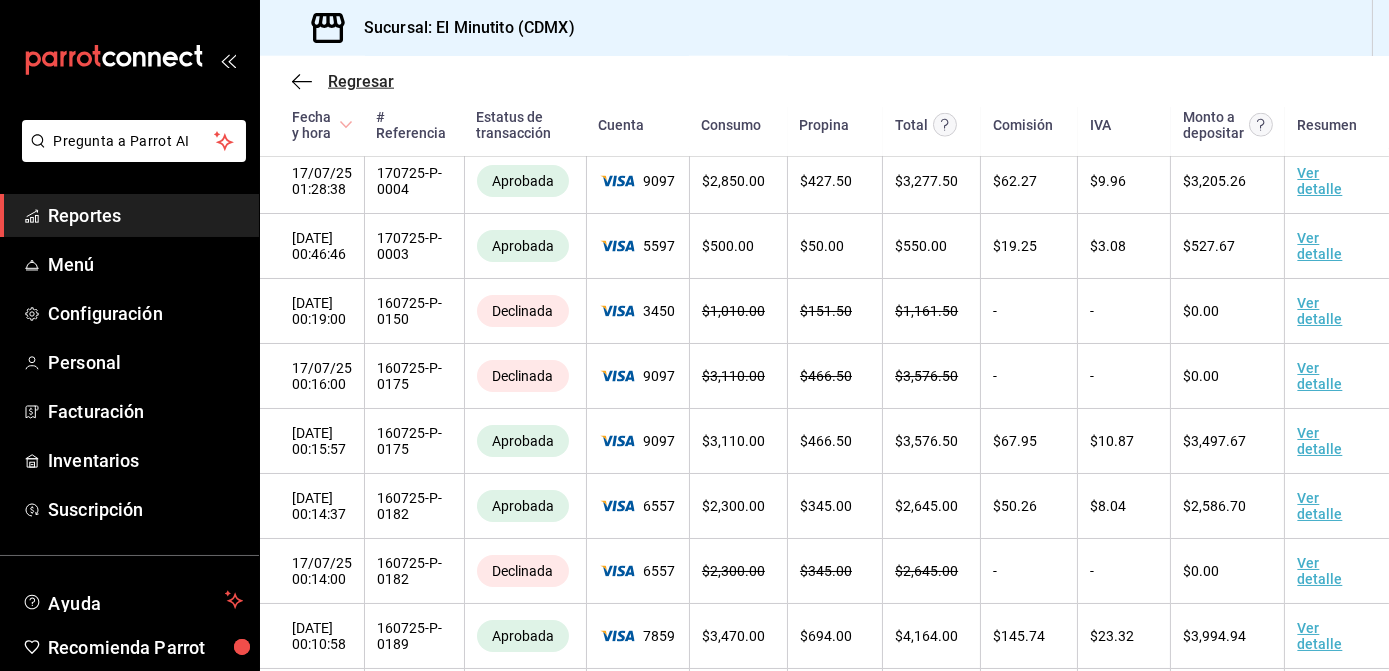 click on "Regresar" at bounding box center [361, 81] 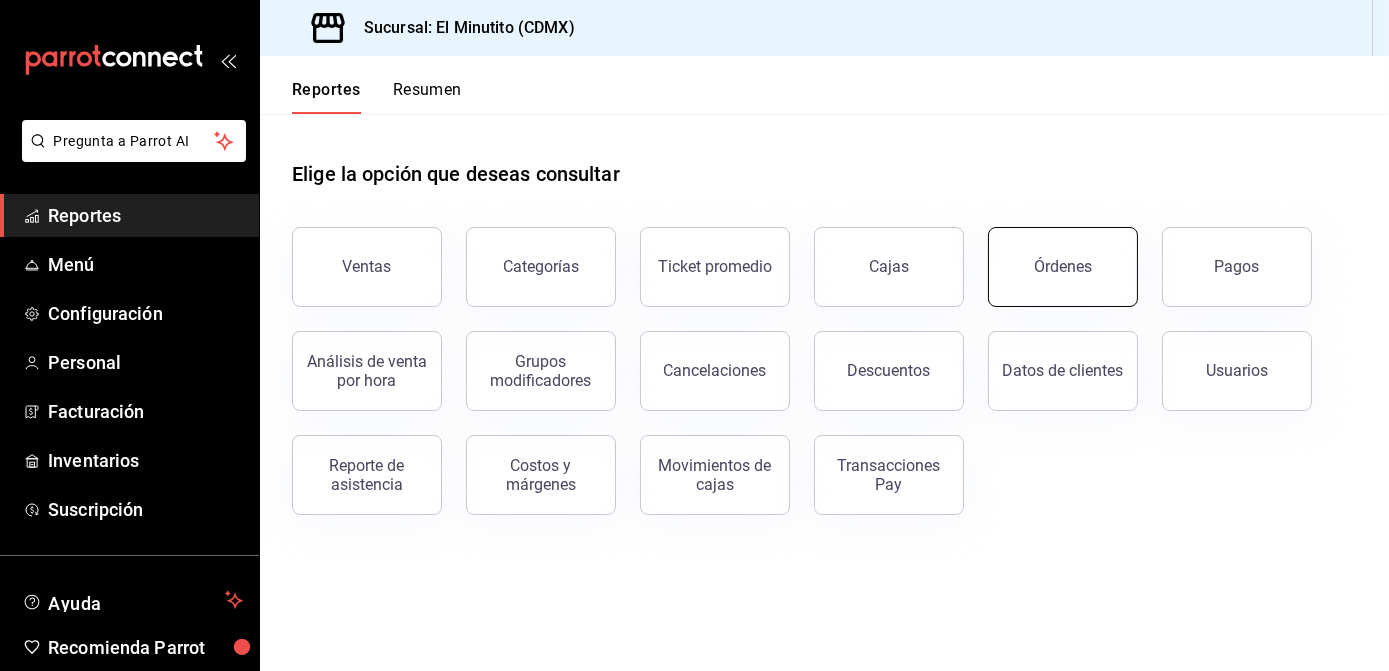 click on "Órdenes" at bounding box center [1063, 266] 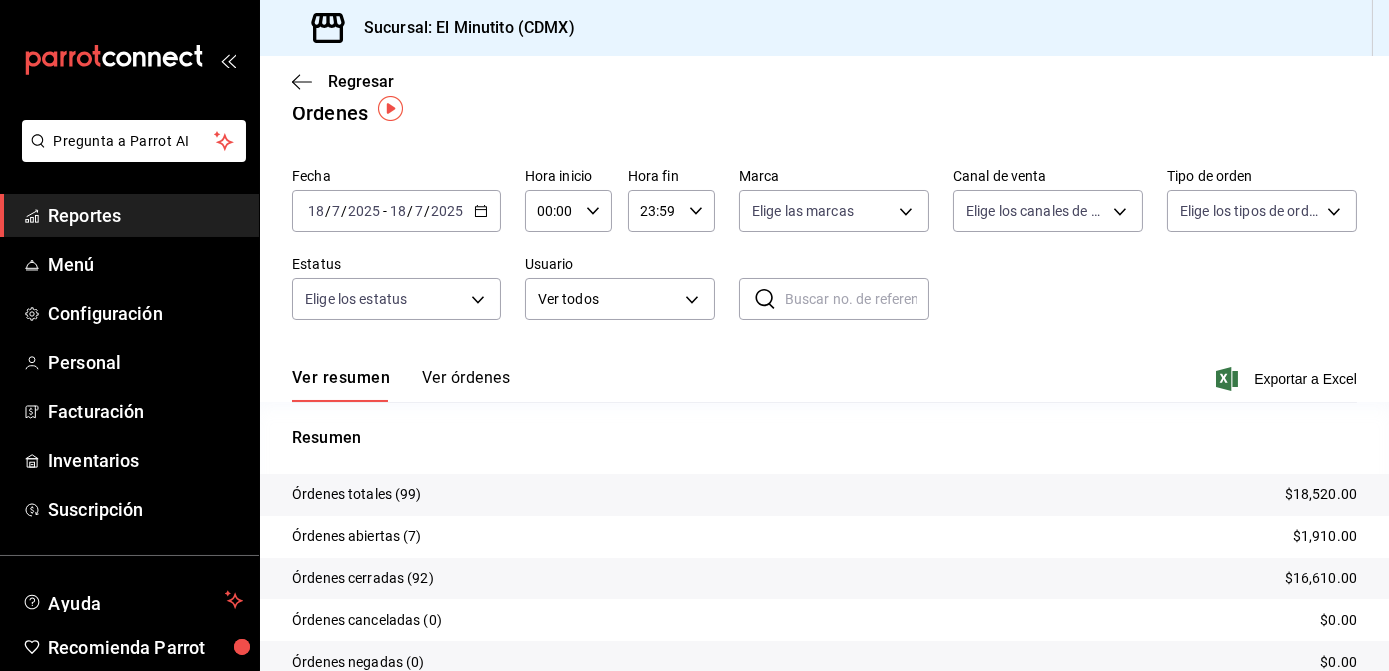 scroll, scrollTop: 29, scrollLeft: 0, axis: vertical 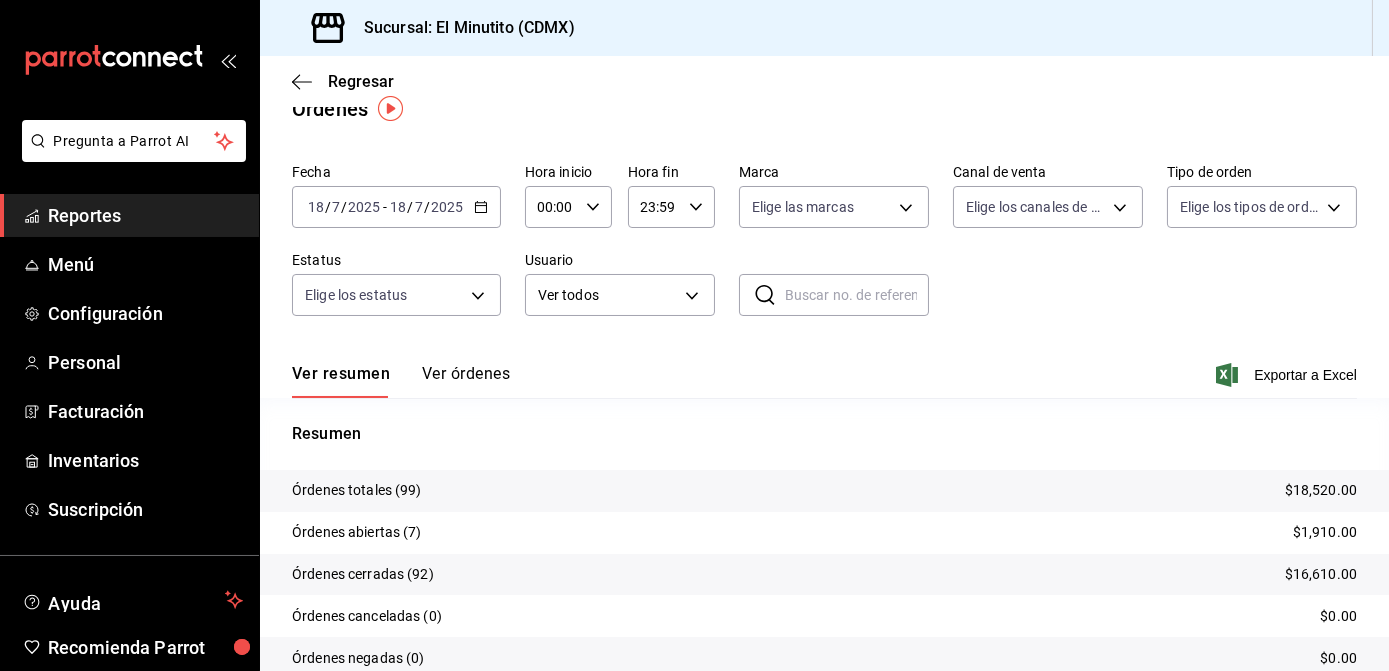 click 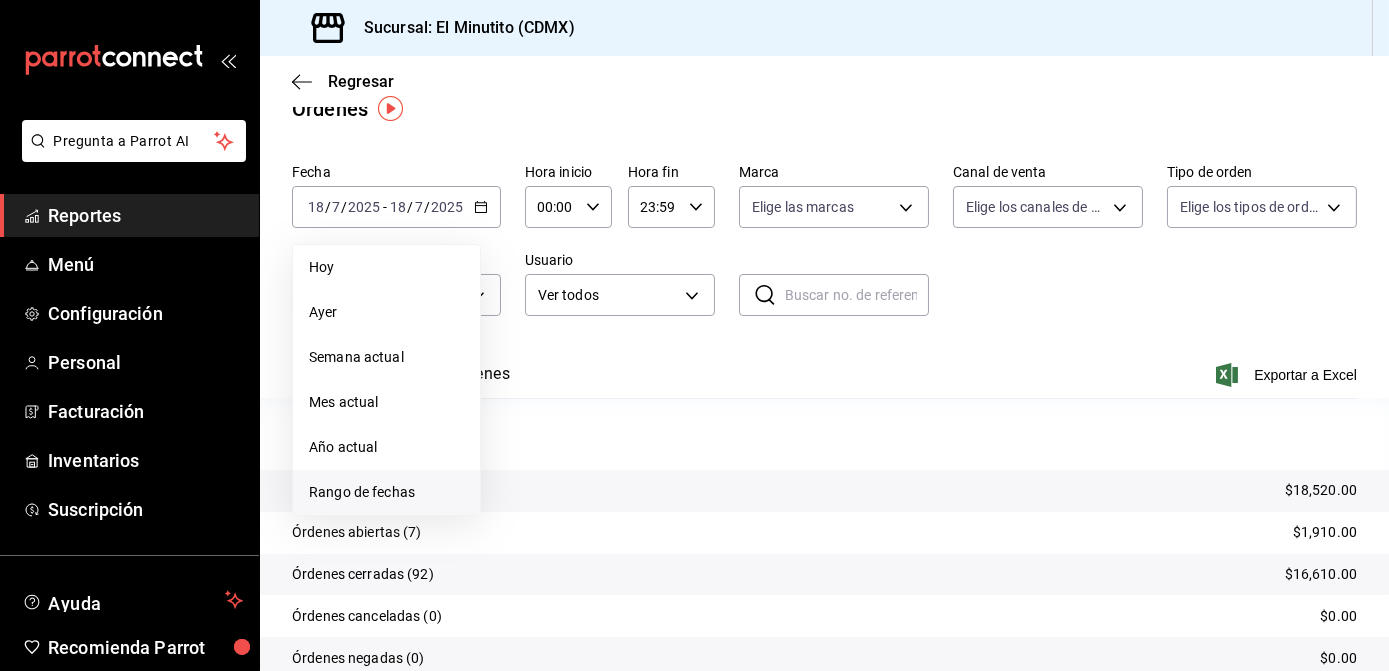 click on "Rango de fechas" at bounding box center (386, 492) 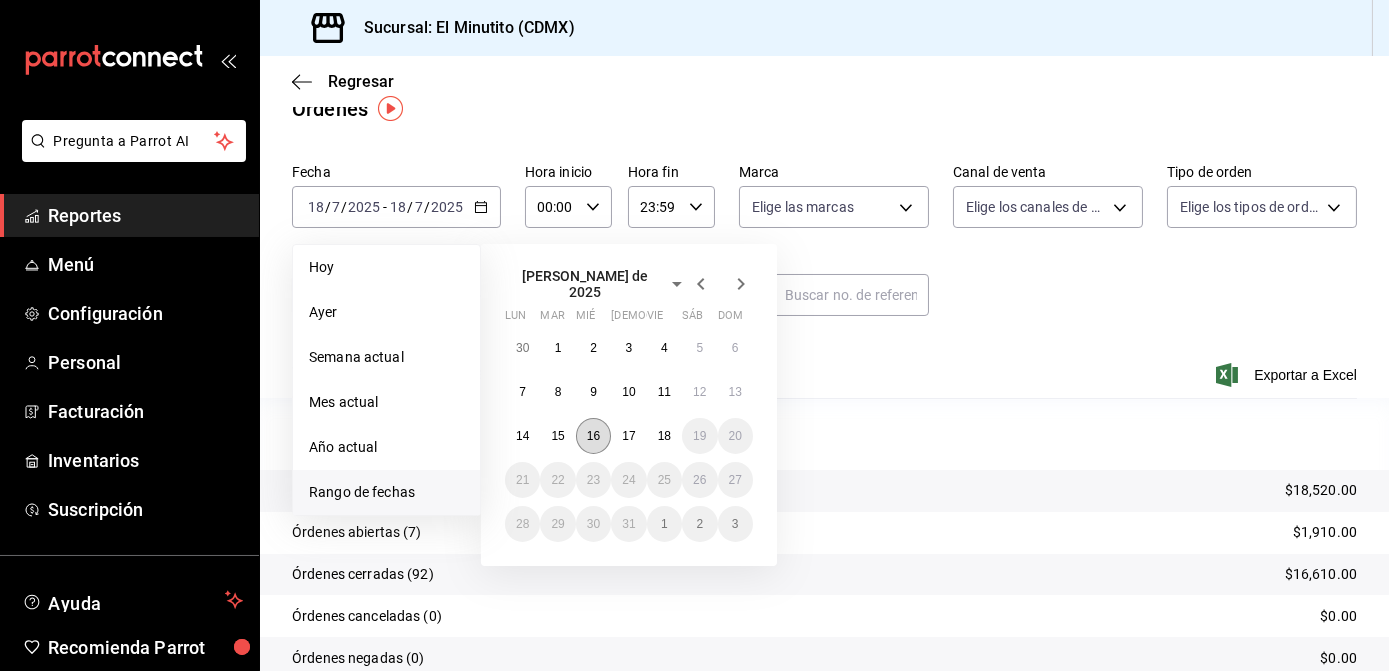 click on "16" at bounding box center (593, 436) 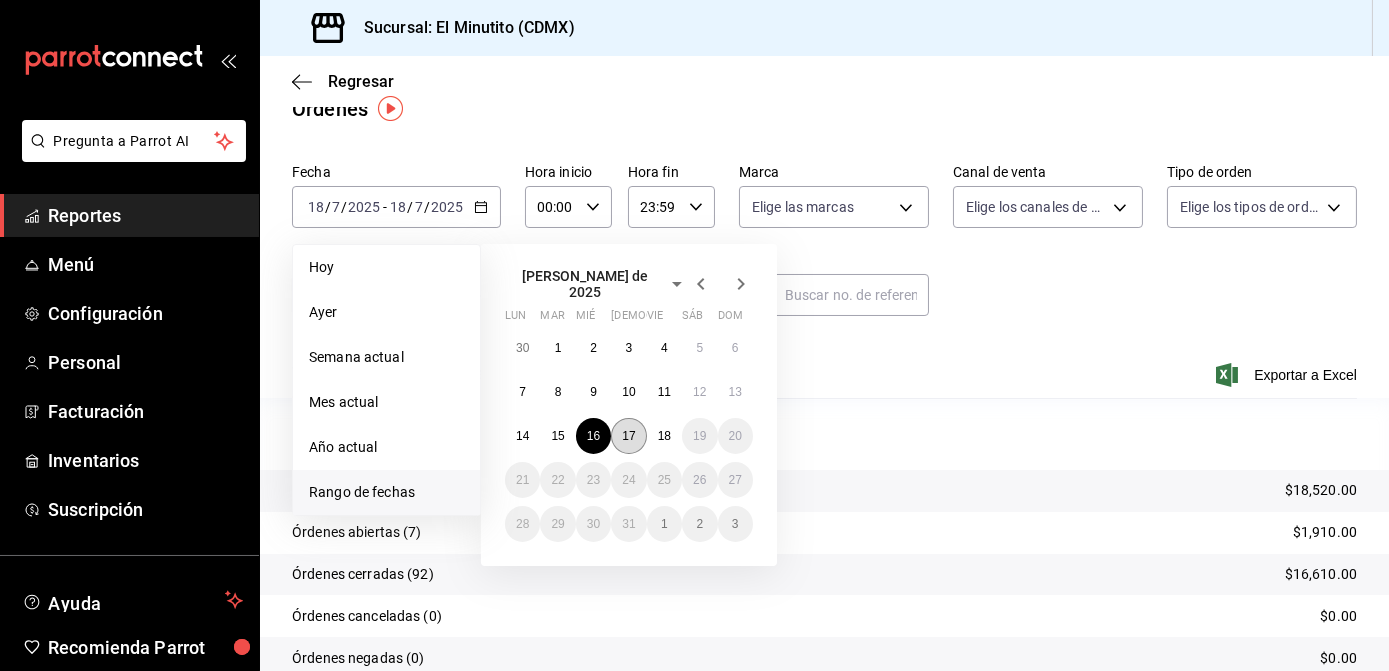 click on "17" at bounding box center (628, 436) 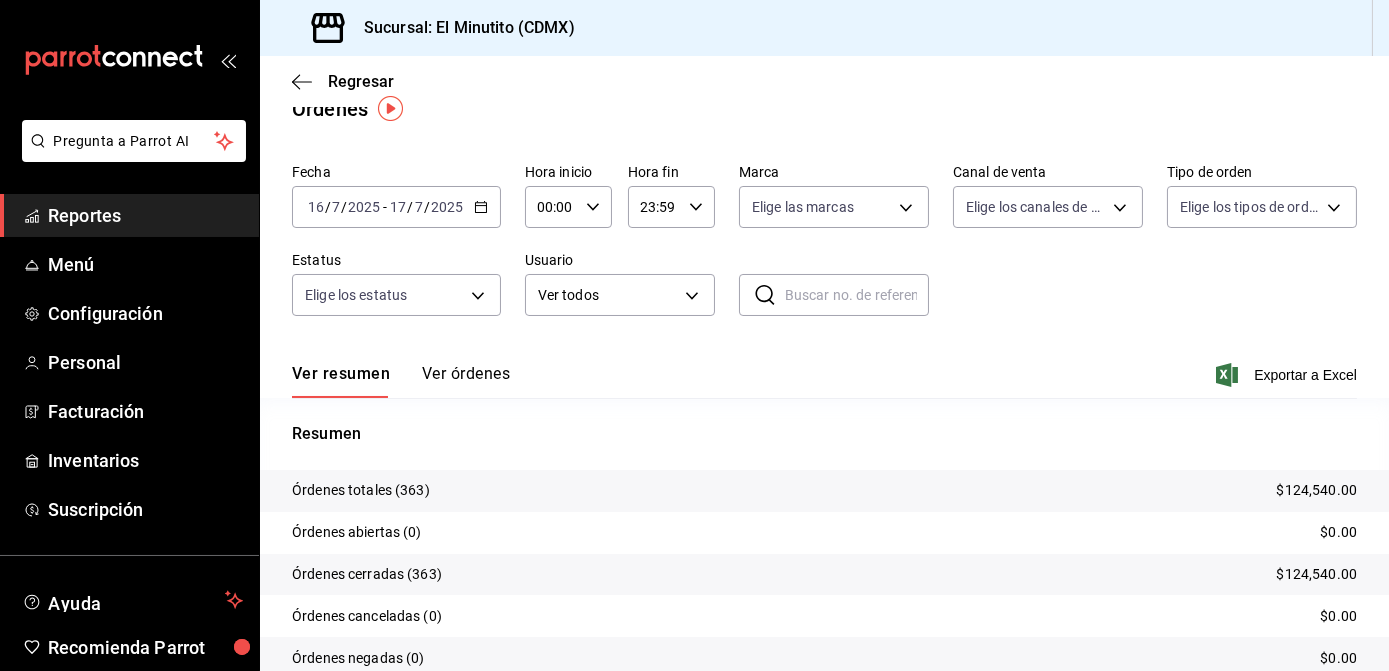 click on "Ver órdenes" at bounding box center [466, 381] 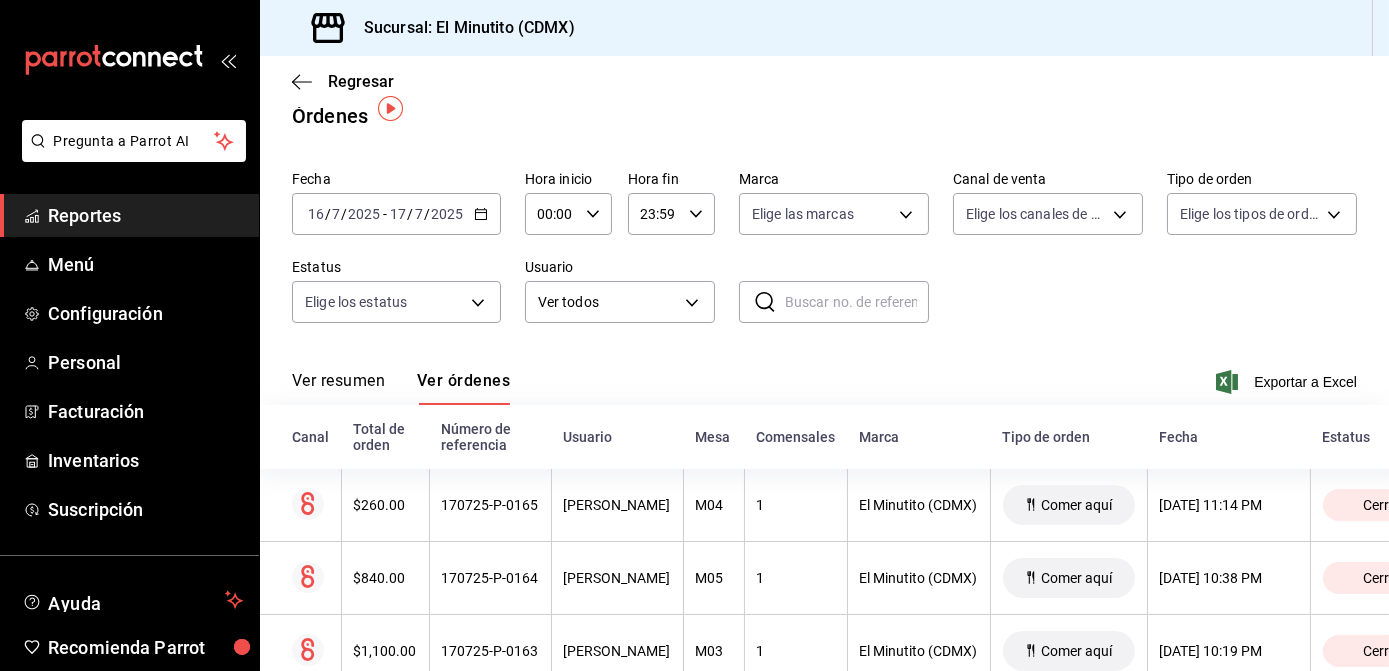 scroll, scrollTop: 29, scrollLeft: 0, axis: vertical 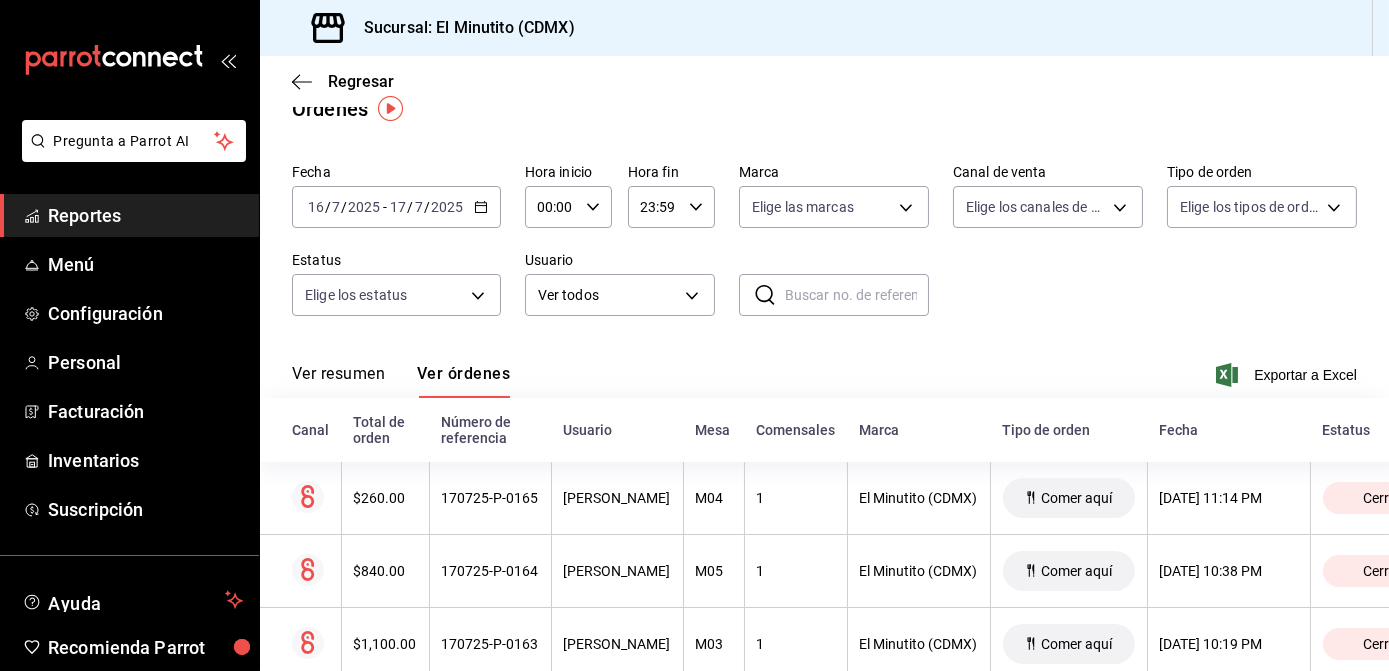 click at bounding box center (857, 295) 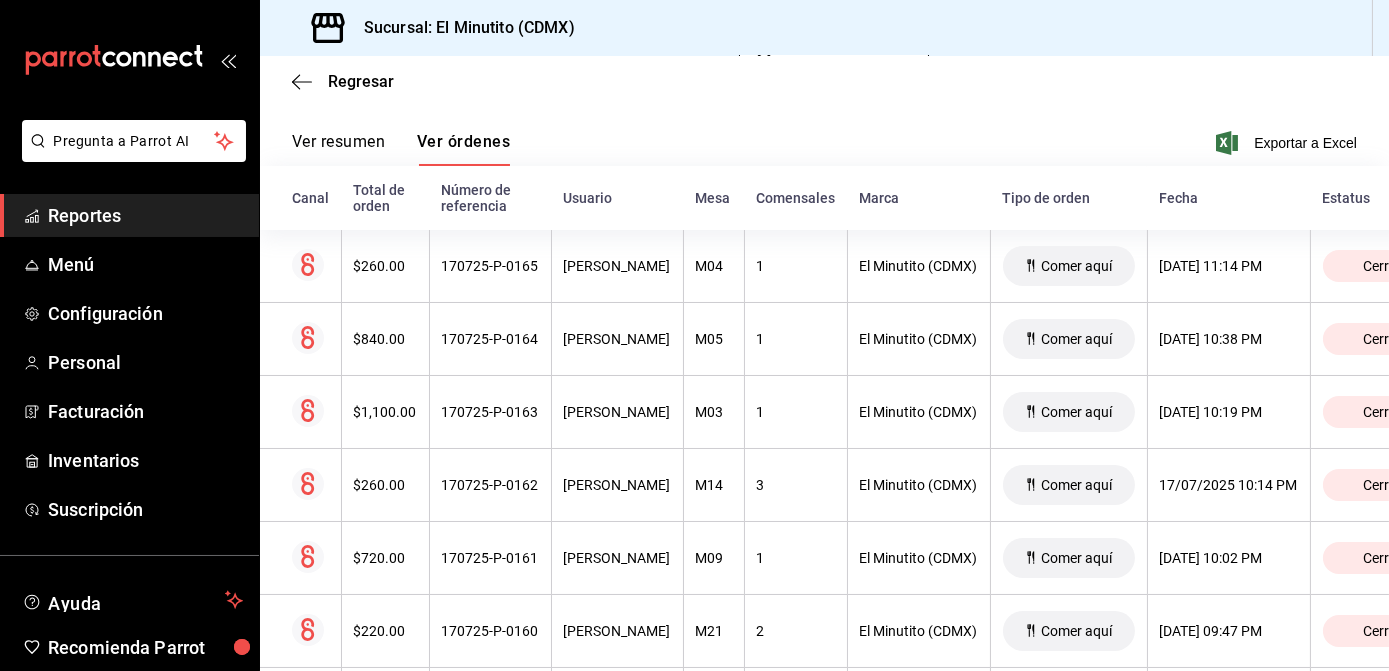 scroll, scrollTop: 0, scrollLeft: 0, axis: both 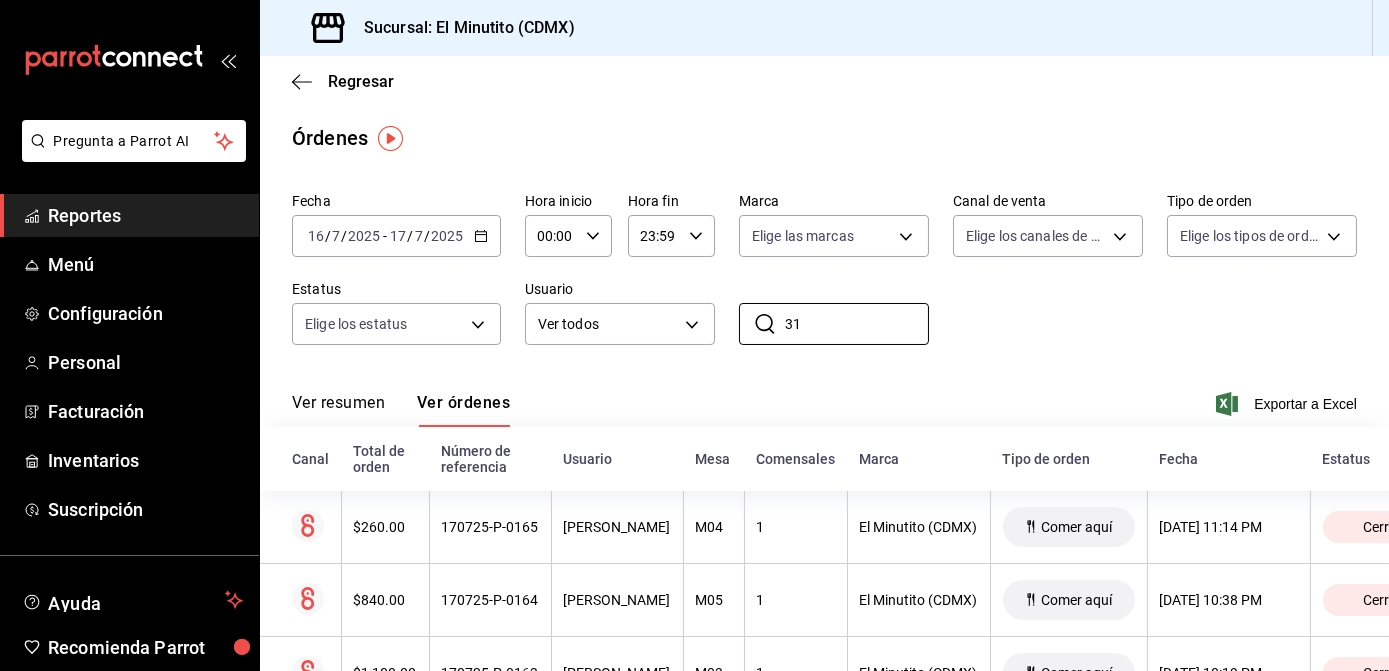 type on "3" 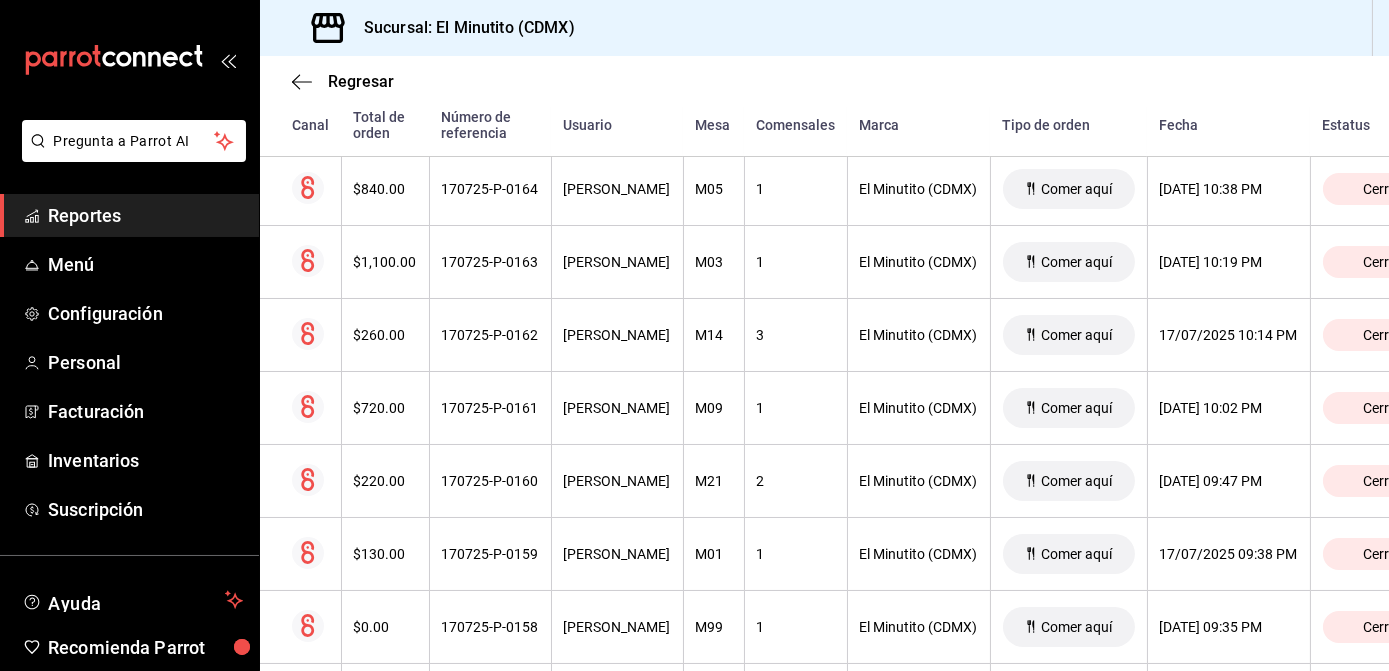scroll, scrollTop: 1430, scrollLeft: 0, axis: vertical 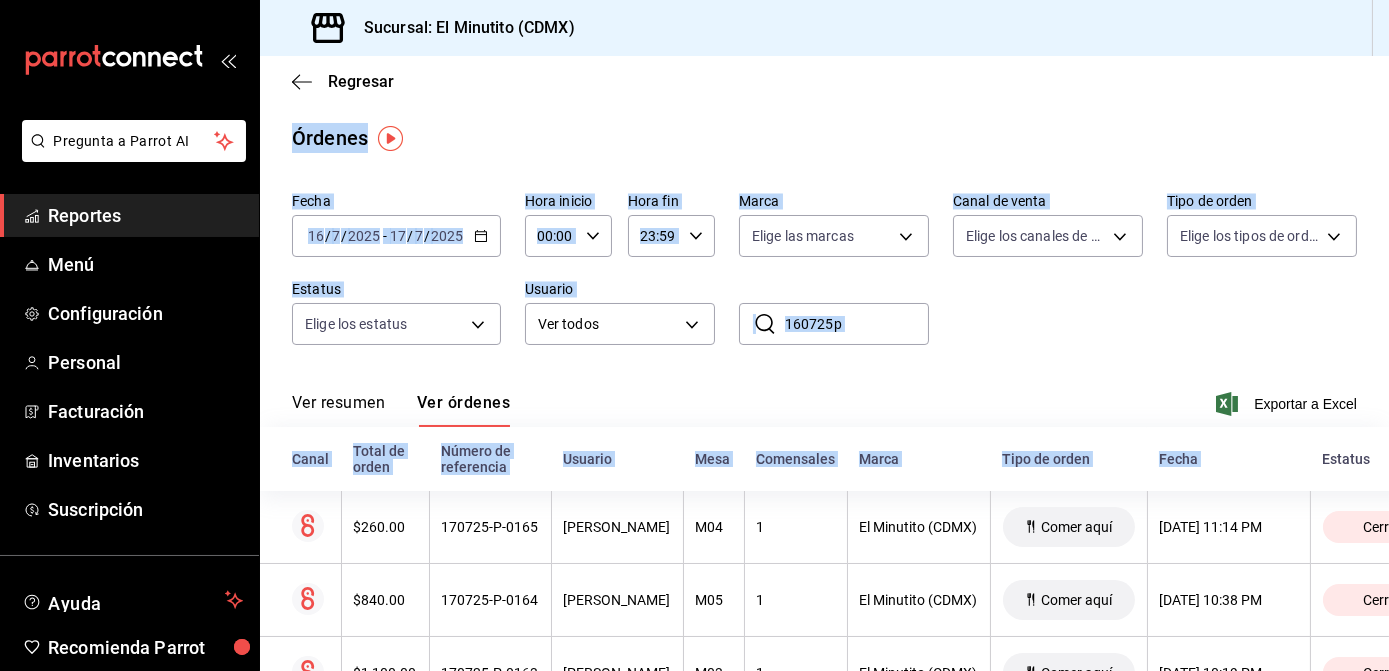 drag, startPoint x: 1388, startPoint y: 134, endPoint x: 1296, endPoint y: 276, distance: 169.1981 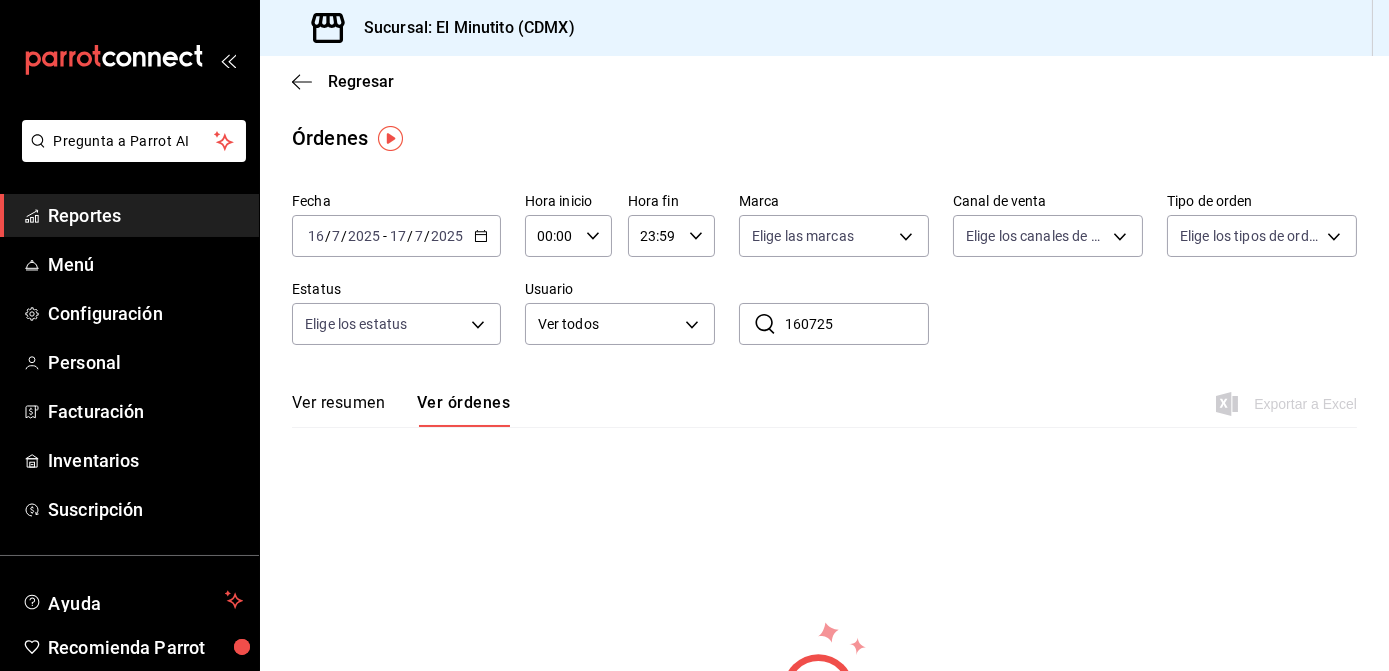 click on "[DATE] [DATE] - [DATE] [DATE]" at bounding box center [396, 236] 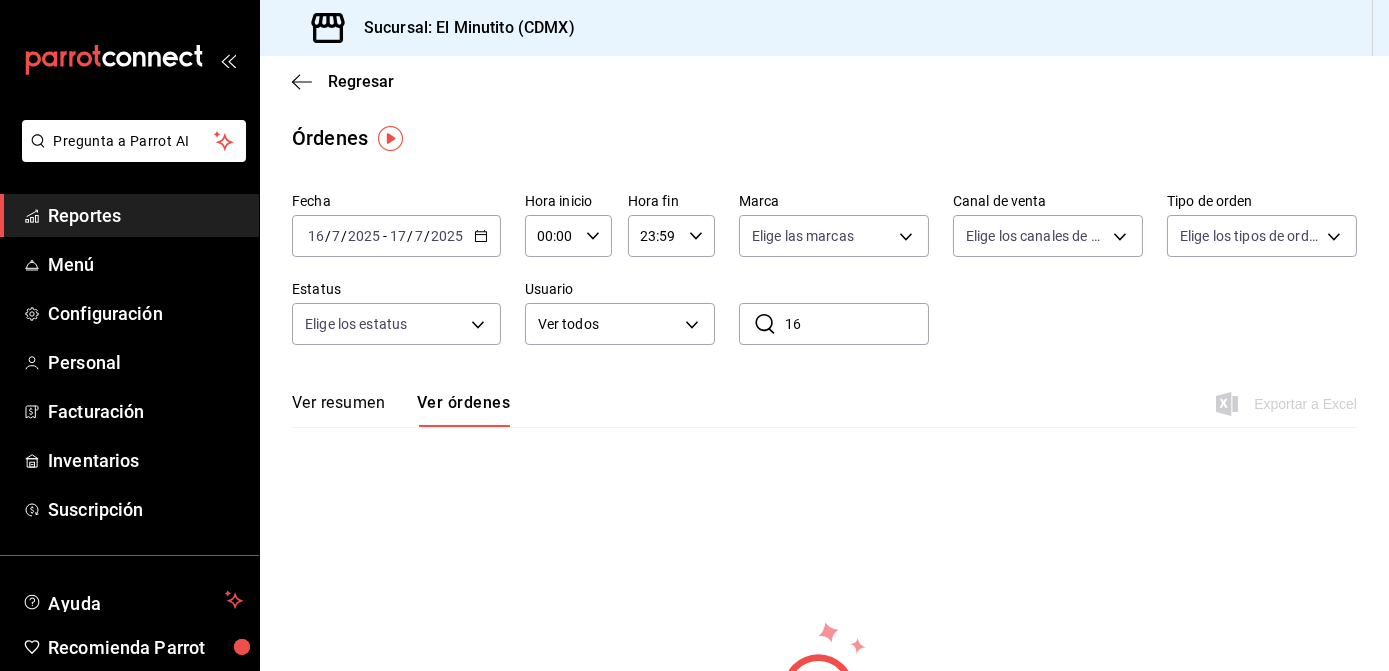 type on "16" 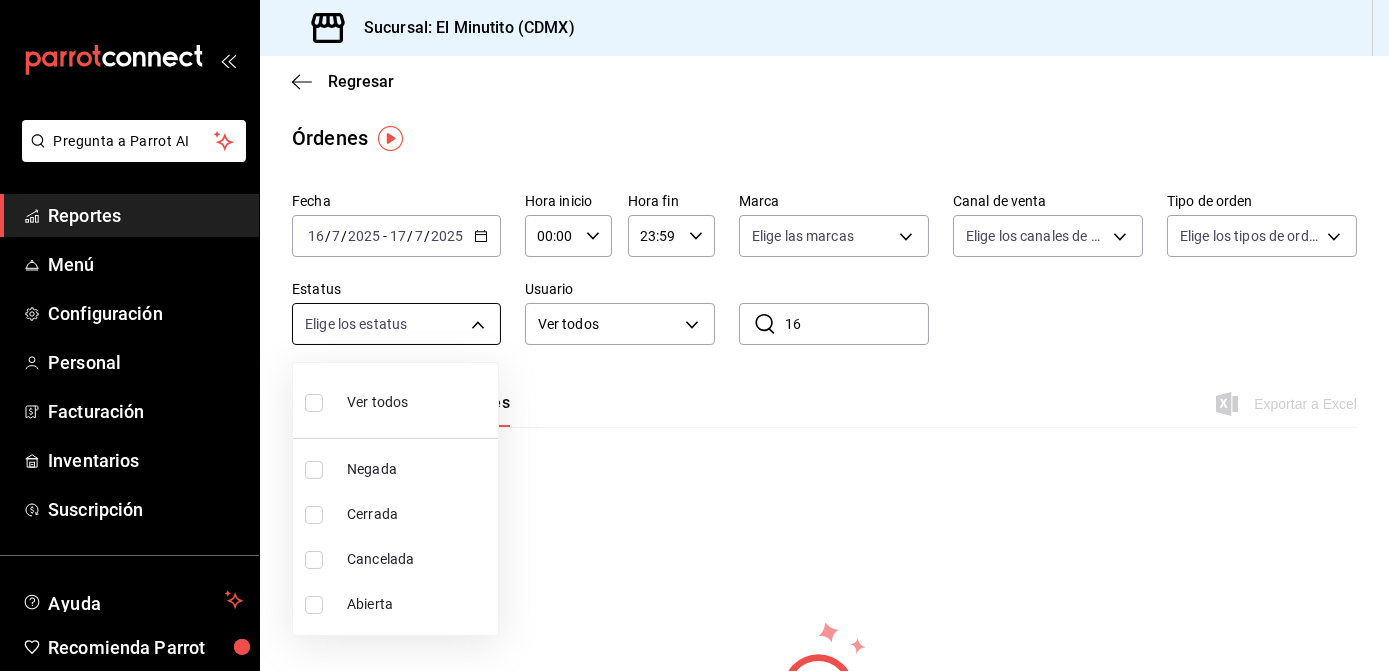 click on "Pregunta a Parrot AI Reportes   Menú   Configuración   Personal   Facturación   Inventarios   Suscripción   Ayuda Recomienda Parrot   Kike [PERSON_NAME]   Sugerir nueva función   Sucursal: El Minutito (CDMX) Regresar Órdenes Fecha [DATE] [DATE] - [DATE] [DATE] Hora inicio 00:00 Hora inicio Hora fin 23:59 Hora fin Marca Elige las marcas Canal de venta Elige los [PERSON_NAME] de venta Tipo de orden Elige los tipos de orden Estatus Elige los estatus Usuario Ver todos ALL ​ 16 ​ Ver resumen Ver órdenes Exportar a Excel No hay información que mostrar GANA 1 MES GRATIS EN TU SUSCRIPCIÓN AQUÍ ¿Recuerdas cómo empezó tu restaurante?
[PERSON_NAME] puedes ayudar a un colega a tener el mismo cambio que tú viviste.
Recomienda Parrot directamente desde tu Portal Administrador.
Es fácil y rápido.
🎁 Por cada restaurante que se una, ganas 1 mes gratis. Ver video tutorial Ir a video Pregunta a Parrot AI Reportes   Menú   Configuración   Personal   Facturación   Inventarios   Suscripción   [GEOGRAPHIC_DATA]" at bounding box center (694, 335) 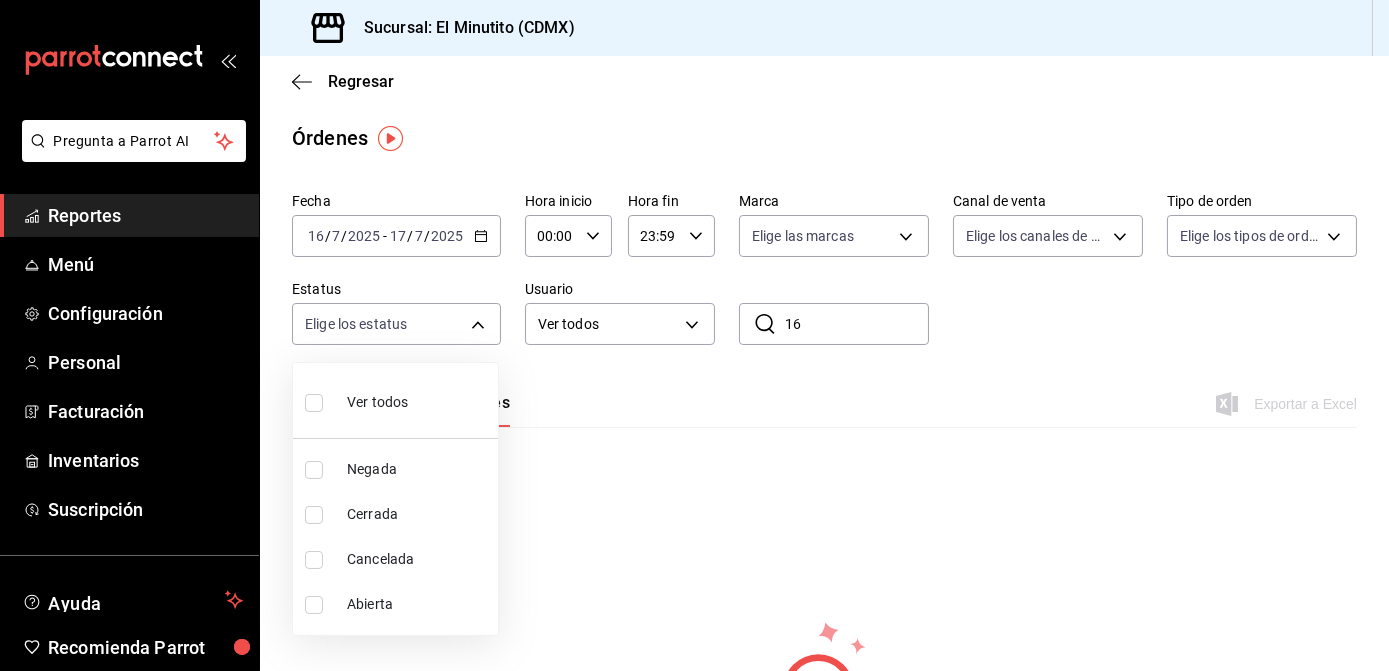 click on "Ver todos" at bounding box center (356, 400) 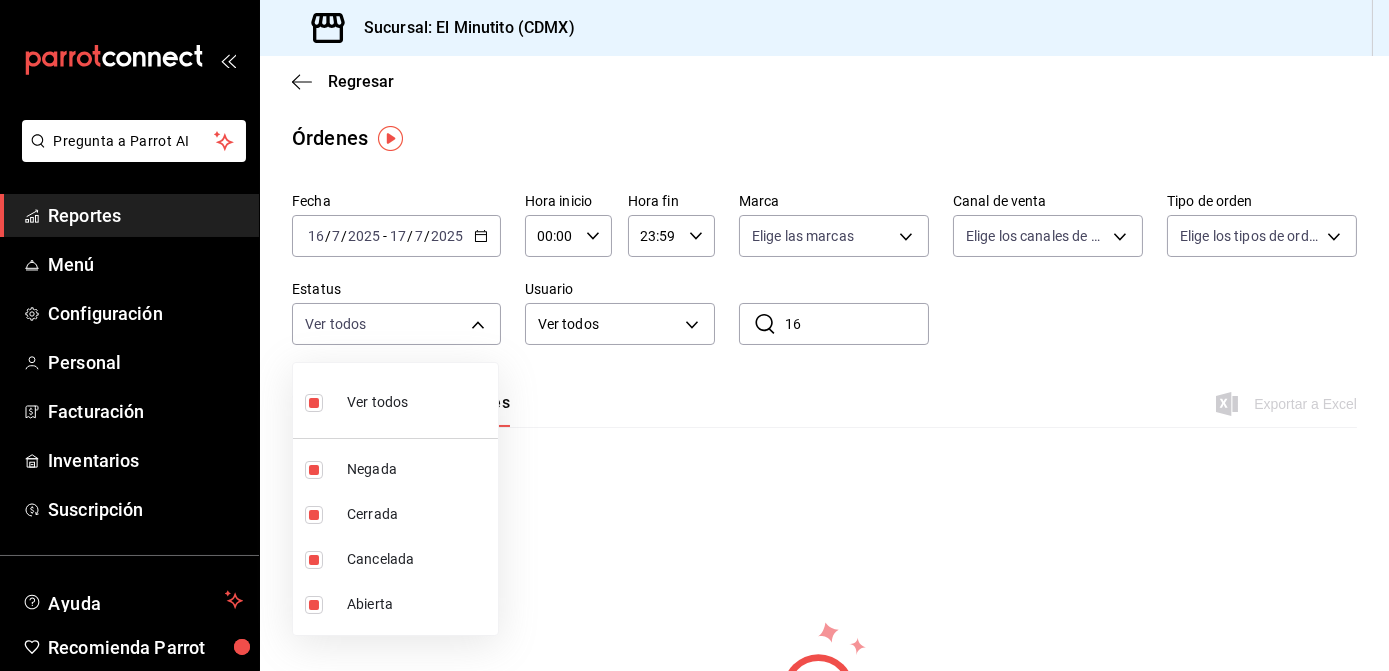 click at bounding box center [694, 335] 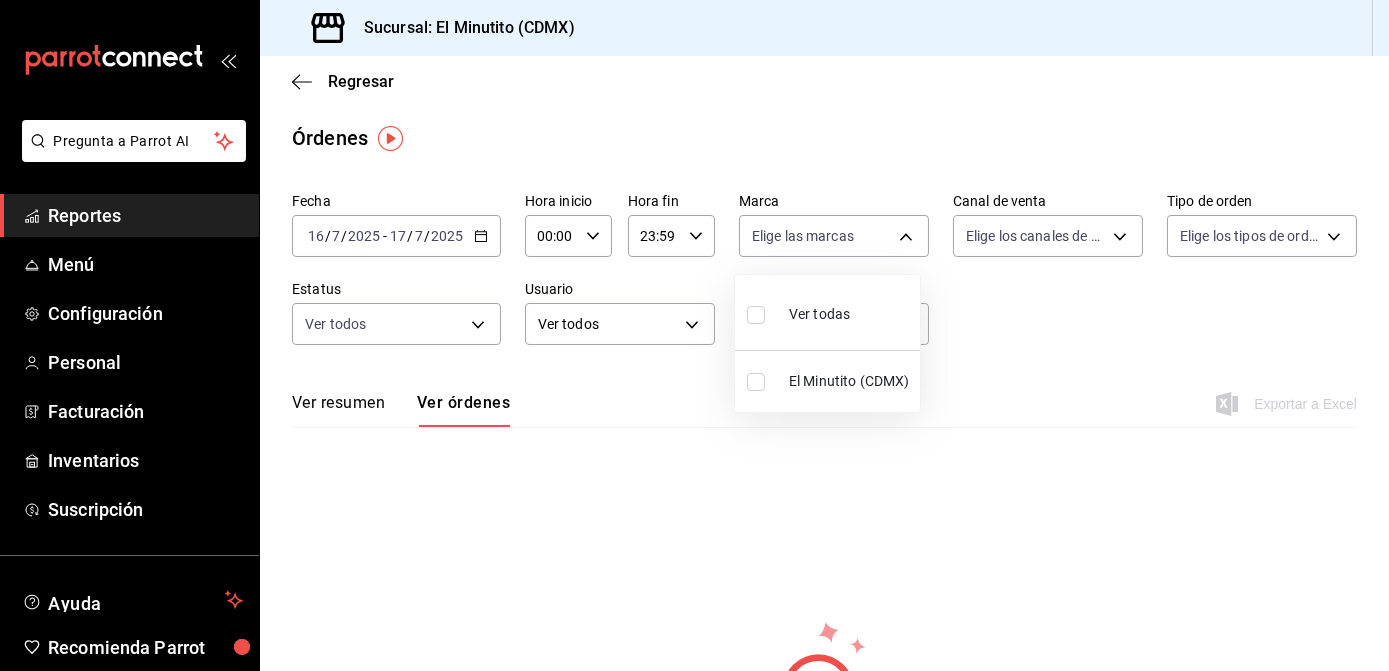 click on "Pregunta a Parrot AI Reportes   Menú   Configuración   Personal   Facturación   Inventarios   Suscripción   Ayuda Recomienda Parrot   Kike [PERSON_NAME]   Sugerir nueva función   Sucursal: El Minutito (CDMX) Regresar Órdenes Fecha [DATE] [DATE] - [DATE] [DATE] Hora inicio 00:00 Hora inicio Hora fin 23:59 Hora fin Marca Elige las marcas Canal de venta Elige los [PERSON_NAME] de venta Tipo de orden Elige los tipos de orden Estatus Ver todos DENIED,FINISHED,CANCELED,OPEN Usuario Ver todos ALL ​ 16 ​ Ver resumen Ver órdenes Exportar a Excel No hay información que mostrar GANA 1 MES GRATIS EN TU SUSCRIPCIÓN AQUÍ ¿Recuerdas cómo empezó tu restaurante?
[PERSON_NAME] puedes ayudar a un colega a tener el mismo cambio que tú viviste.
Recomienda Parrot directamente desde tu Portal Administrador.
Es fácil y rápido.
🎁 Por cada restaurante que se una, ganas 1 mes gratis. Ver video tutorial Ir a video Pregunta a Parrot AI Reportes   Menú   Configuración   Personal   Facturación   Inventarios" at bounding box center [694, 335] 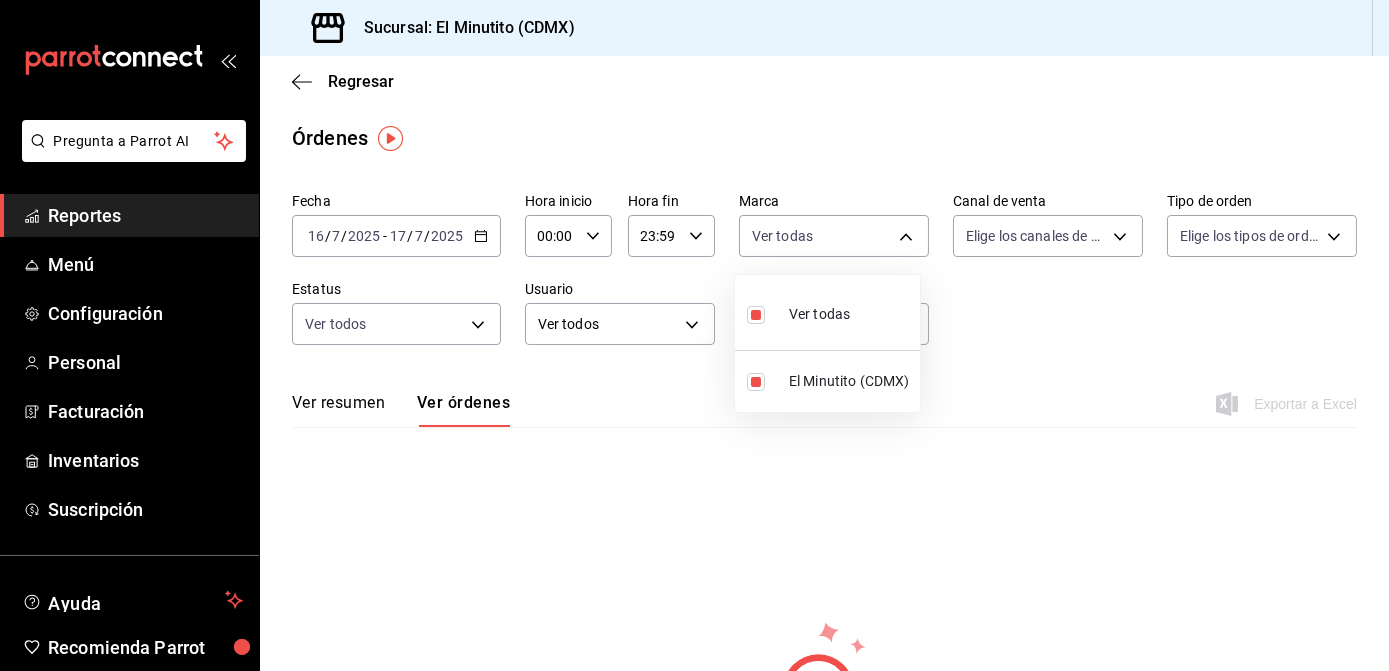 click at bounding box center [694, 335] 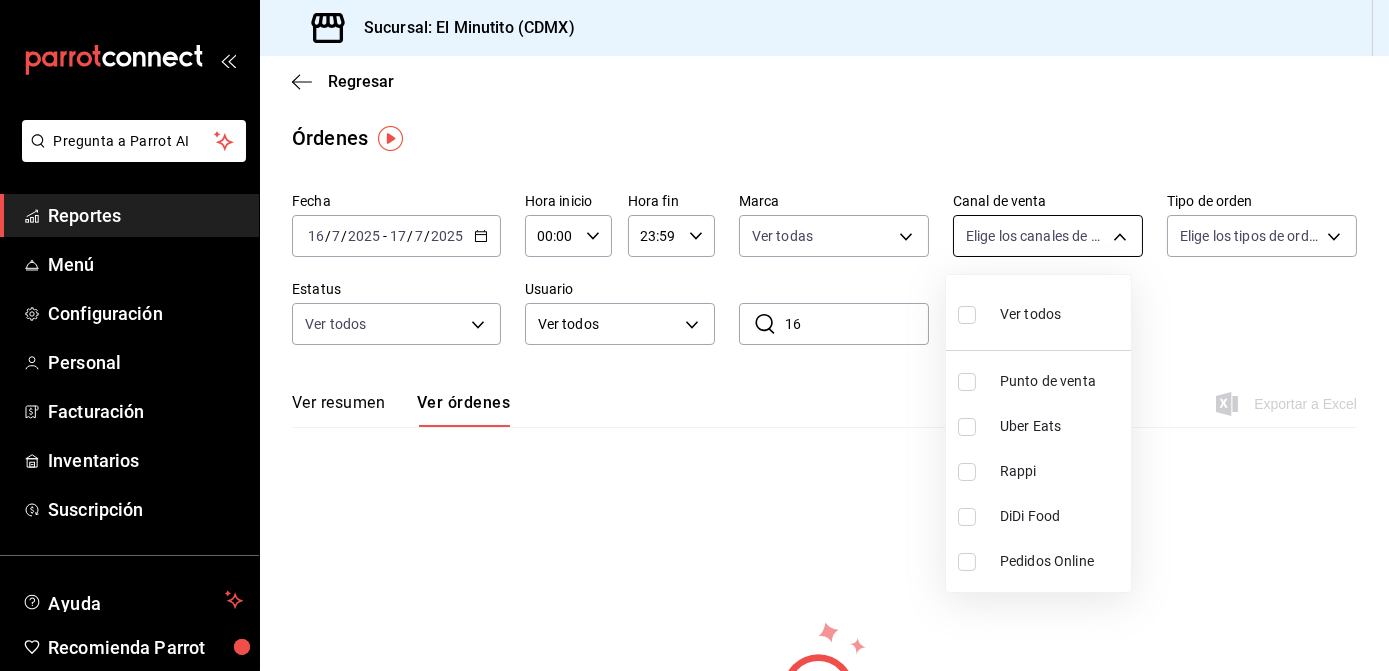 click on "Pregunta a Parrot AI Reportes   Menú   Configuración   Personal   Facturación   Inventarios   Suscripción   Ayuda Recomienda Parrot   Kike [PERSON_NAME]   Sugerir nueva función   Sucursal: El Minutito (CDMX) Regresar Órdenes Fecha [DATE] [DATE] - [DATE] [DATE] Hora inicio 00:00 Hora inicio Hora fin 23:59 Hora fin Marca Ver todas 4d408d16-bc9c-4ff1-8f8c-f60962f8d219 Canal de venta Elige los [PERSON_NAME] de venta Tipo de orden Elige los tipos de orden Estatus Ver todos DENIED,FINISHED,CANCELED,OPEN Usuario Ver todos ALL ​ 16 ​ Ver resumen Ver órdenes Exportar a Excel No hay información que mostrar GANA 1 MES GRATIS EN TU SUSCRIPCIÓN AQUÍ ¿Recuerdas cómo empezó tu restaurante?
[PERSON_NAME] puedes ayudar a un colega a tener el mismo cambio que tú viviste.
Recomienda Parrot directamente desde tu Portal Administrador.
Es fácil y rápido.
🎁 Por cada restaurante que se una, ganas 1 mes gratis. Ver video tutorial Ir a video Pregunta a Parrot AI Reportes   Menú   Configuración   Personal" at bounding box center [694, 335] 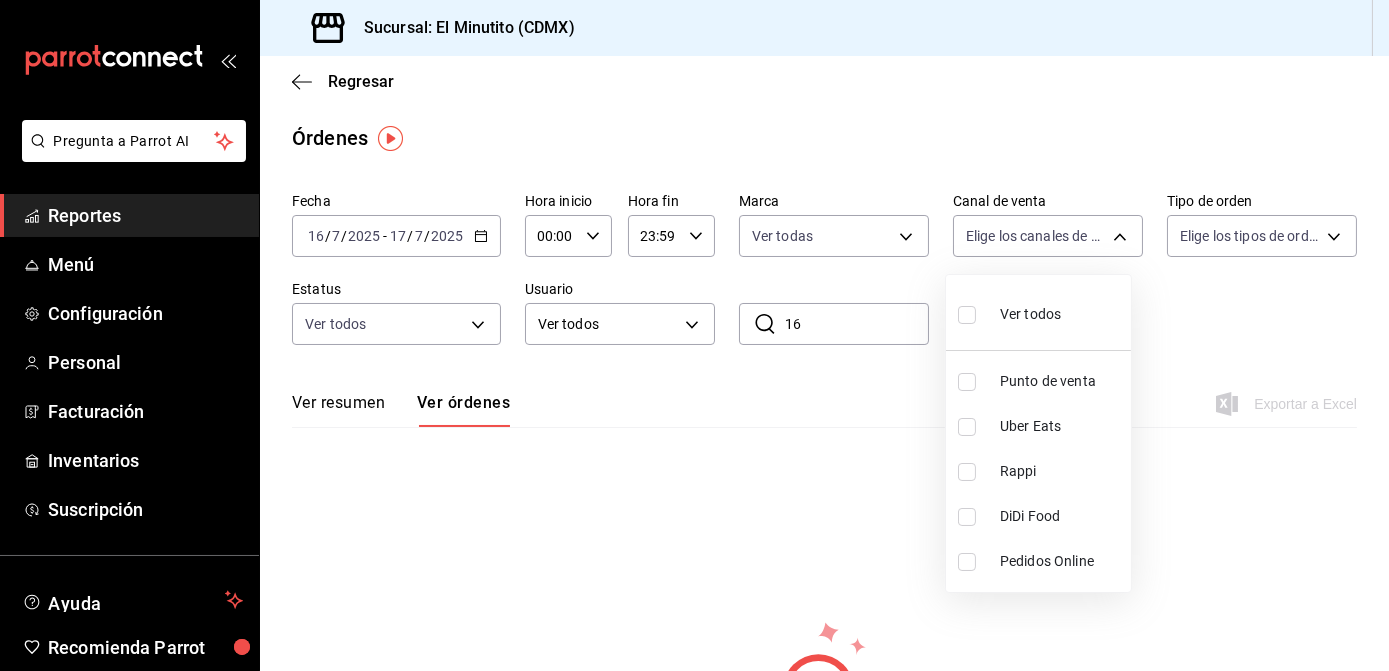 click on "Ver todos" at bounding box center (1030, 314) 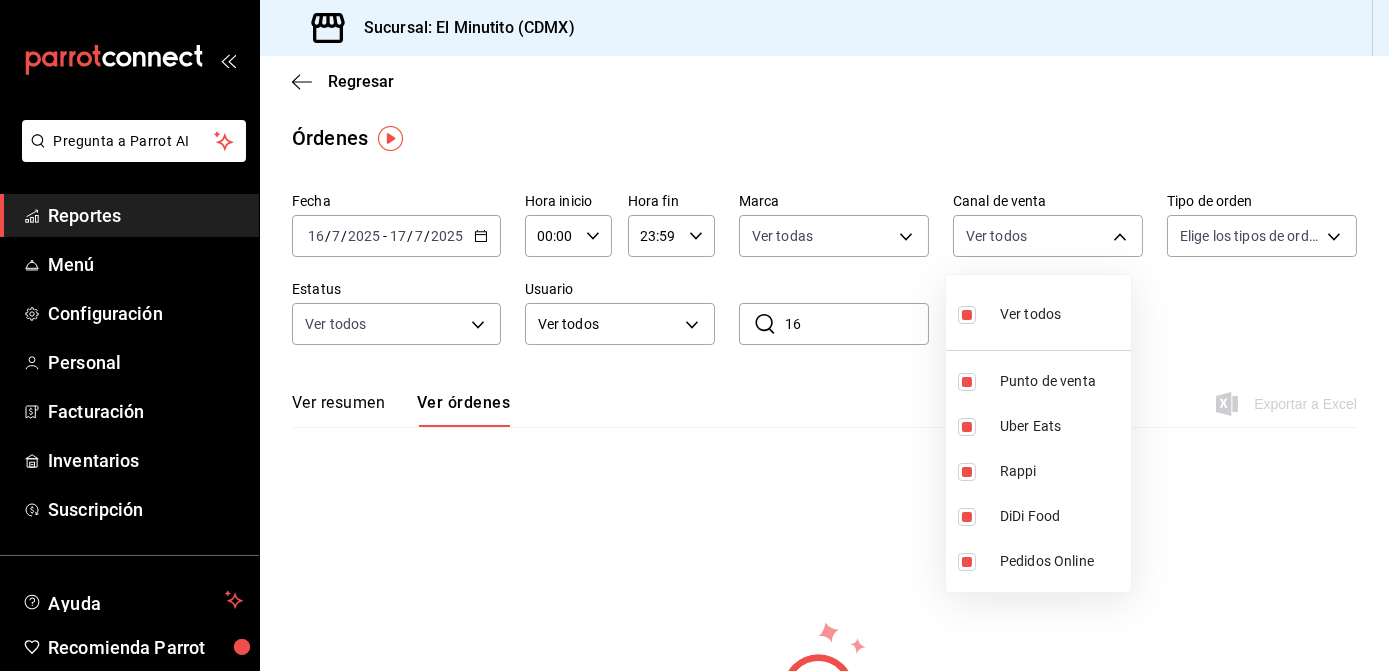 click at bounding box center (694, 335) 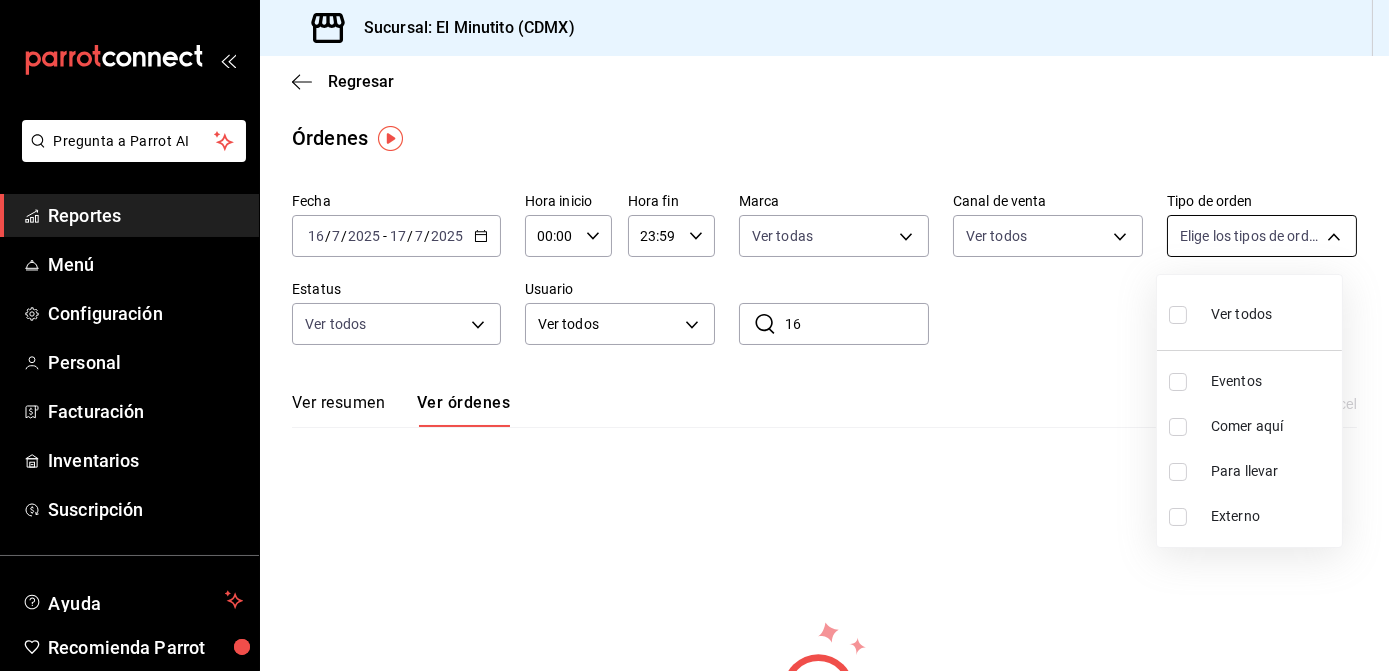 click on "Pregunta a Parrot AI Reportes   Menú   Configuración   Personal   Facturación   Inventarios   Suscripción   Ayuda Recomienda Parrot   Kike [PERSON_NAME]   Sugerir nueva función   Sucursal: El Minutito (CDMX) Regresar Órdenes Fecha [DATE] [DATE] - [DATE] [DATE] Hora inicio 00:00 Hora inicio Hora fin 23:59 Hora fin Marca Ver todas 4d408d16-bc9c-4ff1-8f8c-f60962f8d219 Canal de venta Ver todos PARROT,UBER_EATS,RAPPI,DIDI_FOOD,ONLINE Tipo de orden Elige los tipos de orden Estatus Ver todos DENIED,FINISHED,CANCELED,OPEN Usuario Ver todos ALL ​ 16 ​ Ver resumen Ver órdenes Exportar a Excel No hay información que mostrar GANA 1 MES GRATIS EN TU SUSCRIPCIÓN AQUÍ ¿Recuerdas cómo empezó tu restaurante?
[PERSON_NAME] puedes ayudar a un colega a tener el mismo cambio que tú viviste.
Recomienda Parrot directamente desde tu Portal Administrador.
Es fácil y rápido.
🎁 Por cada restaurante que se una, ganas 1 mes gratis. Ver video tutorial Ir a video Pregunta a Parrot AI Reportes   Menú" at bounding box center (694, 335) 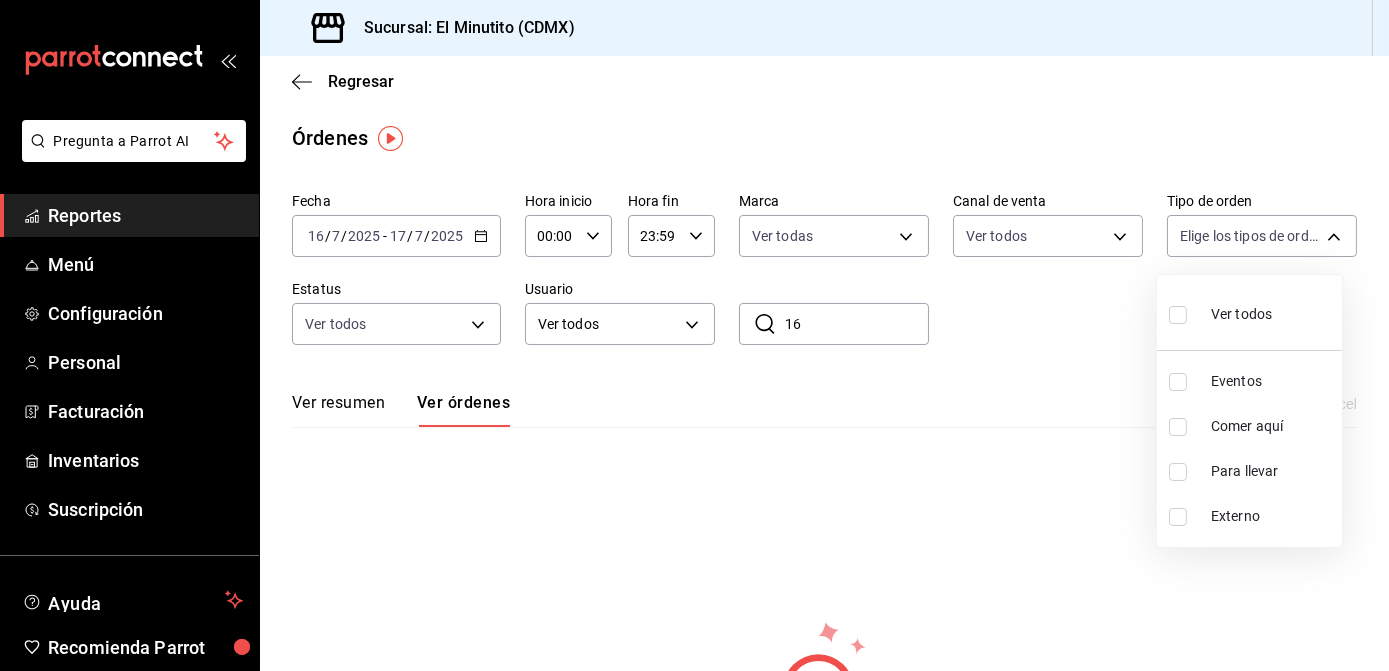 click on "Ver todos" at bounding box center [1220, 312] 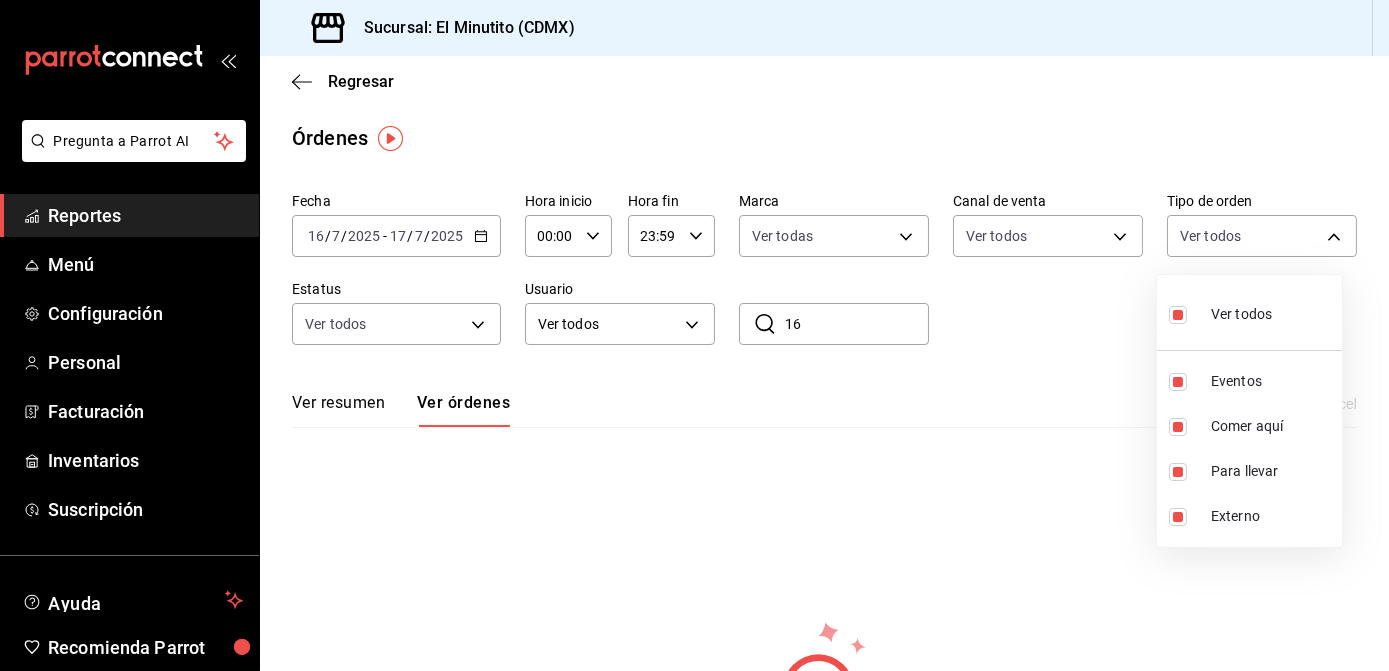 click at bounding box center [694, 335] 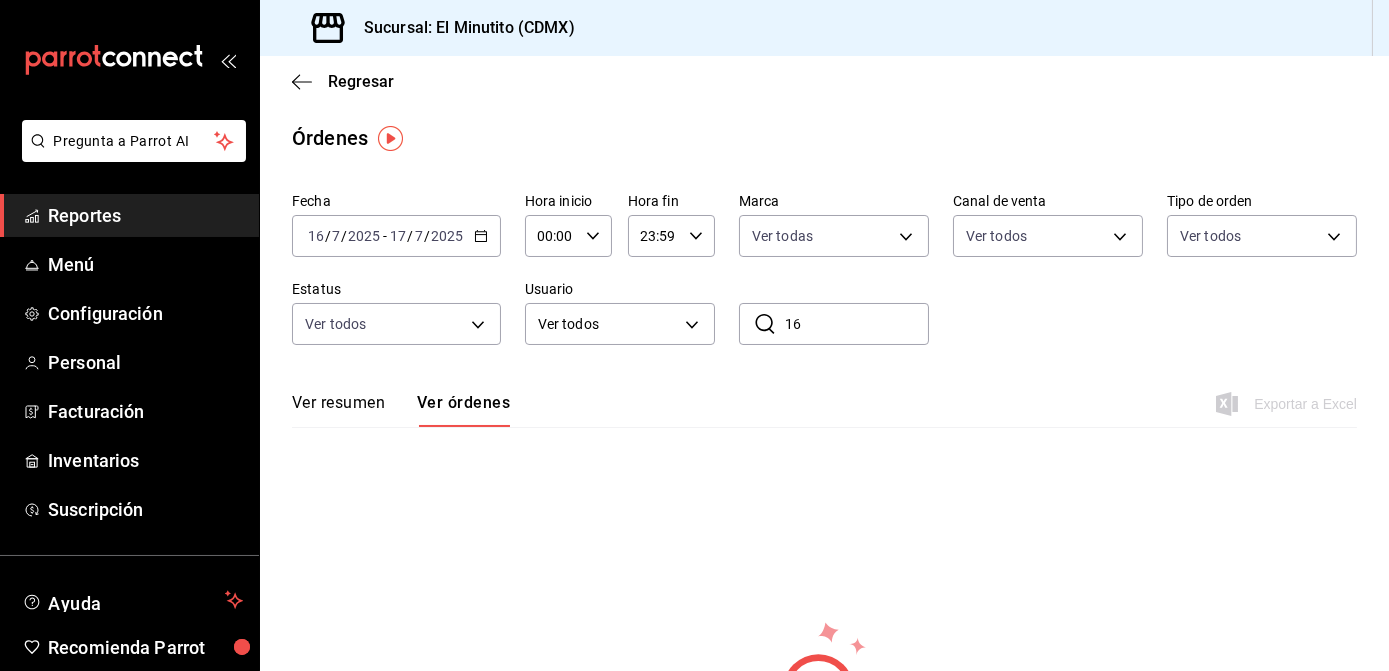 click on "16" at bounding box center (857, 324) 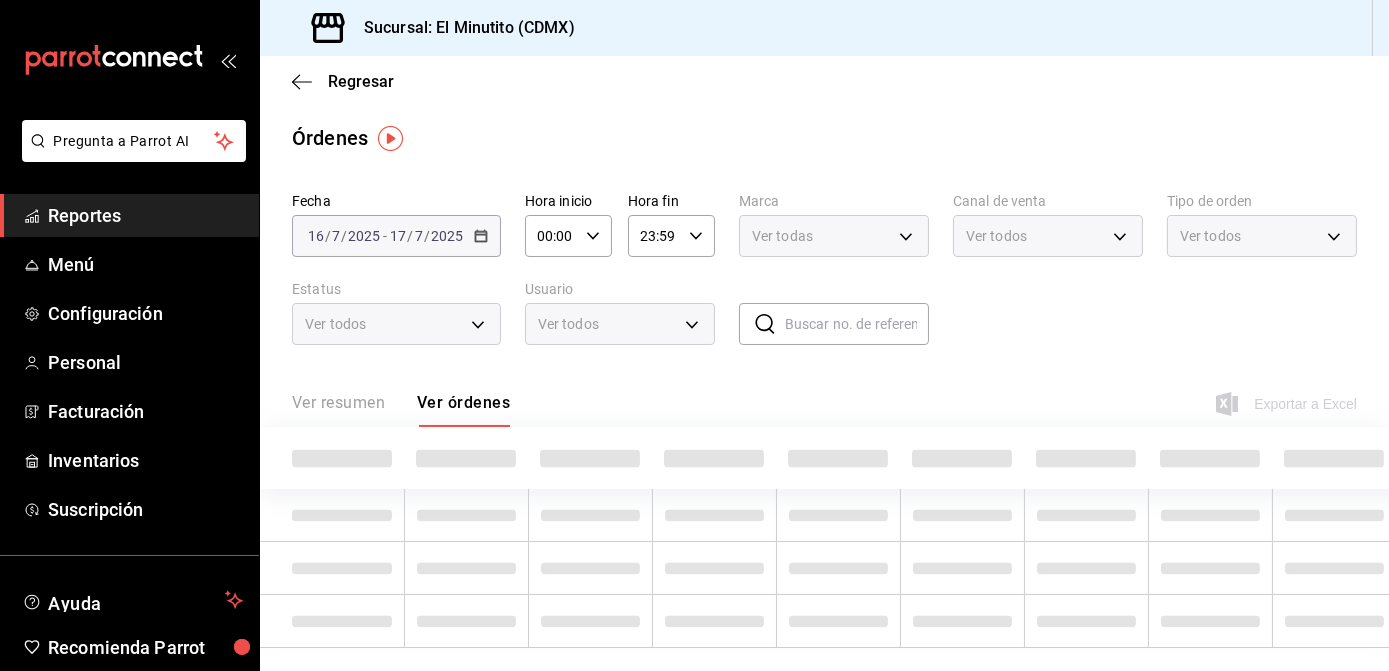 type 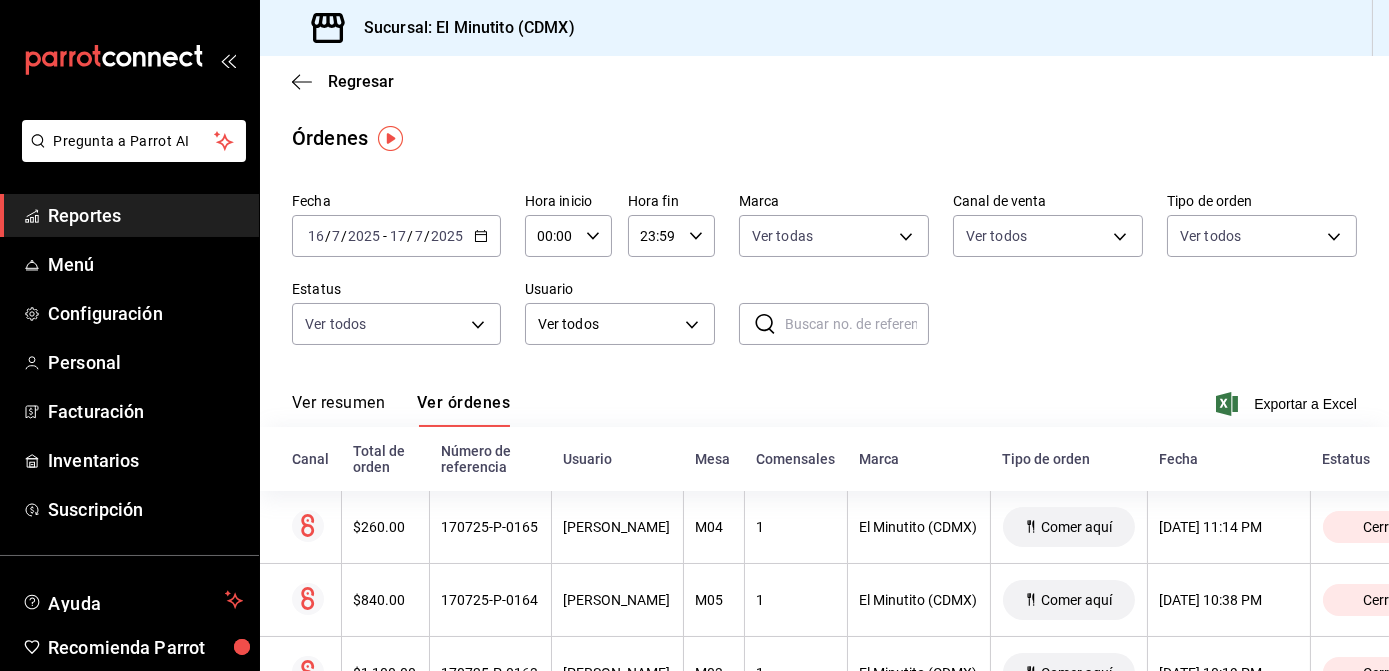 click at bounding box center [857, 324] 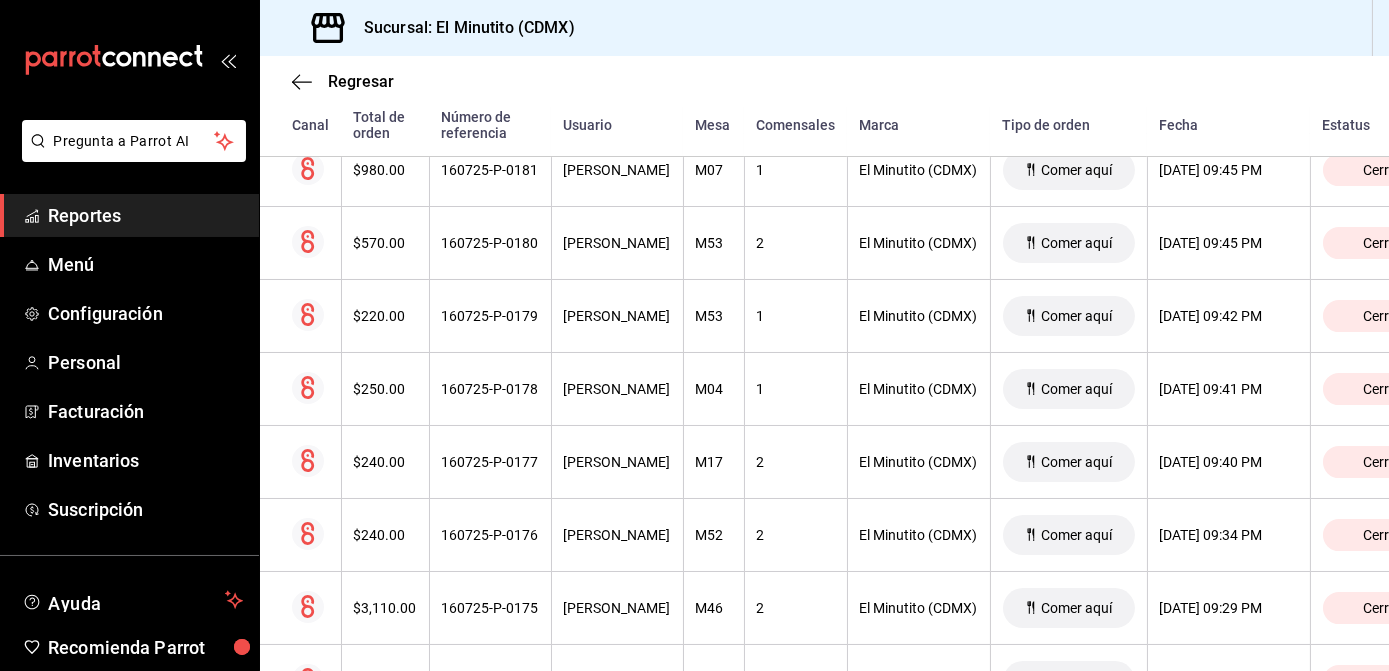 scroll, scrollTop: 13798, scrollLeft: 0, axis: vertical 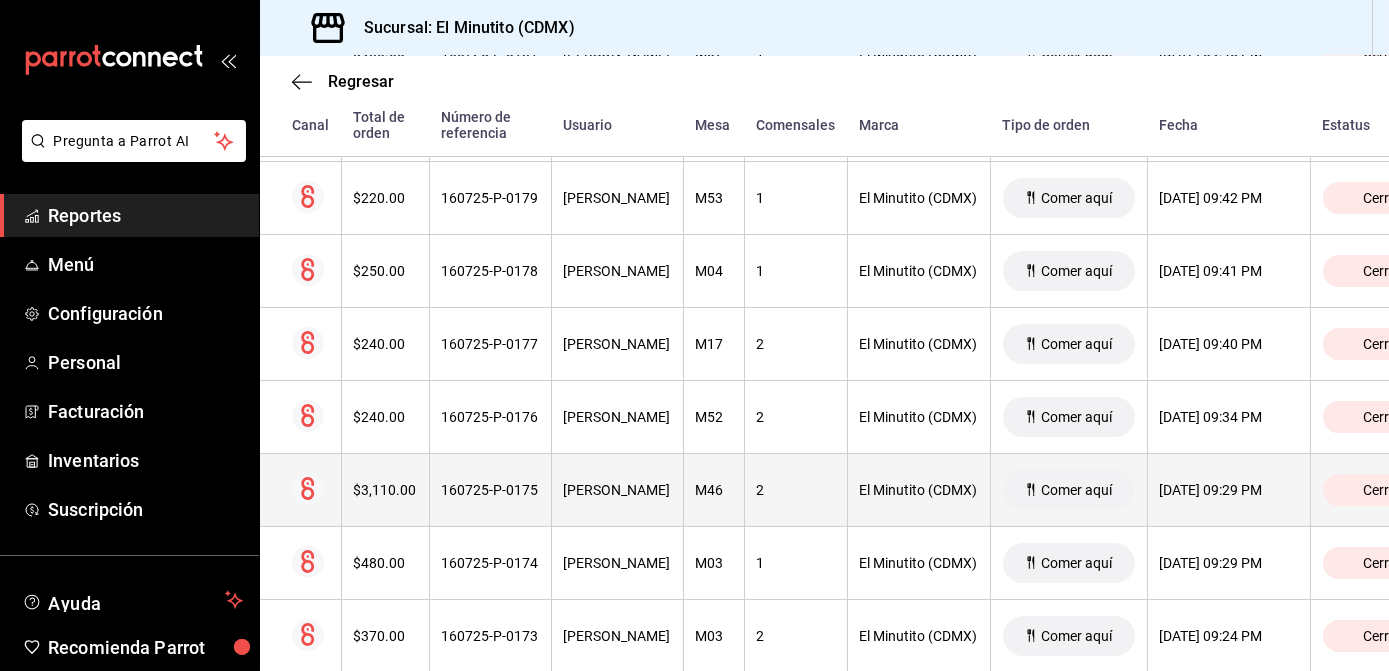 click on "[PERSON_NAME]" at bounding box center (617, 490) 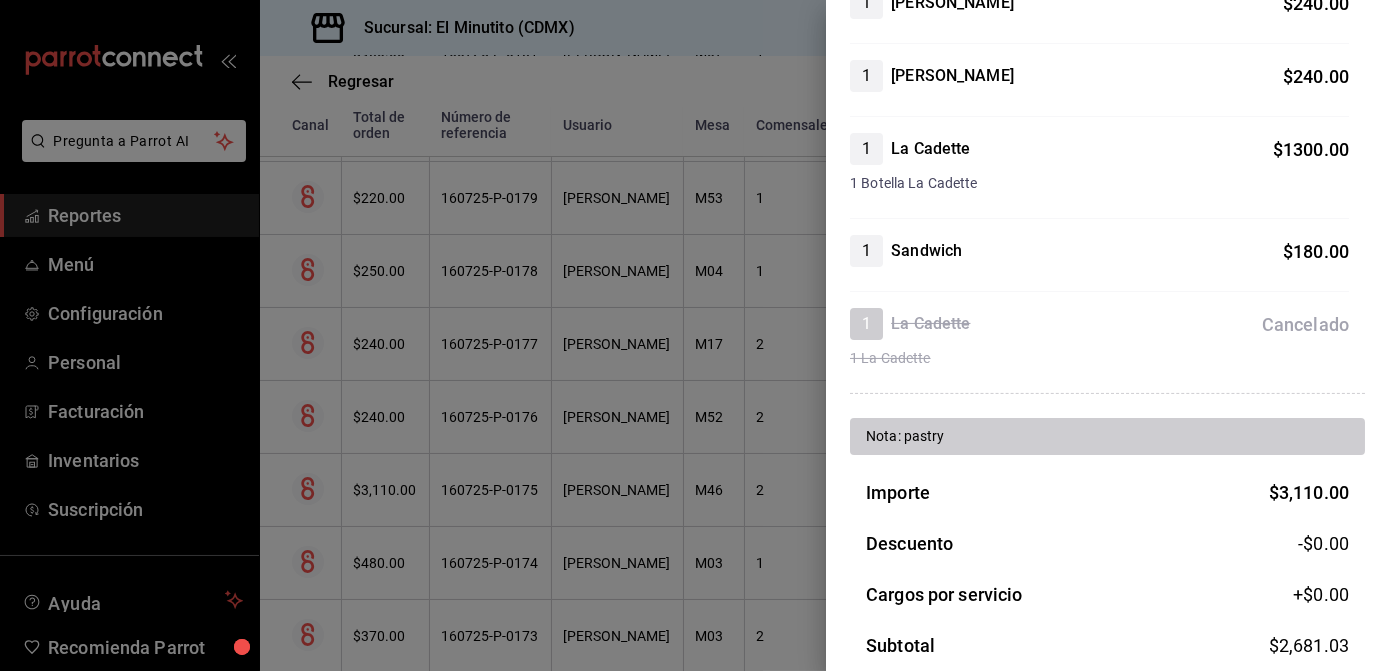 scroll, scrollTop: 1087, scrollLeft: 0, axis: vertical 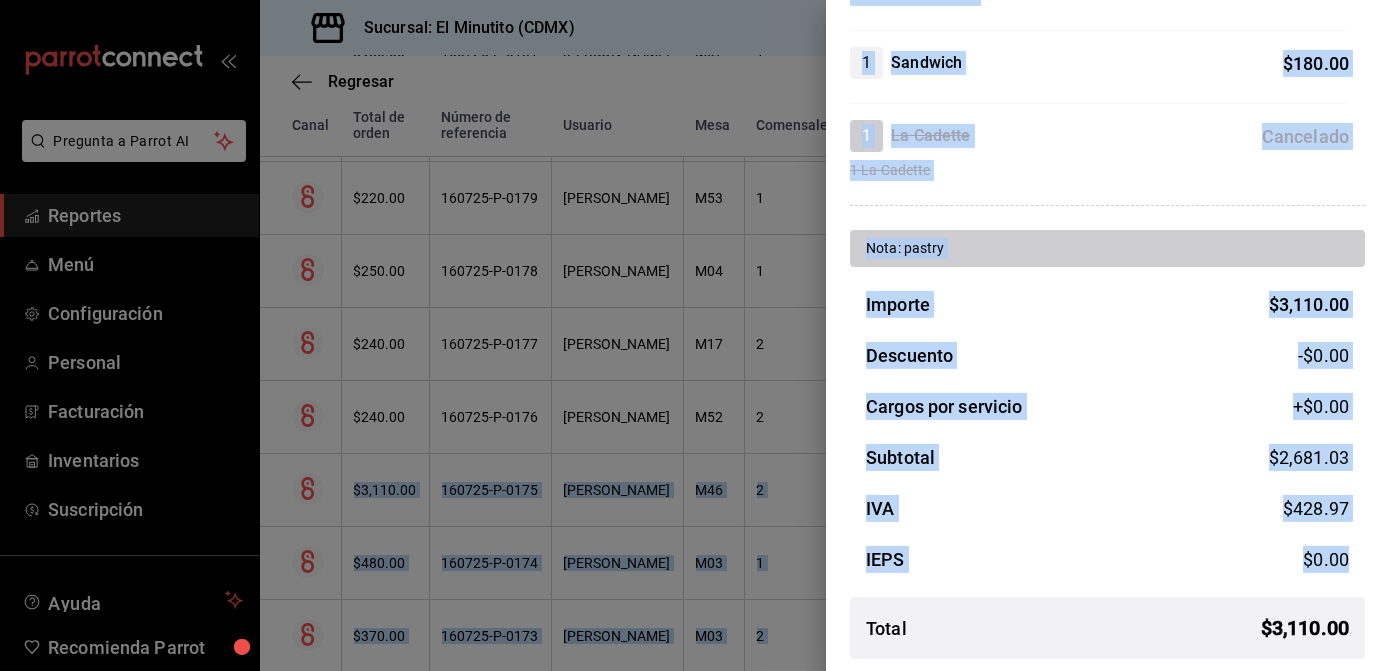 drag, startPoint x: 1374, startPoint y: 534, endPoint x: 1389, endPoint y: 382, distance: 152.73834 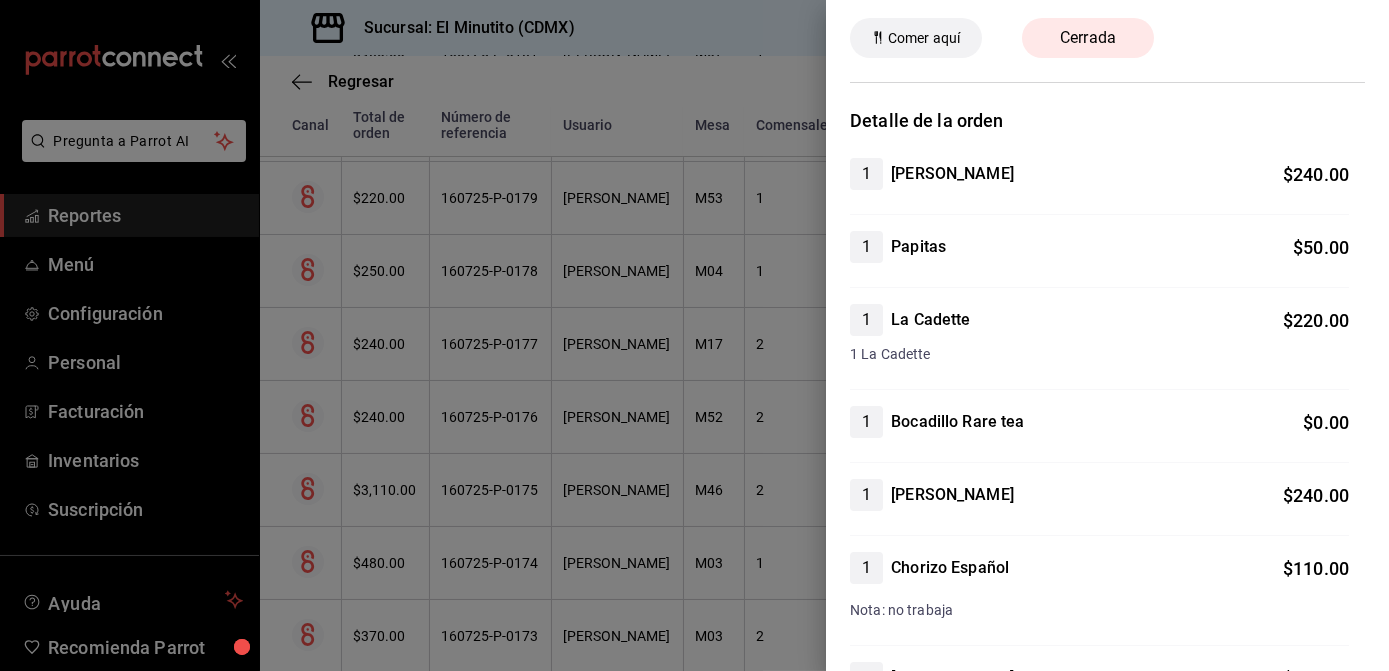 scroll, scrollTop: 0, scrollLeft: 0, axis: both 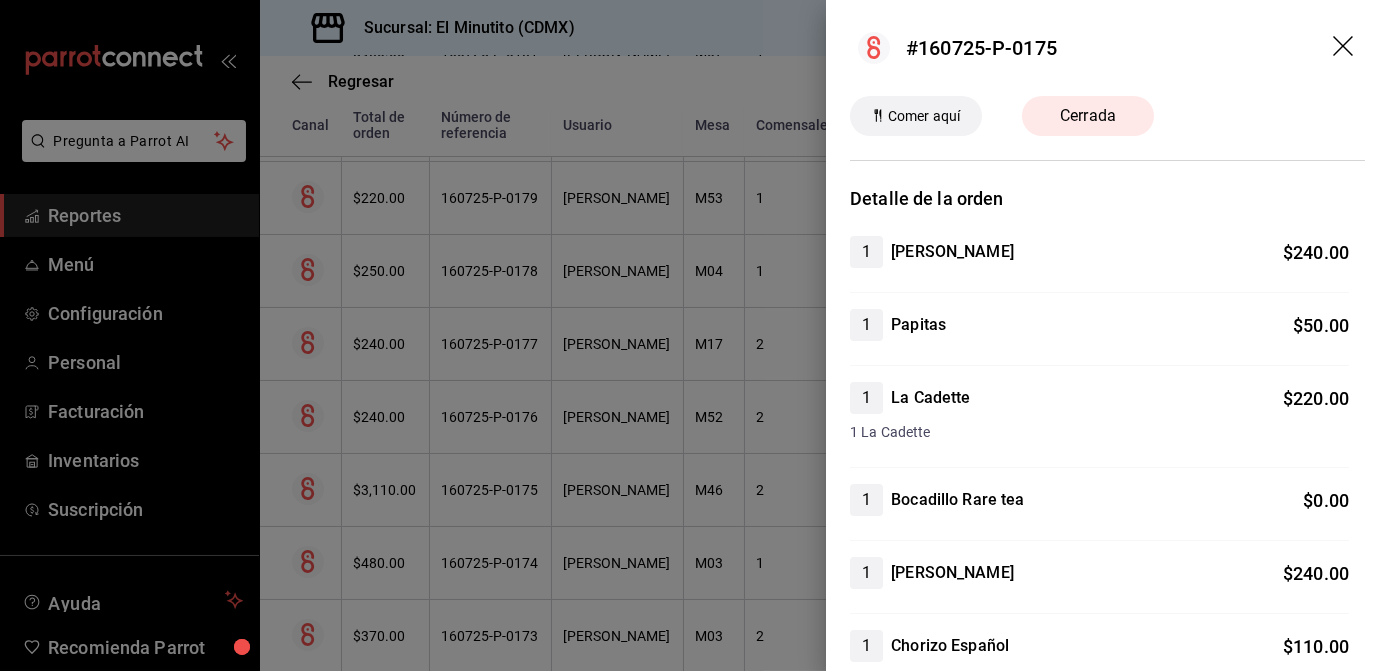 click 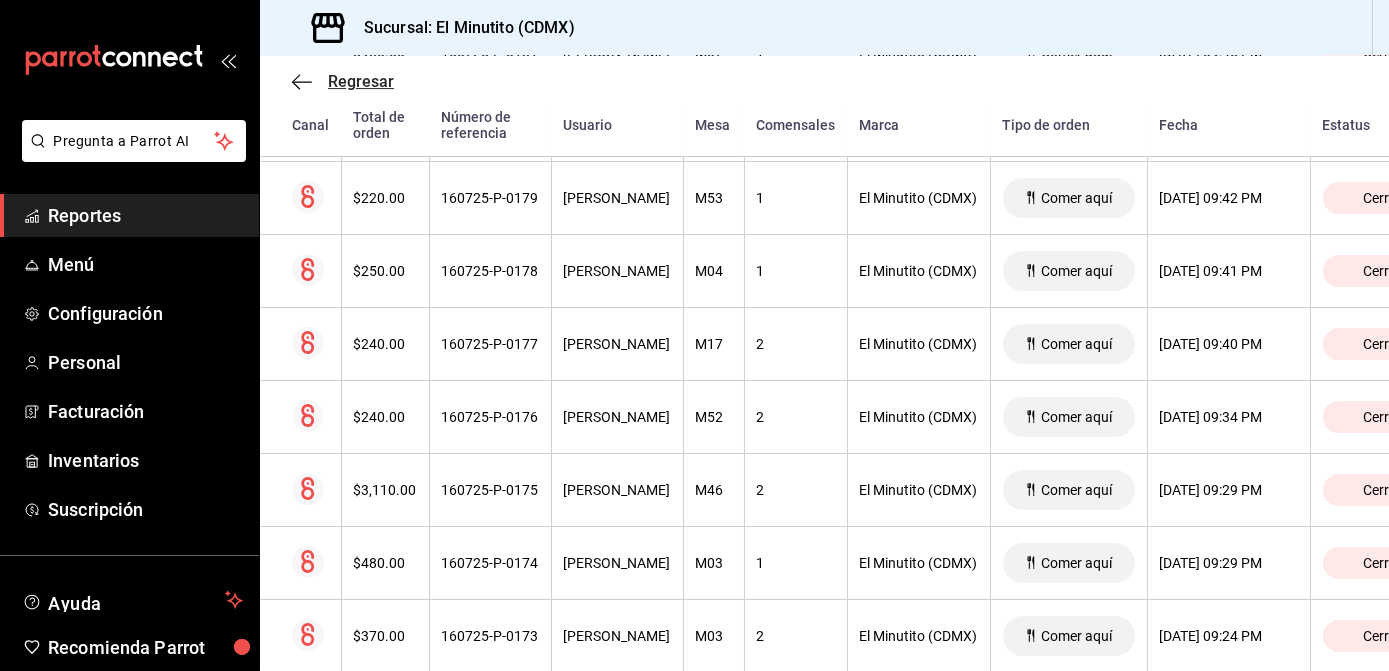 click on "Regresar" at bounding box center [361, 81] 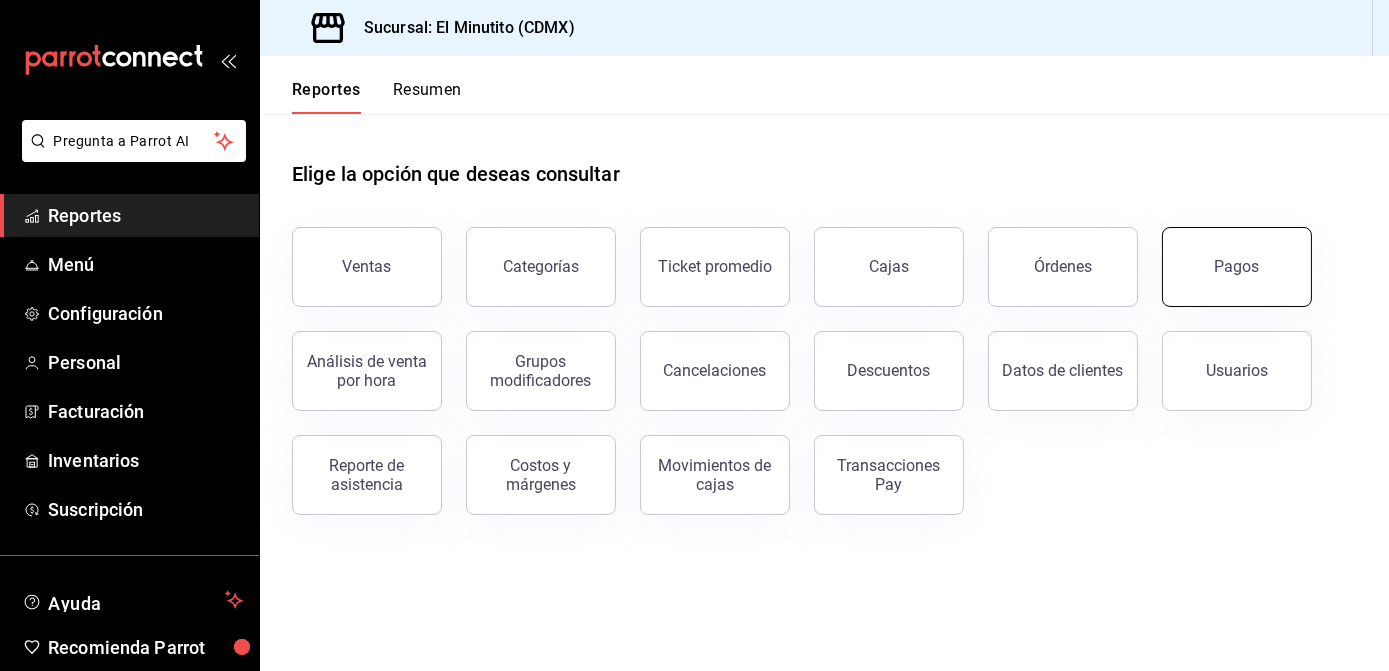 click on "Pagos" at bounding box center (1237, 267) 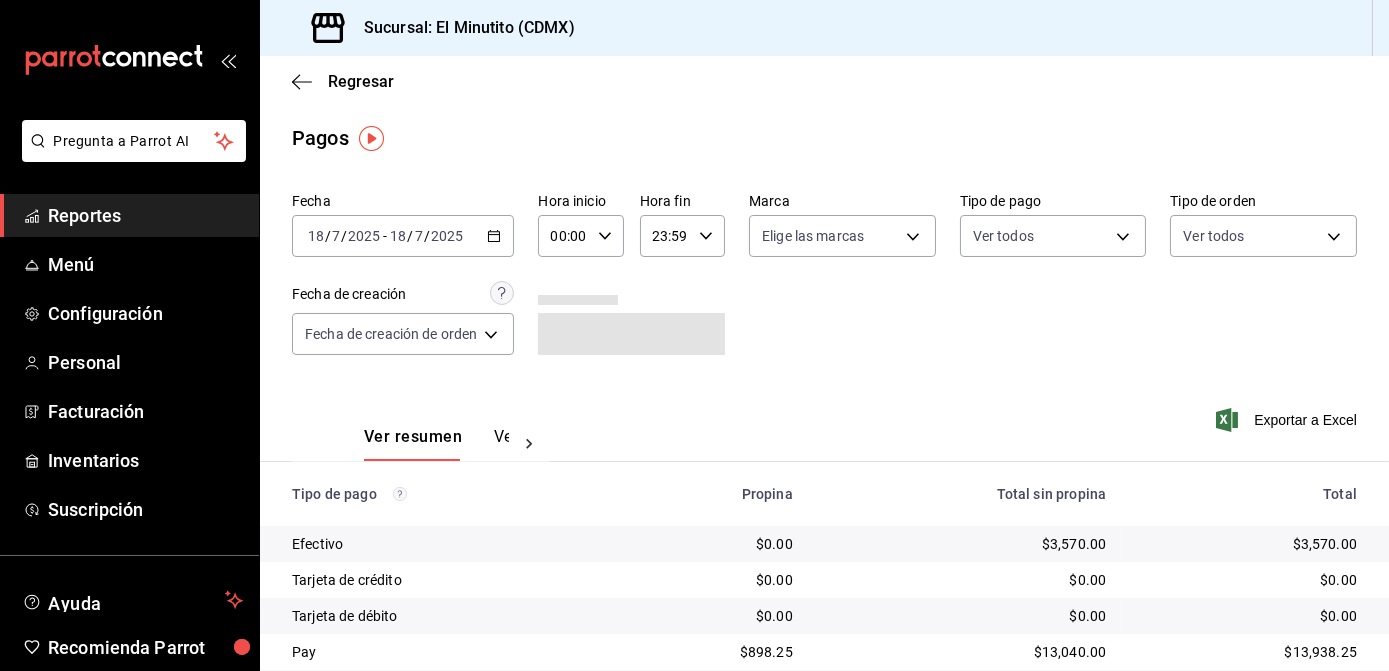 click on "Ver pagos" at bounding box center (531, 444) 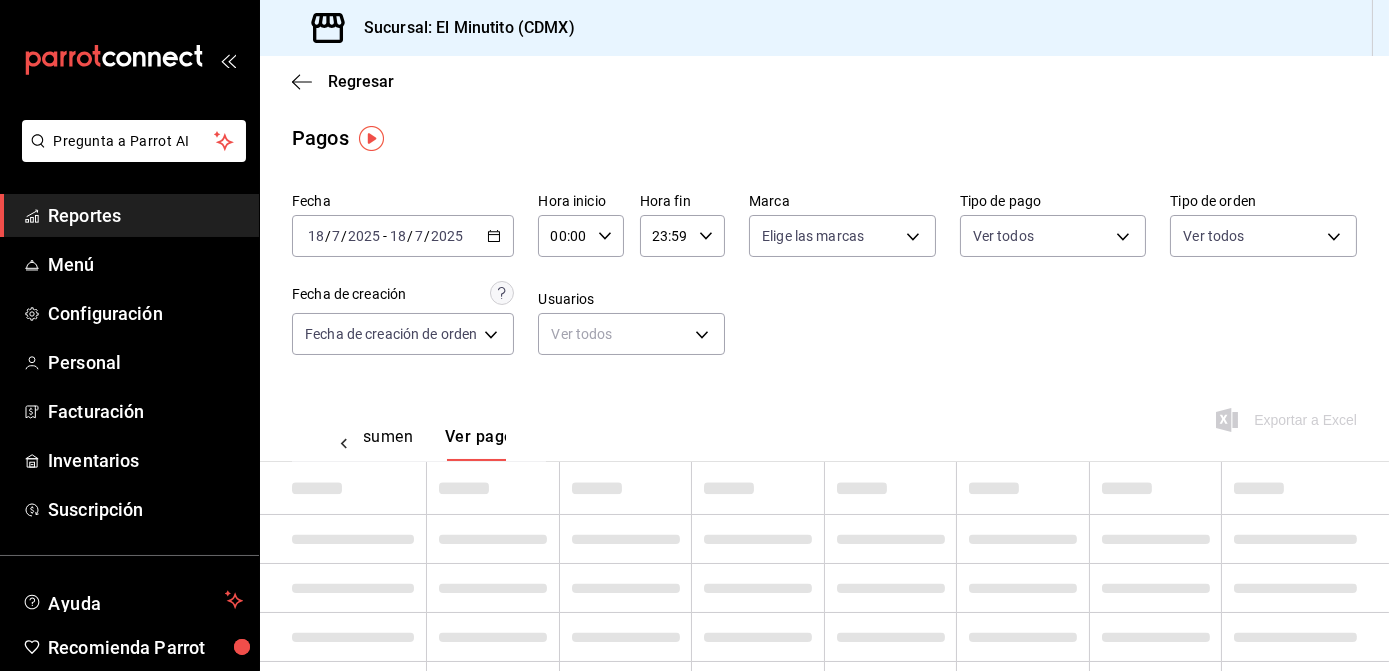 scroll, scrollTop: 0, scrollLeft: 59, axis: horizontal 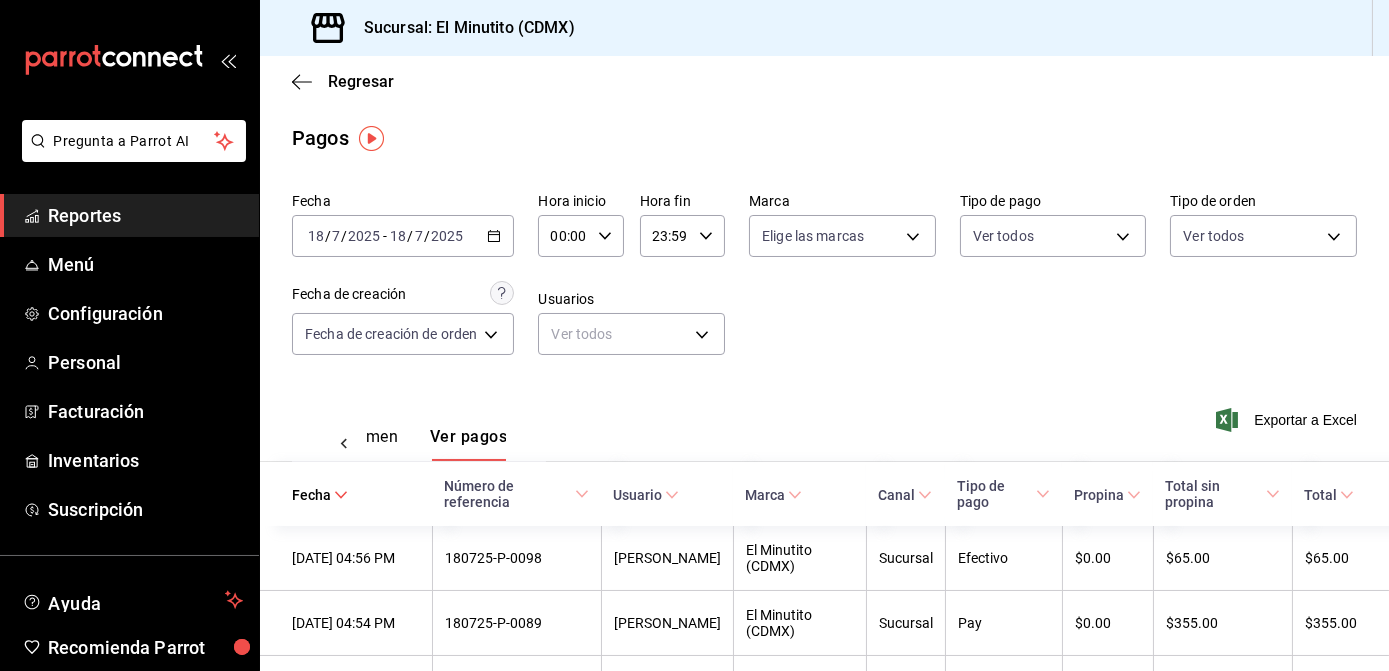 click on "2025-07-18 18 / 7 / 2025 - 2025-07-18 18 / 7 / 2025" at bounding box center [403, 236] 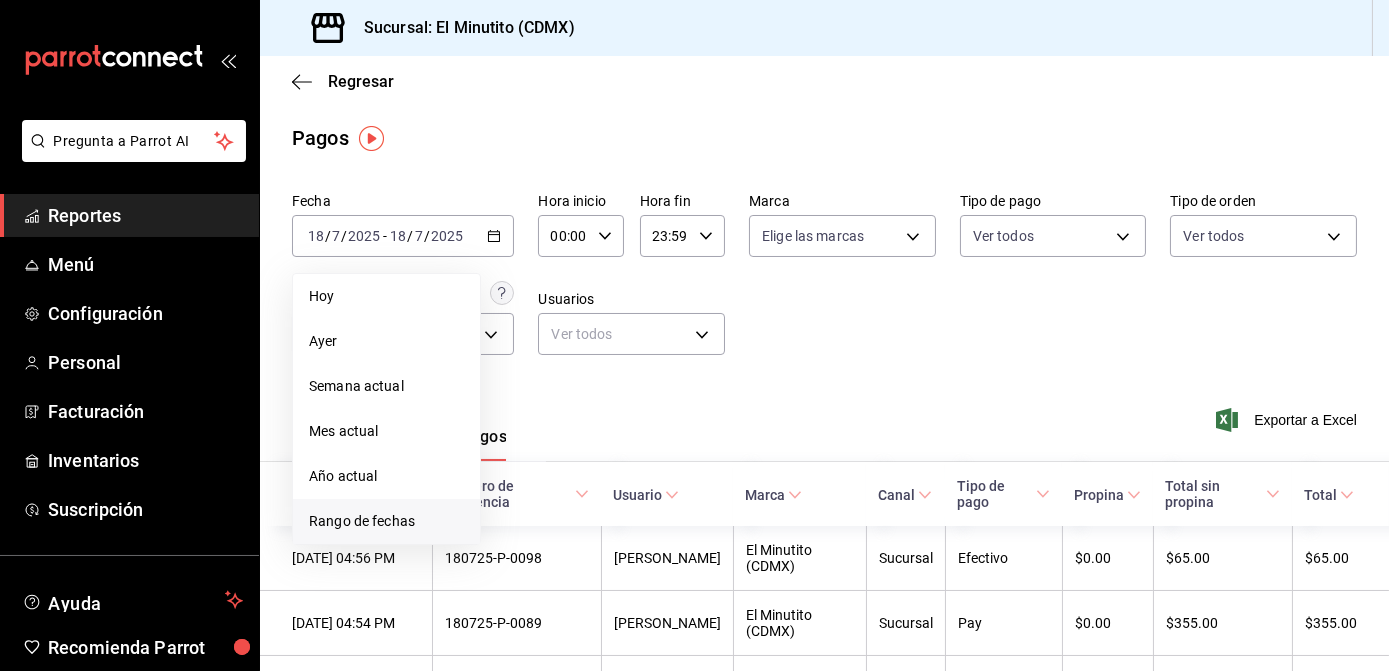 click on "Rango de fechas" at bounding box center [386, 521] 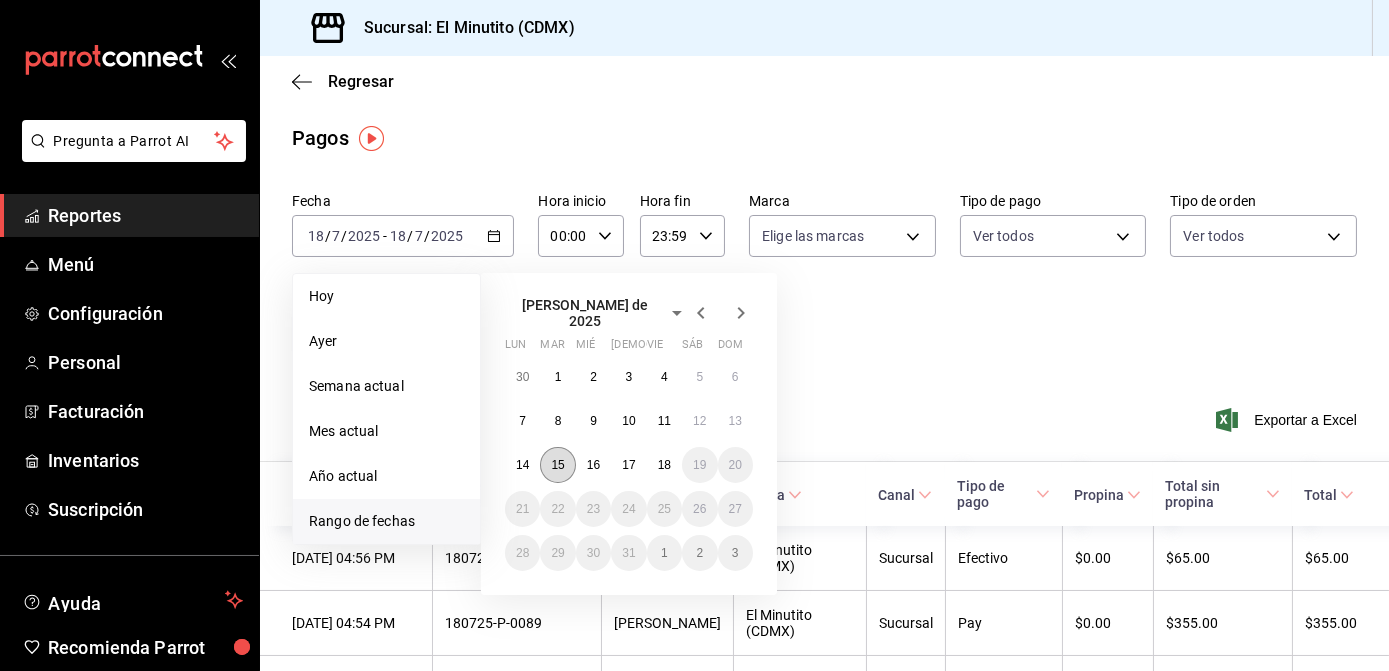 click on "15" at bounding box center (557, 465) 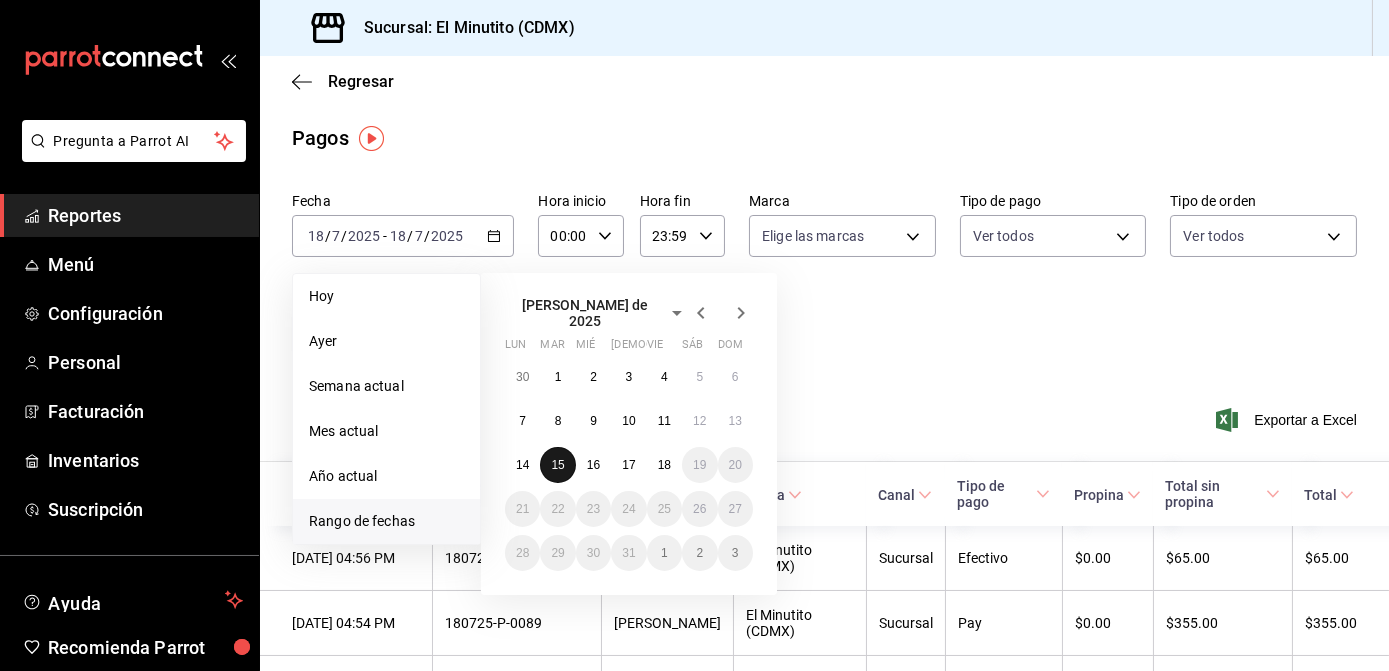 click on "15" at bounding box center (557, 465) 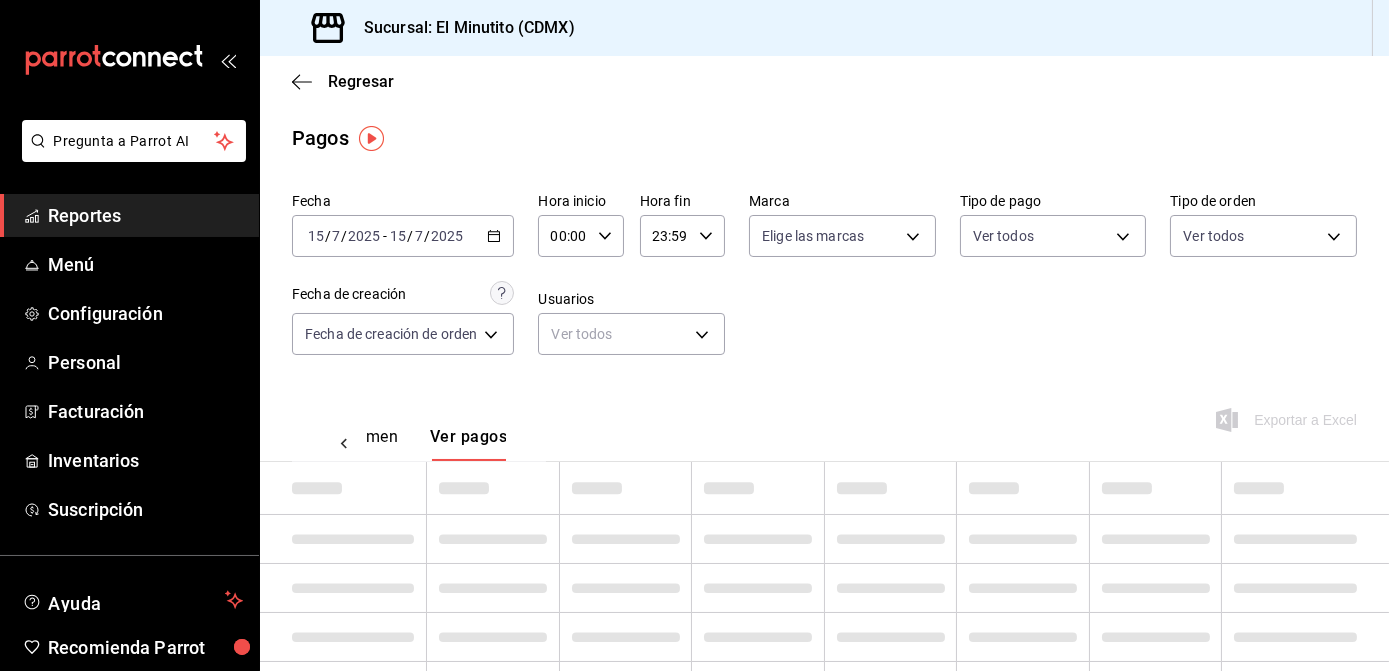 click 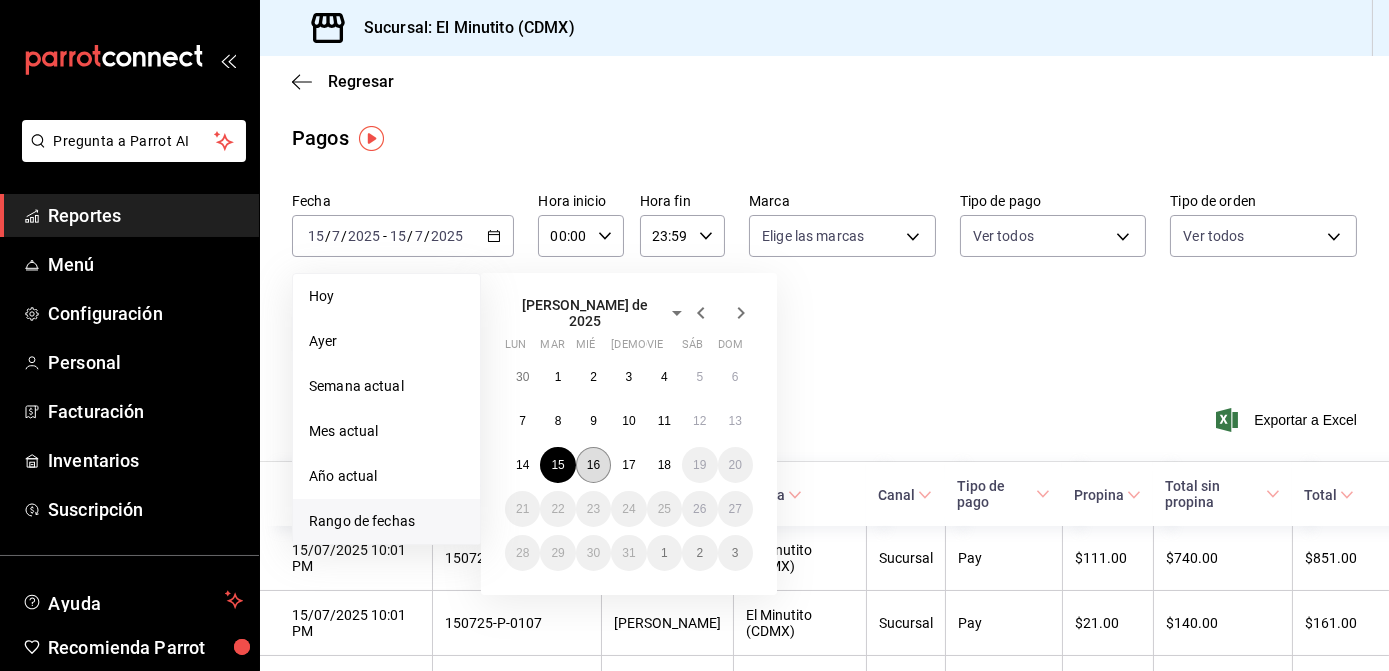 click on "16" at bounding box center [593, 465] 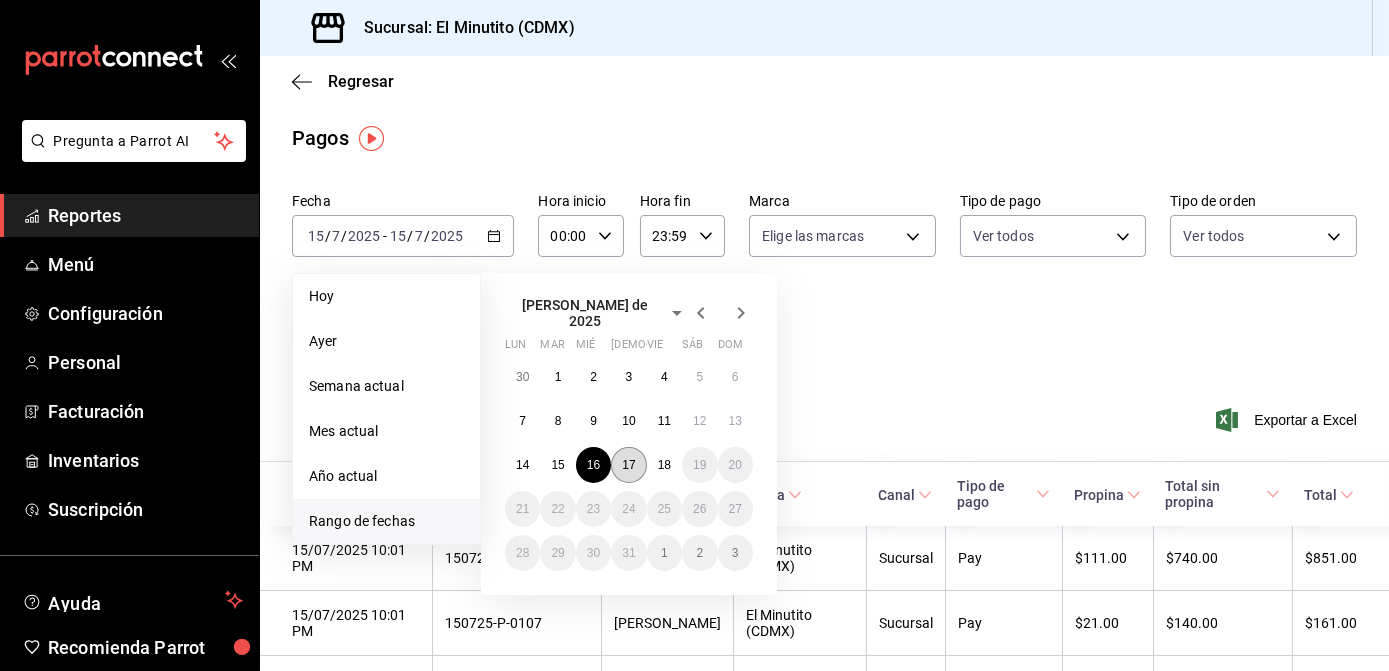 click on "17" at bounding box center (628, 465) 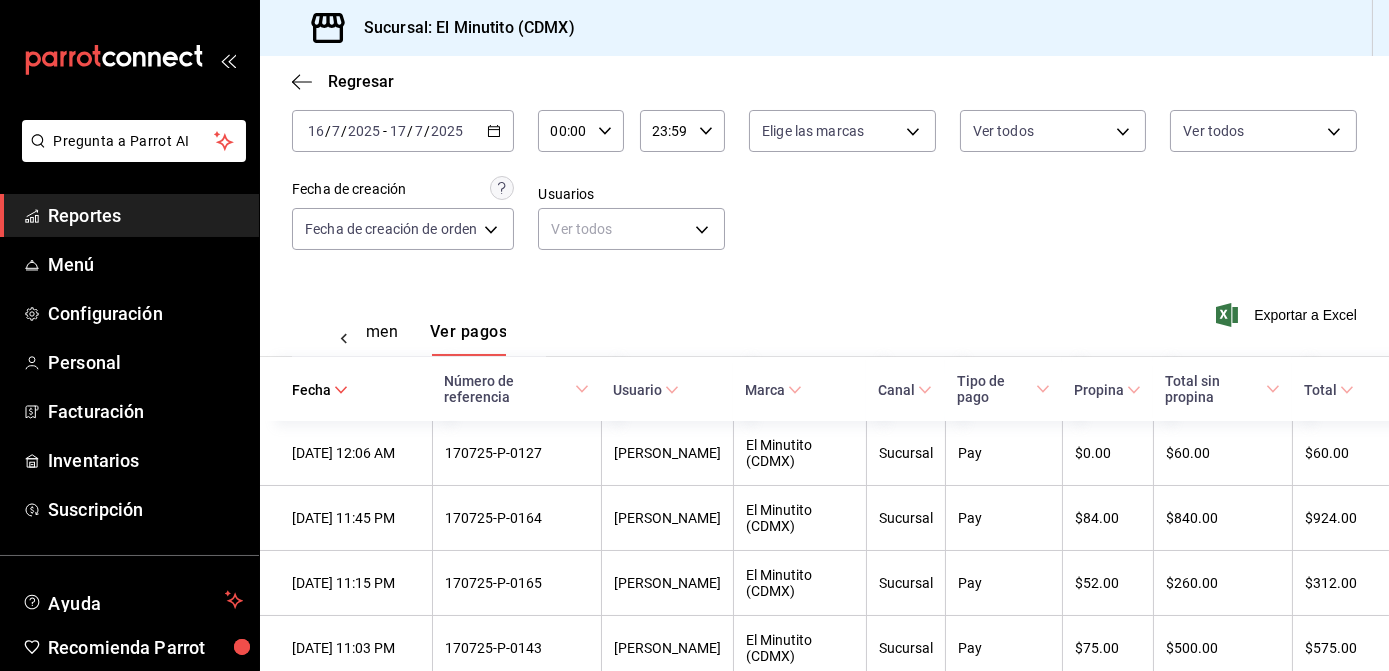 scroll, scrollTop: 77, scrollLeft: 0, axis: vertical 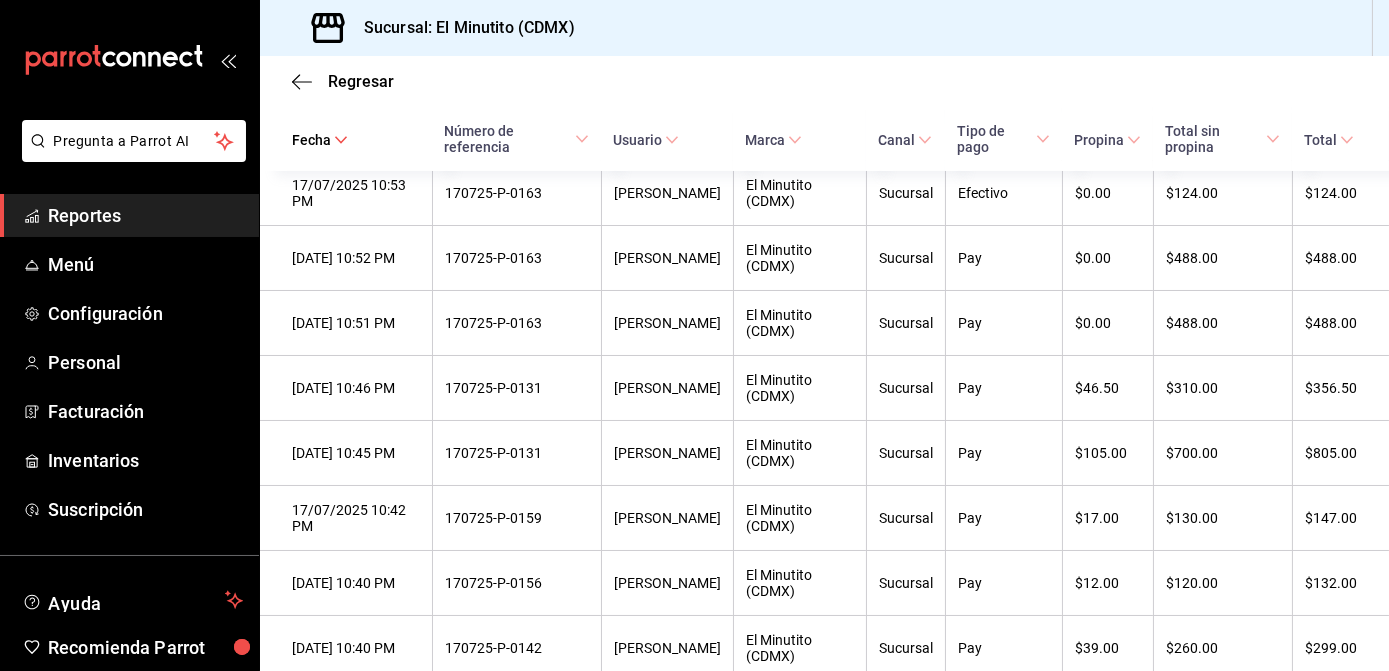 click on "Número de referencia" at bounding box center [516, 139] 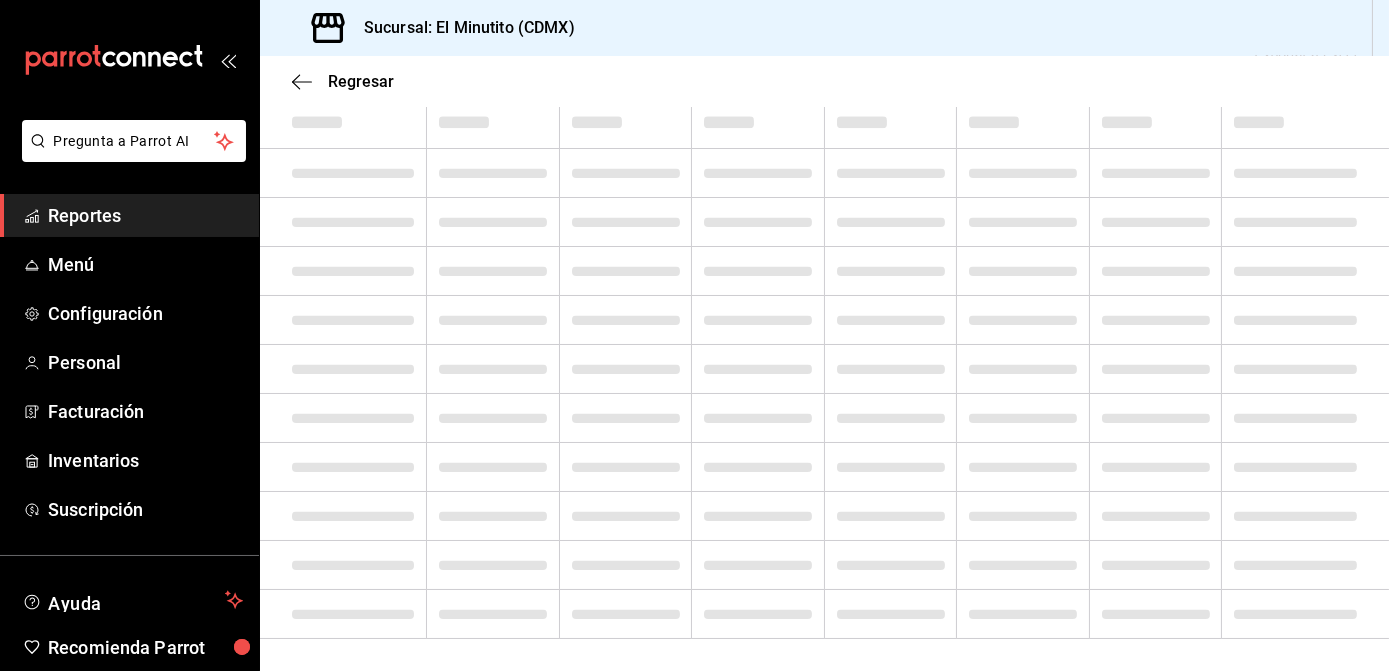 scroll, scrollTop: 690, scrollLeft: 0, axis: vertical 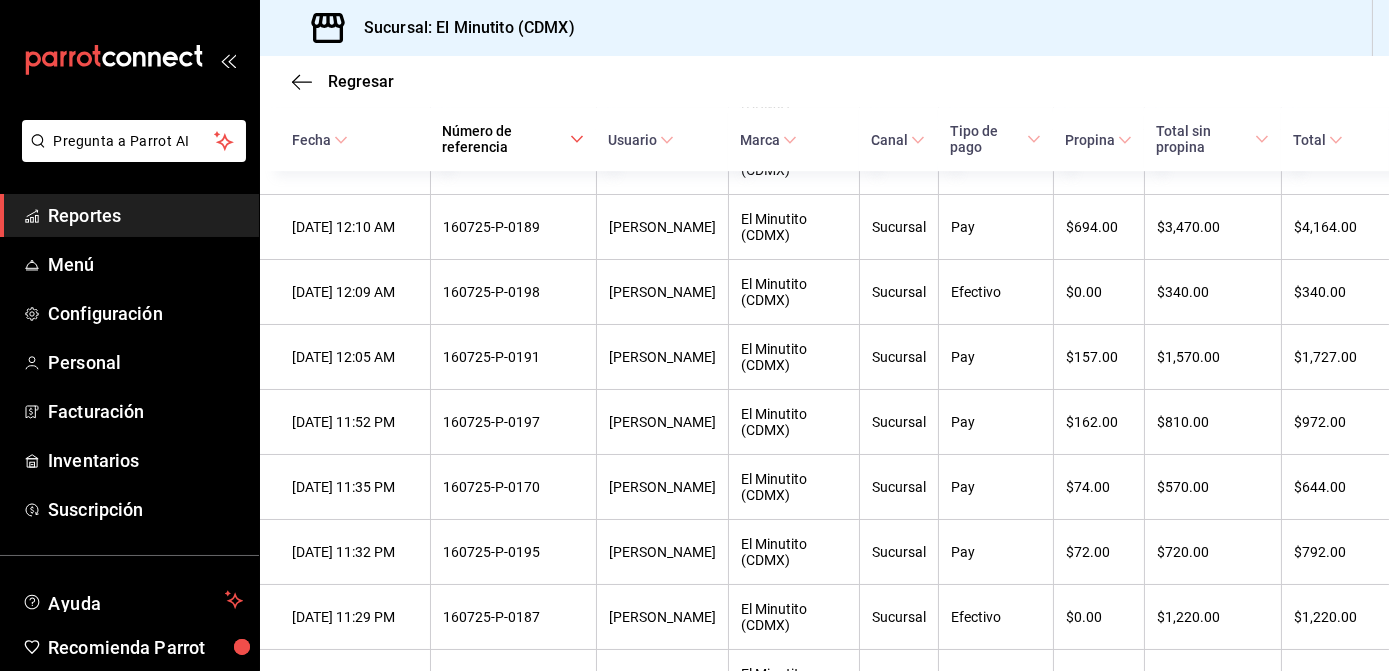 click on "160725-P-0175" at bounding box center [513, 32] 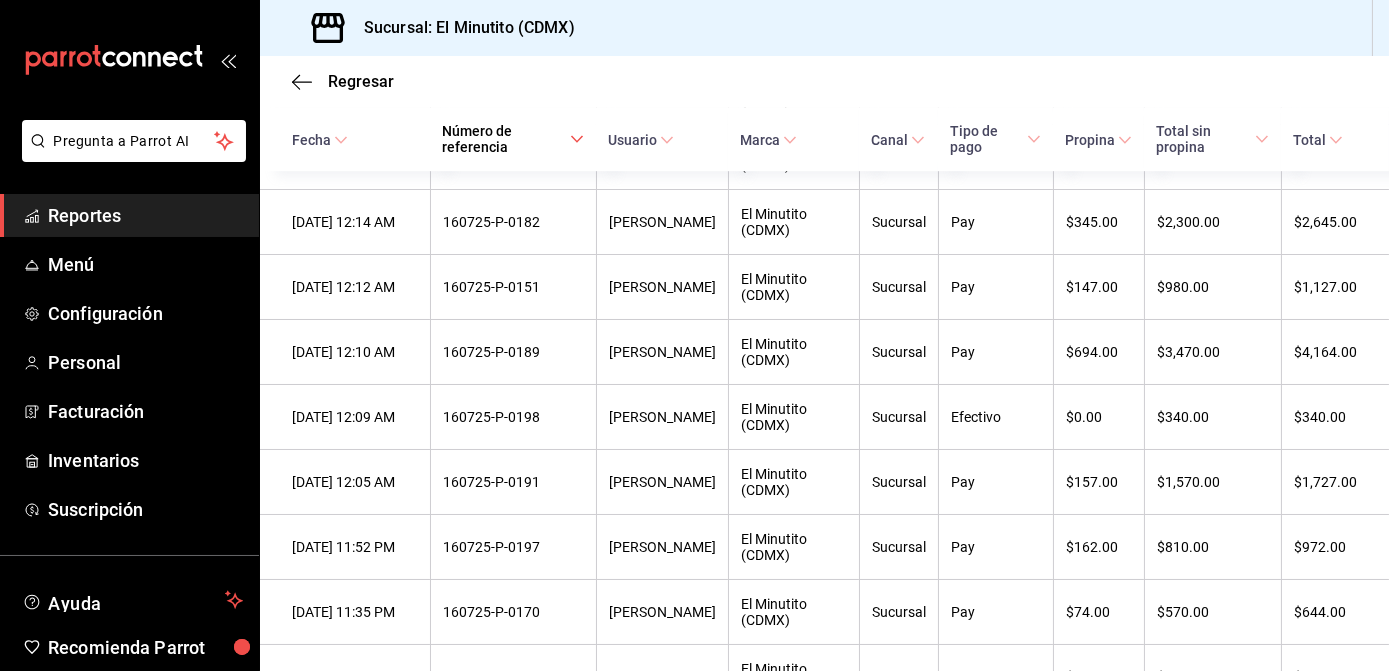 scroll, scrollTop: 12584, scrollLeft: 0, axis: vertical 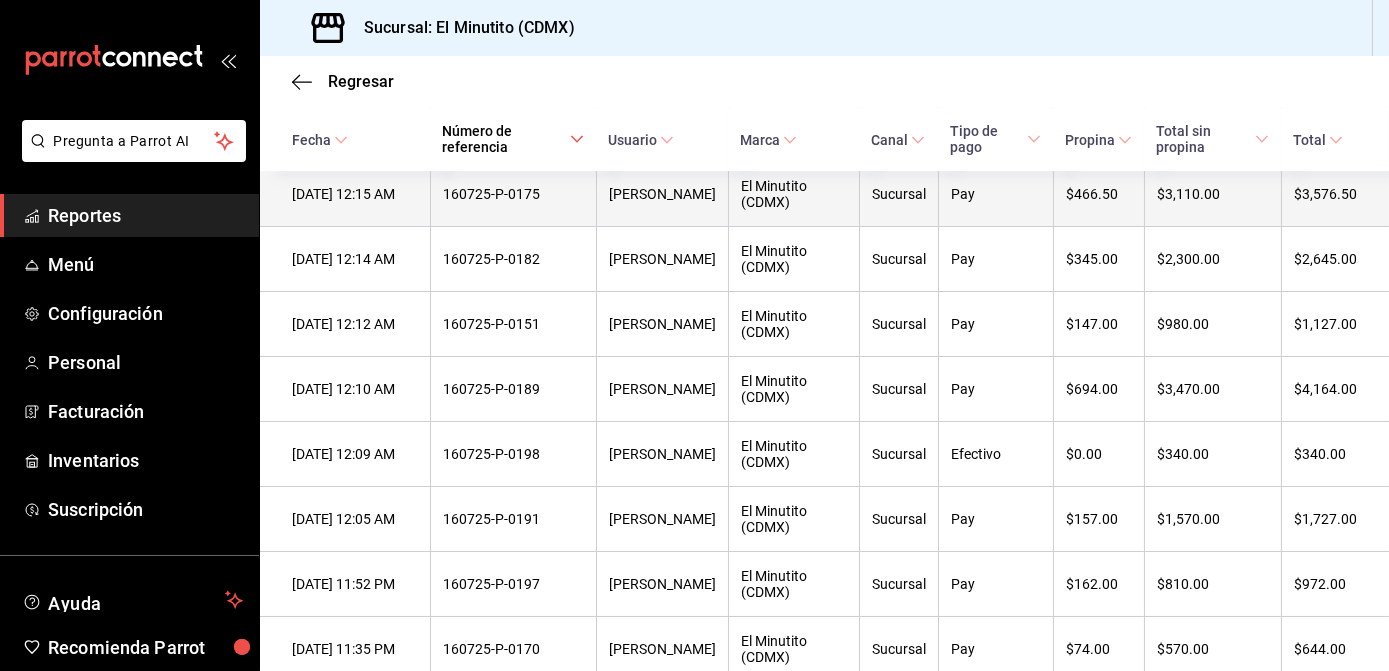 click on "[DATE] 12:15 AM" at bounding box center [355, 194] 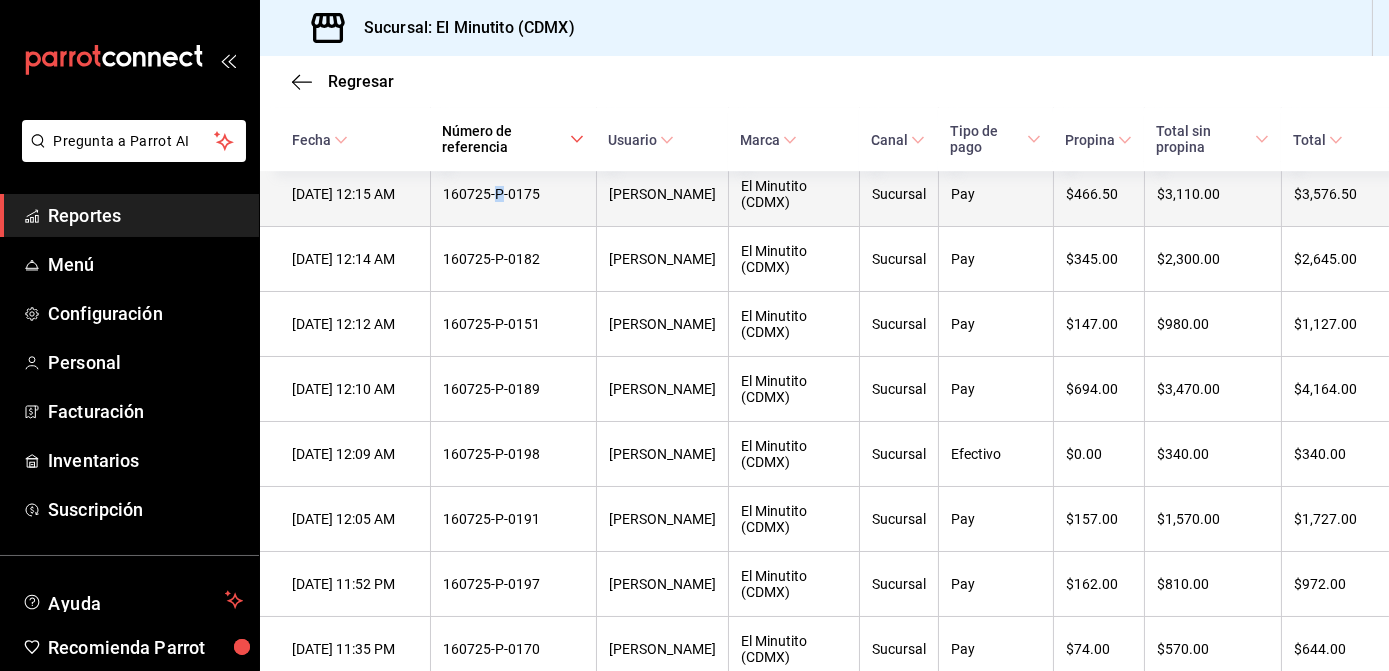 click on "160725-P-0175" at bounding box center (513, 194) 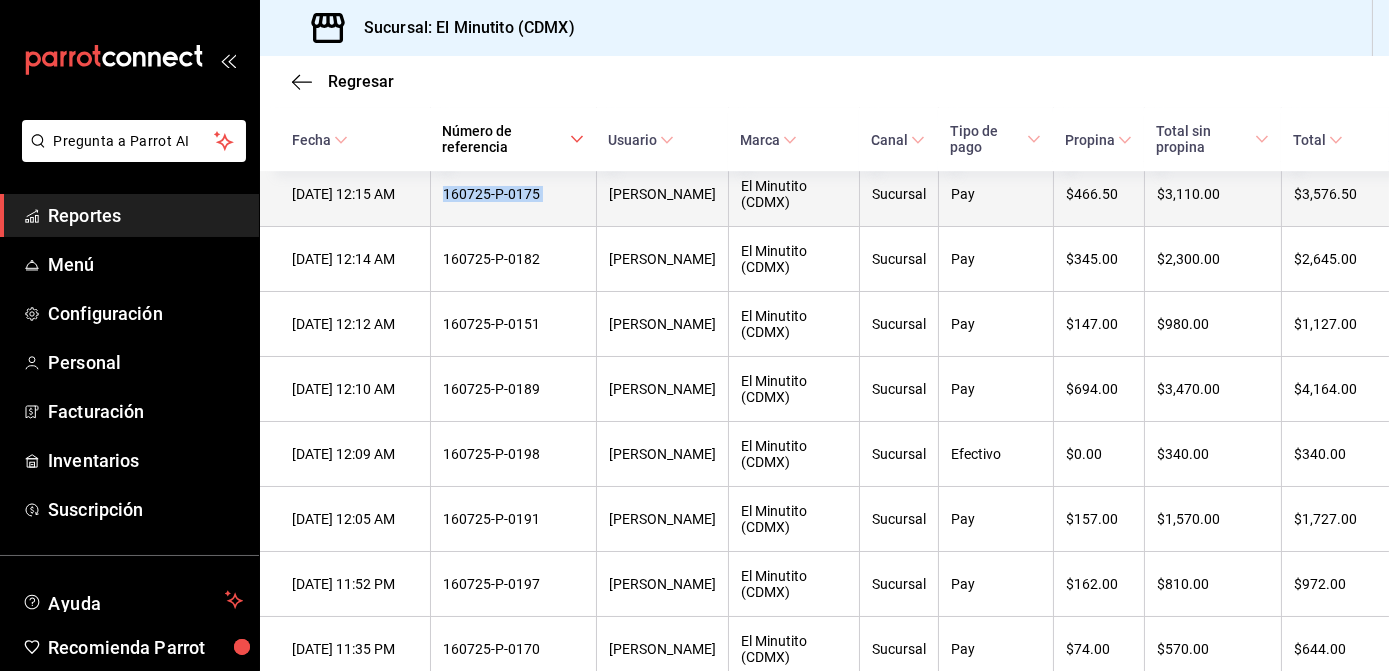 click on "160725-P-0175" at bounding box center (513, 194) 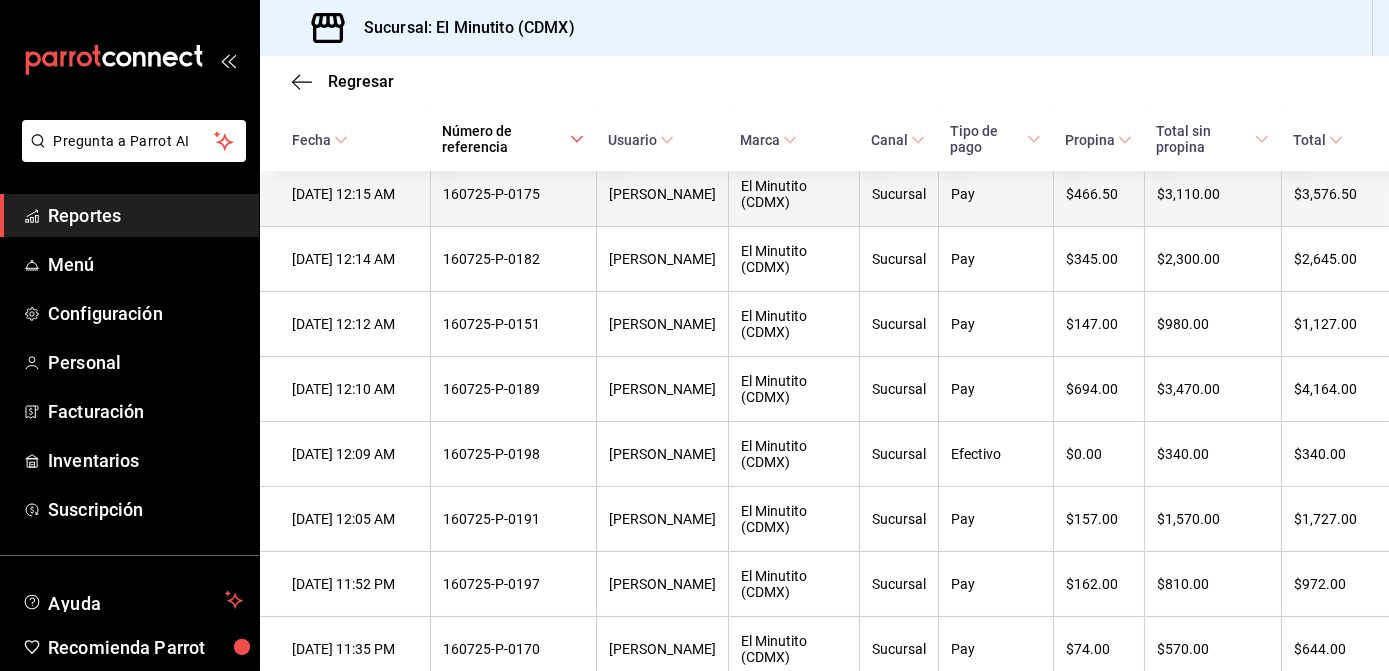 click on "$3,110.00" at bounding box center (1213, 194) 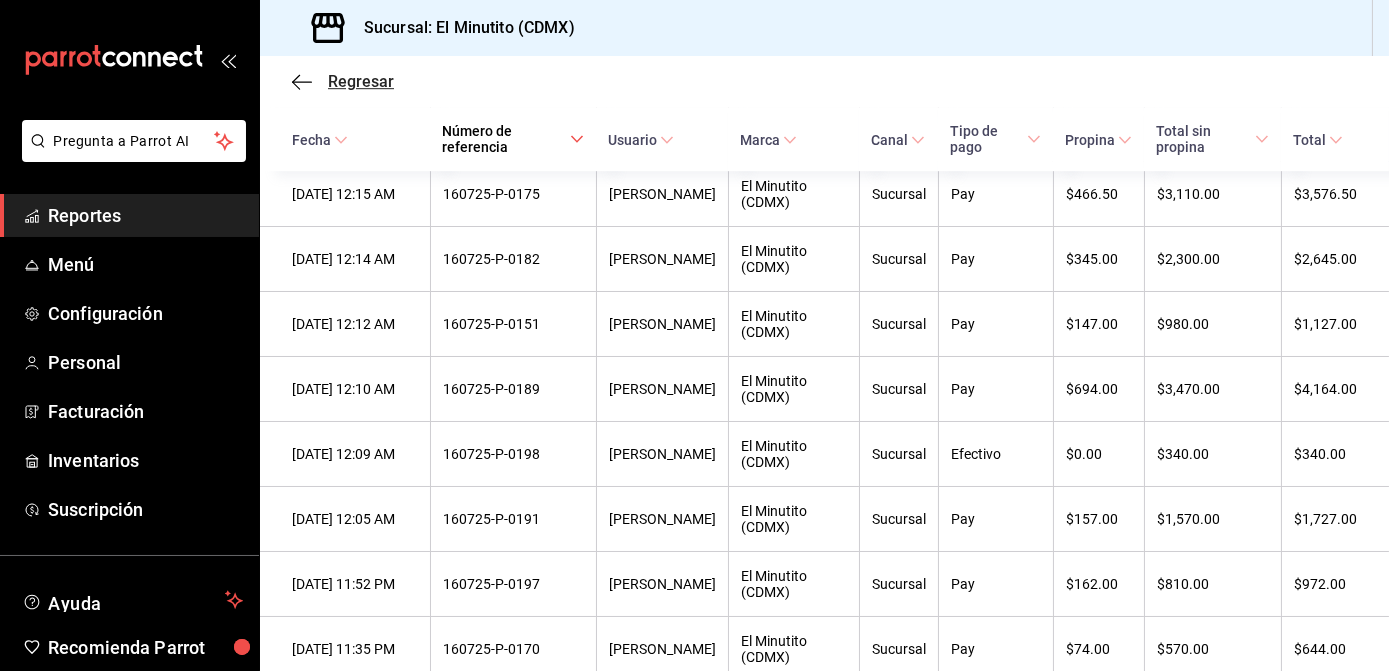 click on "Regresar" at bounding box center [361, 81] 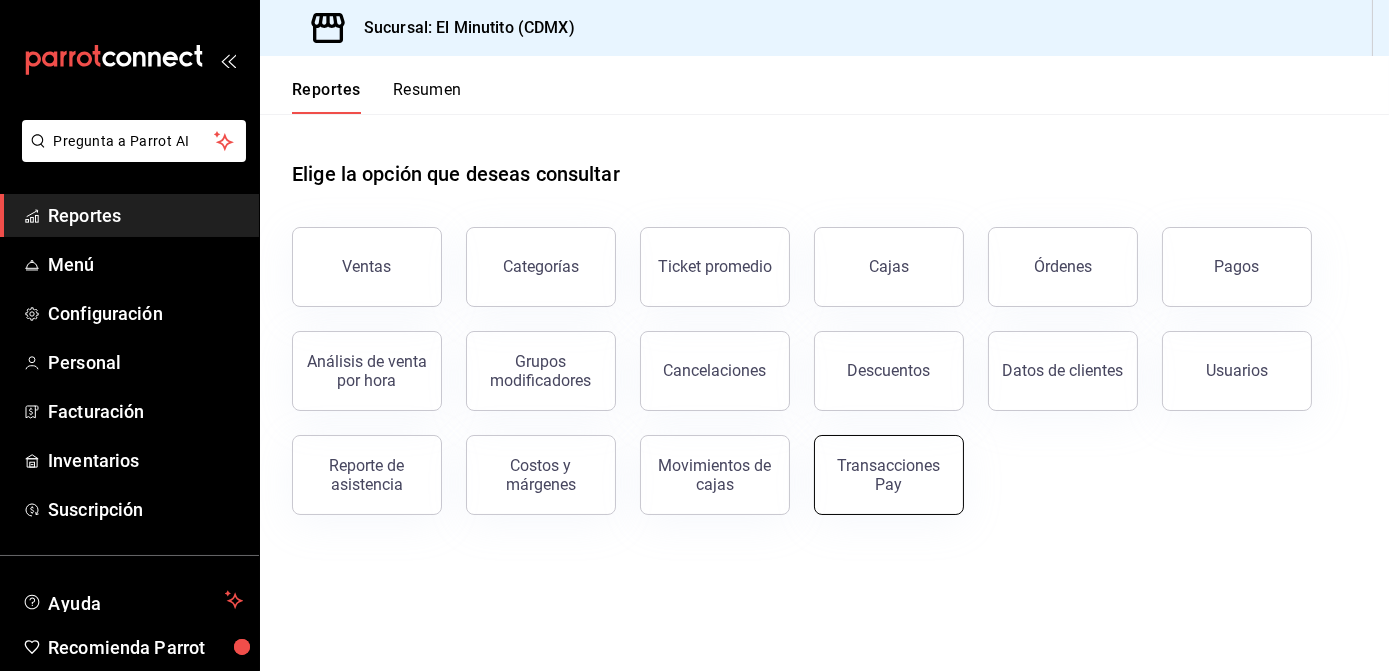 drag, startPoint x: 933, startPoint y: 524, endPoint x: 894, endPoint y: 468, distance: 68.24222 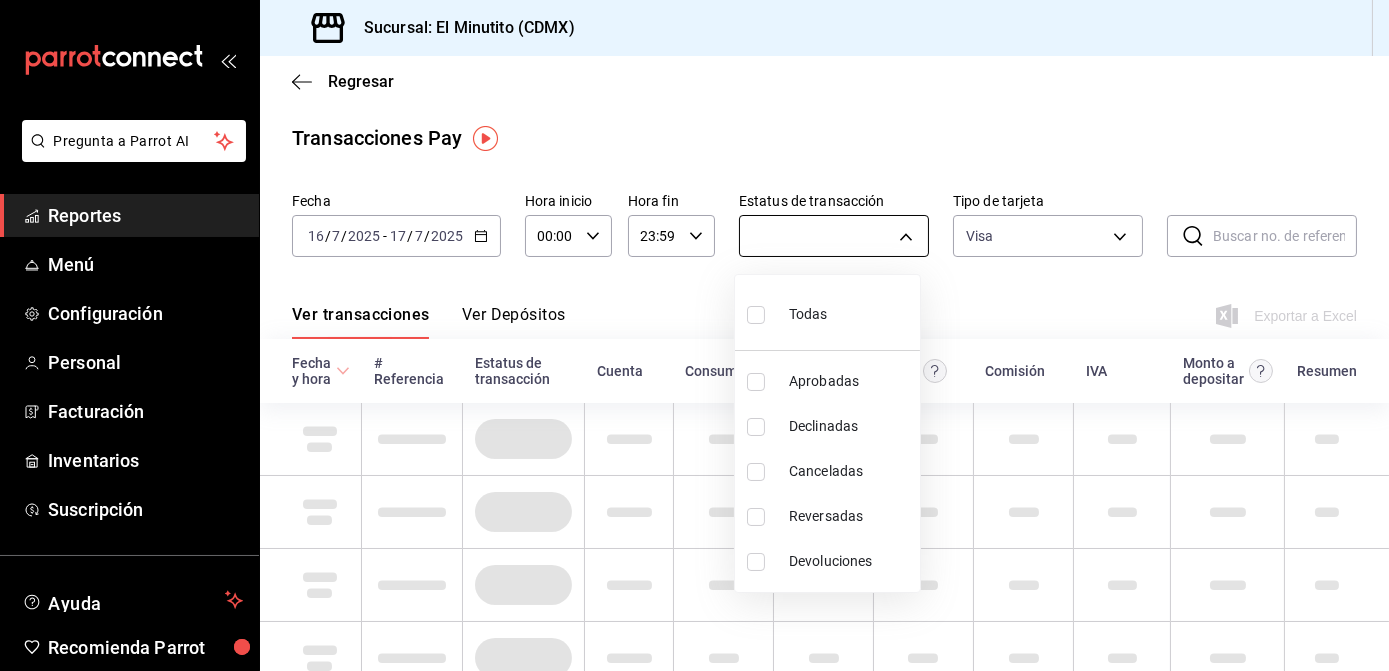click on "Pregunta a Parrot AI Reportes   Menú   Configuración   Personal   Facturación   Inventarios   Suscripción   Ayuda Recomienda Parrot   Kike [PERSON_NAME]   Sugerir nueva función   Sucursal: El Minutito (CDMX) Regresar Transacciones Pay Fecha [DATE] [DATE] - [DATE] [DATE] Hora inicio 00:00 Hora inicio Hora fin 23:59 Hora fin Estatus de transacción undefined Tipo de tarjeta Visa VISA ​ ​ Ver transacciones Ver Depósitos Exportar a Excel Fecha y hora # Referencia Estatus de transacción Cuenta Consumo Propina Total Comisión [PERSON_NAME] a depositar Resumen GANA 1 MES GRATIS EN TU SUSCRIPCIÓN AQUÍ ¿Recuerdas cómo empezó tu restaurante?
[PERSON_NAME] puedes ayudar a un colega a tener el mismo cambio que tú viviste.
Recomienda Parrot directamente desde tu Portal Administrador.
Es fácil y rápido.
🎁 Por cada restaurante que se una, ganas 1 mes gratis. Ver video tutorial Ir a video Pregunta a Parrot AI Reportes   Menú   Configuración   Personal   Facturación   Inventarios   Suscripción" at bounding box center (694, 335) 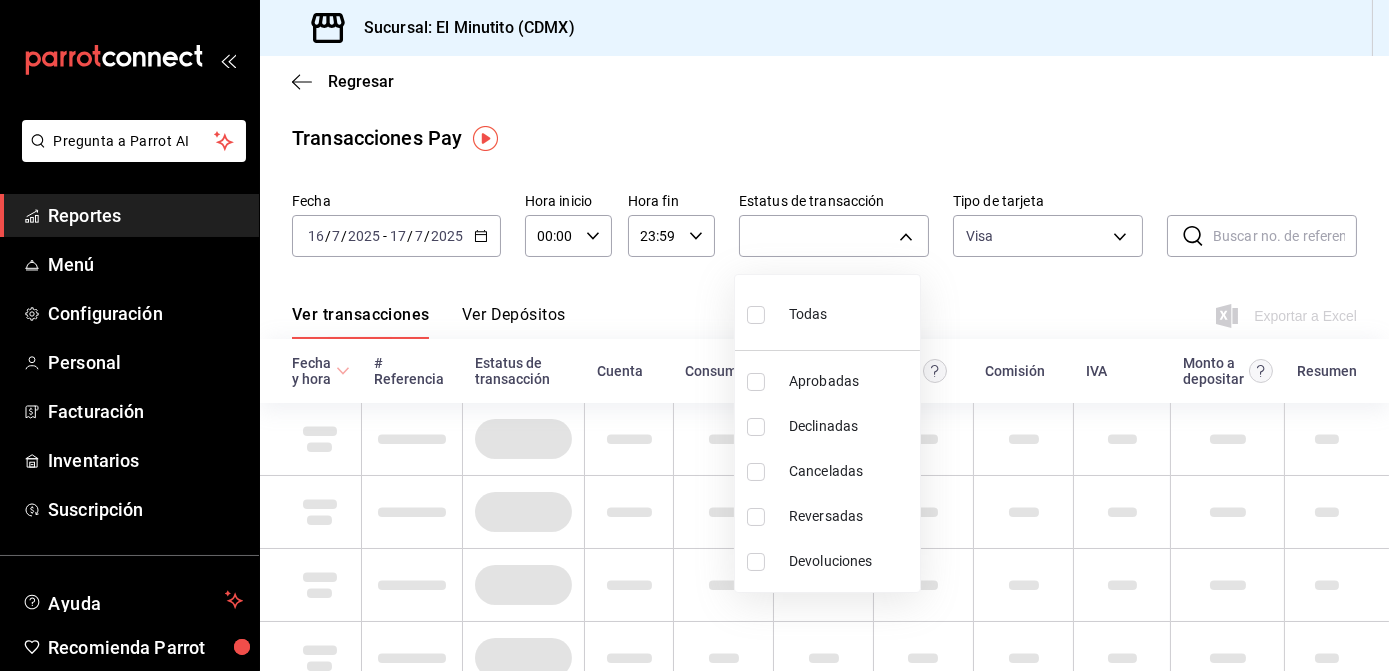 click on "Todas" at bounding box center (808, 314) 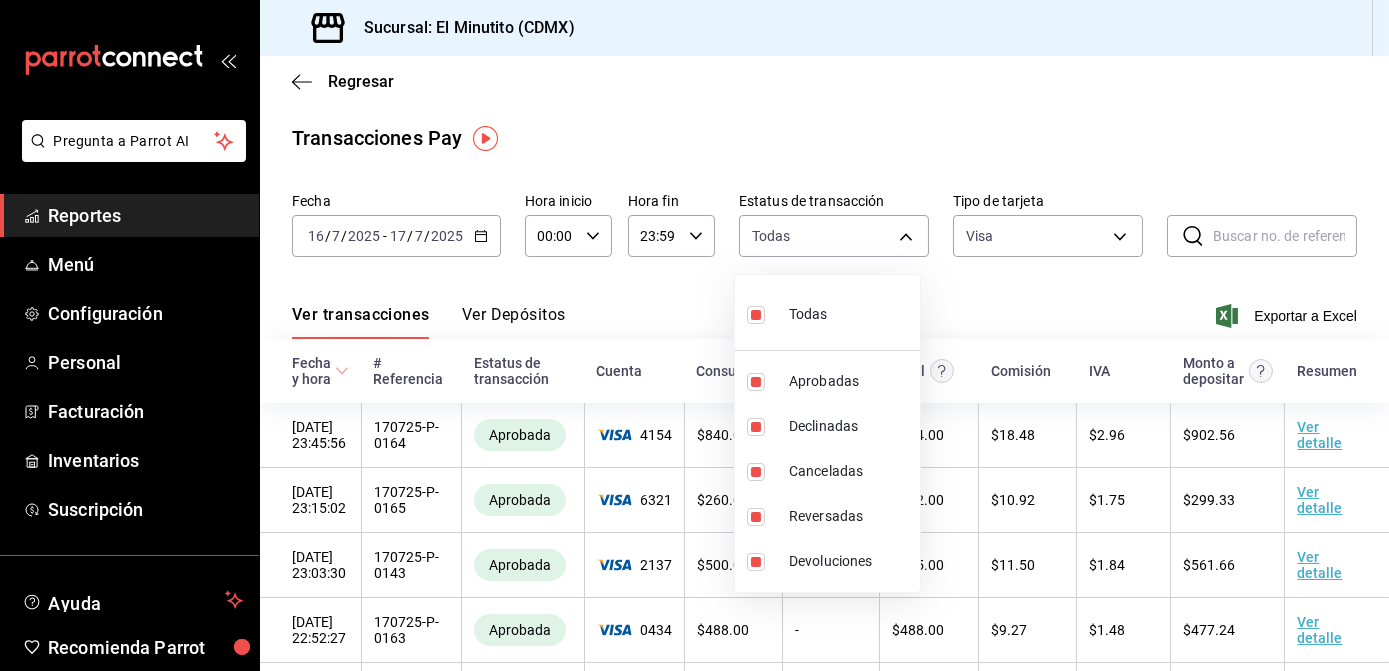 click at bounding box center [694, 335] 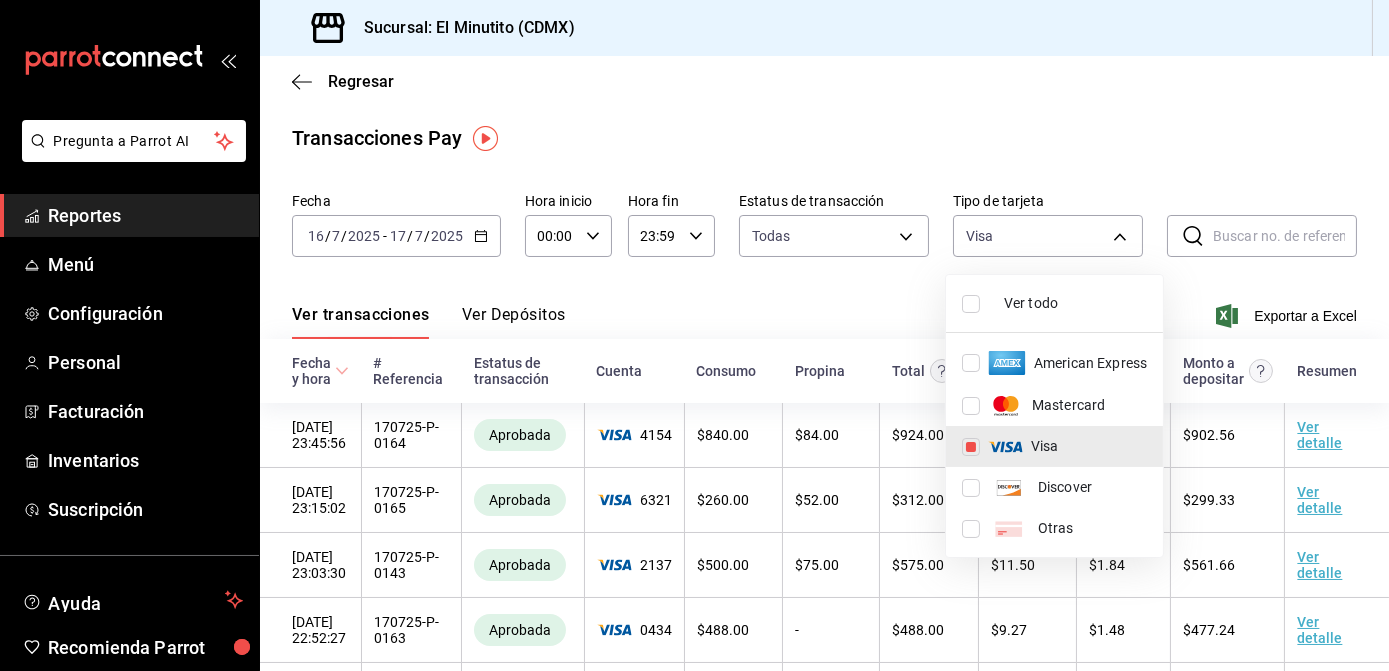 click on "Pregunta a Parrot AI Reportes   Menú   Configuración   Personal   Facturación   Inventarios   Suscripción   Ayuda Recomienda Parrot   Kike [PERSON_NAME]   Sugerir nueva función   Sucursal: El Minutito (CDMX) Regresar Transacciones Pay Fecha [DATE] [DATE] - [DATE] [DATE] Hora inicio 00:00 Hora inicio Hora fin 23:59 Hora fin Estatus de transacción Todas approved,failed,canceled,reversed,refunded Tipo de tarjeta Visa VISA ​ ​ Ver transacciones Ver Depósitos Exportar a Excel Fecha y hora # Referencia Estatus de transacción Cuenta Consumo Propina Total Comisión [PERSON_NAME] a depositar Resumen [DATE] 23:45:56 170725-P-0164 Aprobada 4154 $ 840.00 $ 84.00 $ 924.00 $ 18.48 $ 2.96 $ 902.56 Ver detalle [DATE] 23:15:02 170725-P-0165 Aprobada 6321 $ 260.00 $ 52.00 $ 312.00 $ 10.92 $ 1.75 $ 299.33 Ver detalle [DATE] 23:03:30 170725-P-0143 Aprobada 2137 $ 500.00 $ 75.00 $ 575.00 $ 11.50 $ 1.84 $ 561.66 Ver detalle [DATE] 22:52:27 170725-P-0163 Aprobada 0434 $ 488.00 - $ 488.00 $ 9.27 $ 1.48" at bounding box center (694, 335) 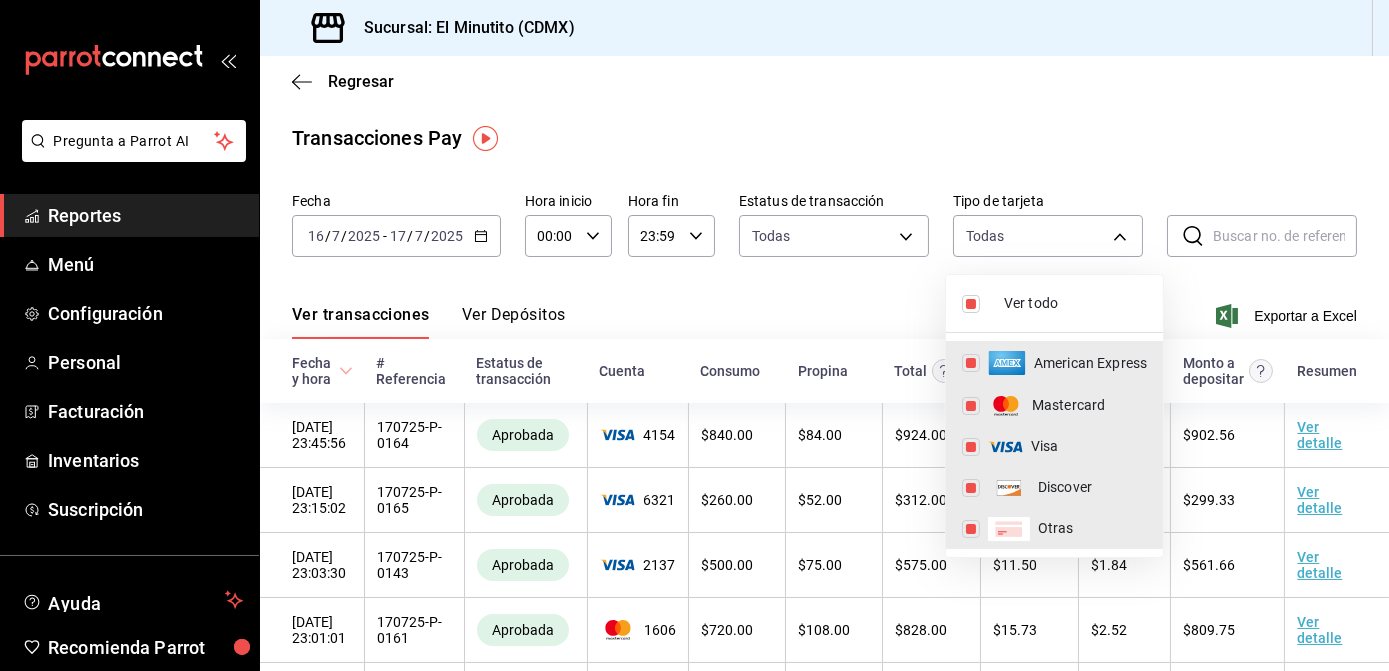 click at bounding box center [694, 335] 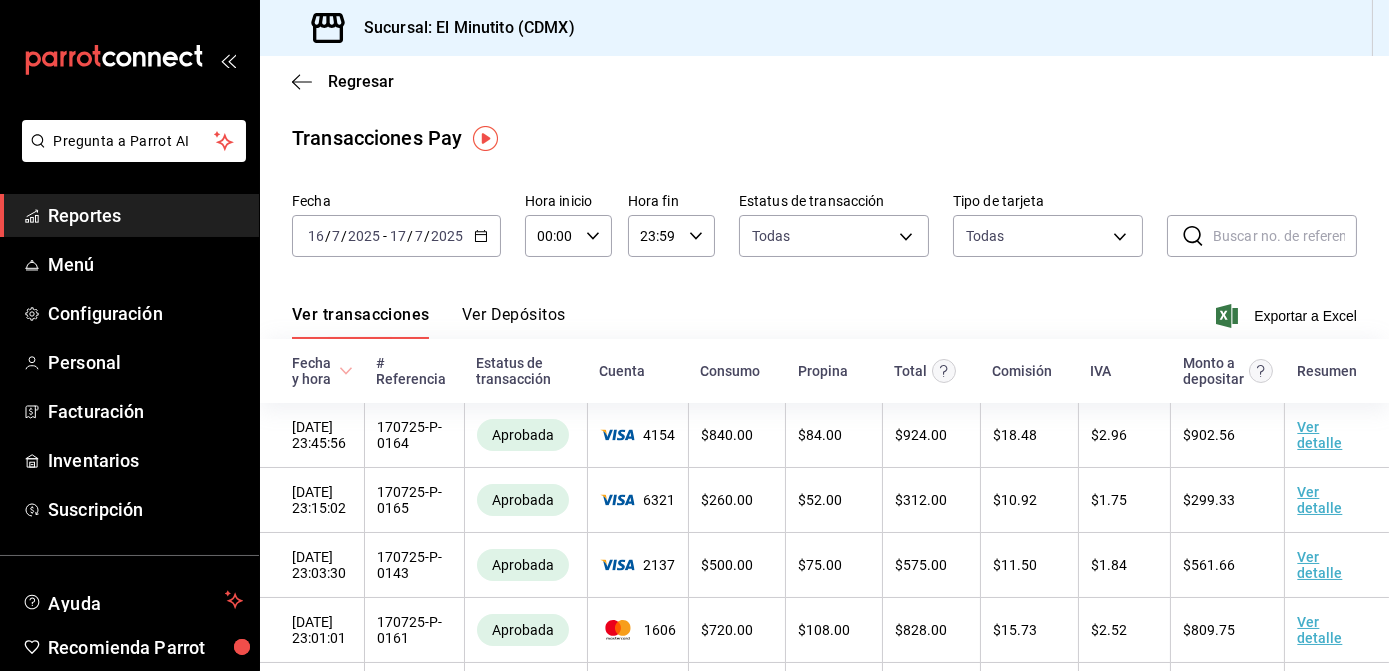 click at bounding box center [1285, 236] 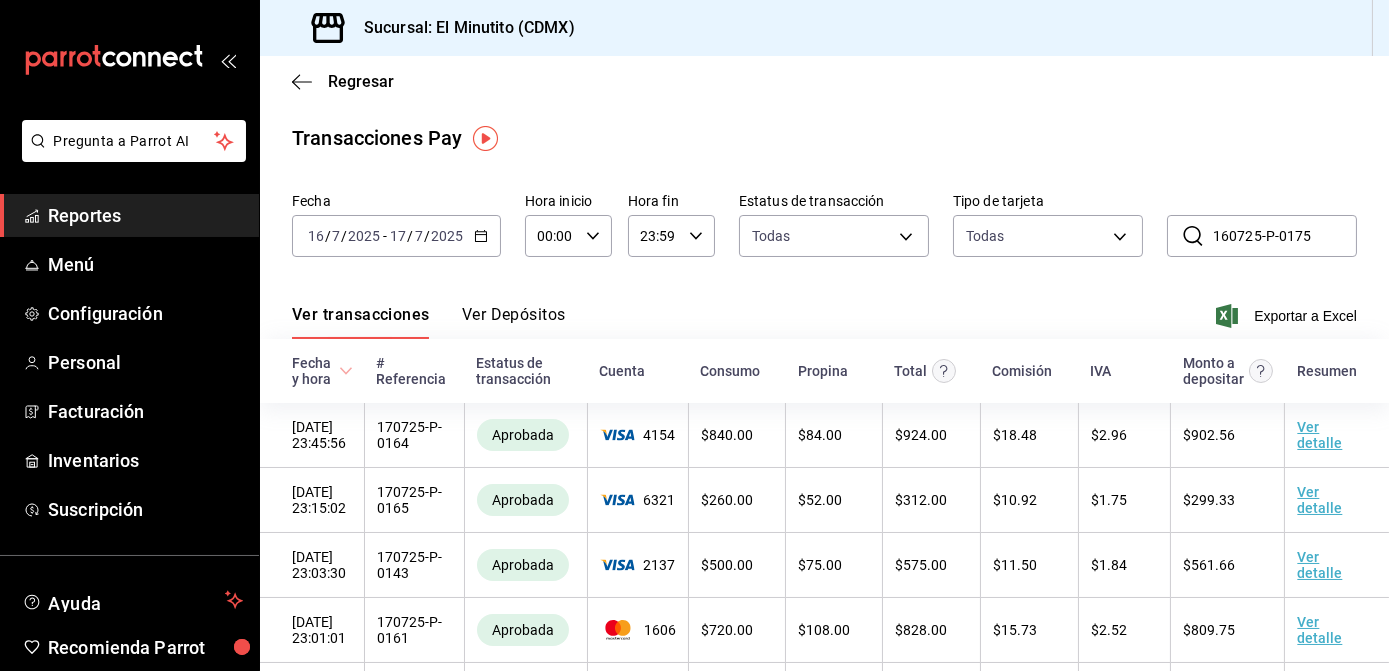 type on "160725-P-0175" 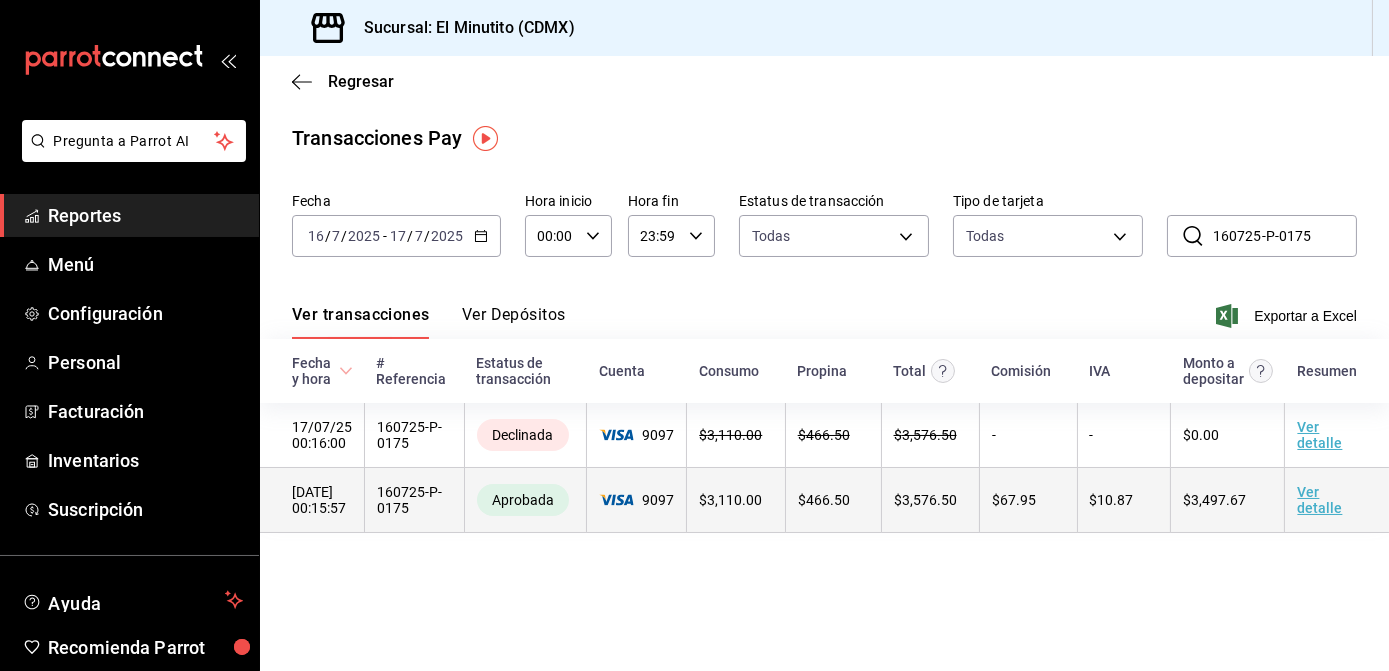 click on "Ver detalle" at bounding box center [1319, 500] 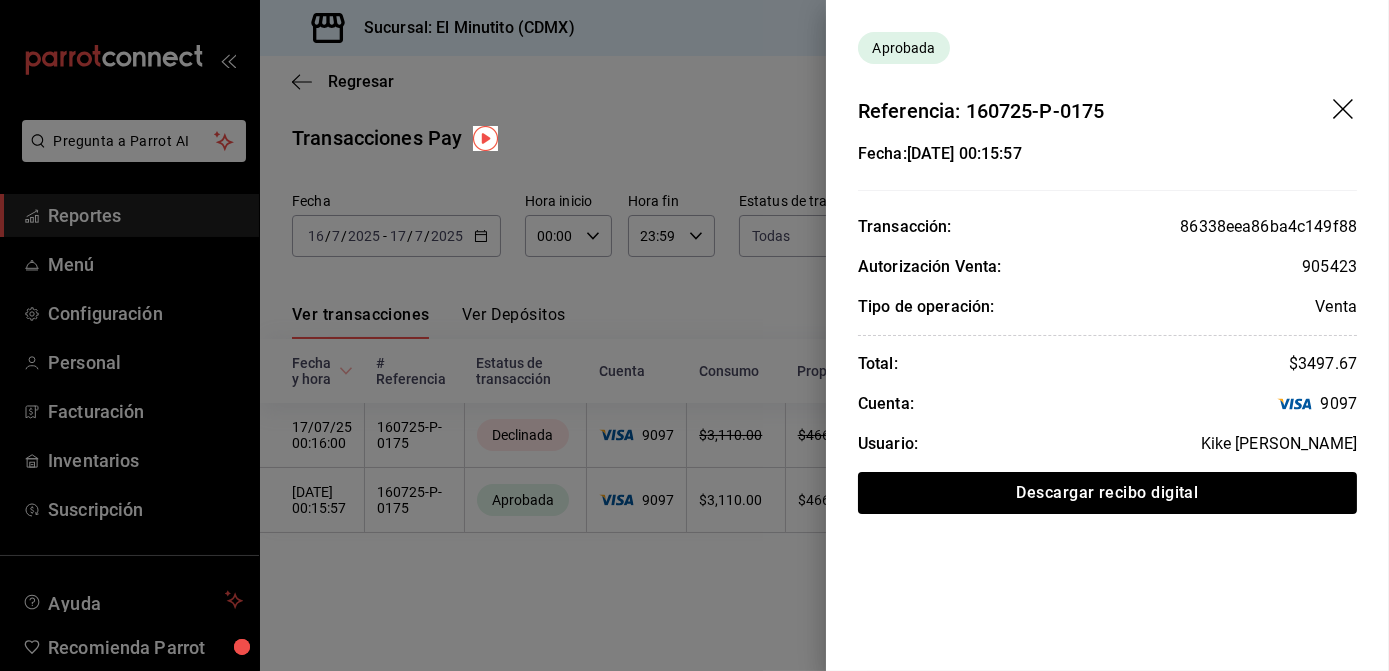 click on "Referencia: 160725-P-0175" at bounding box center (1107, 95) 